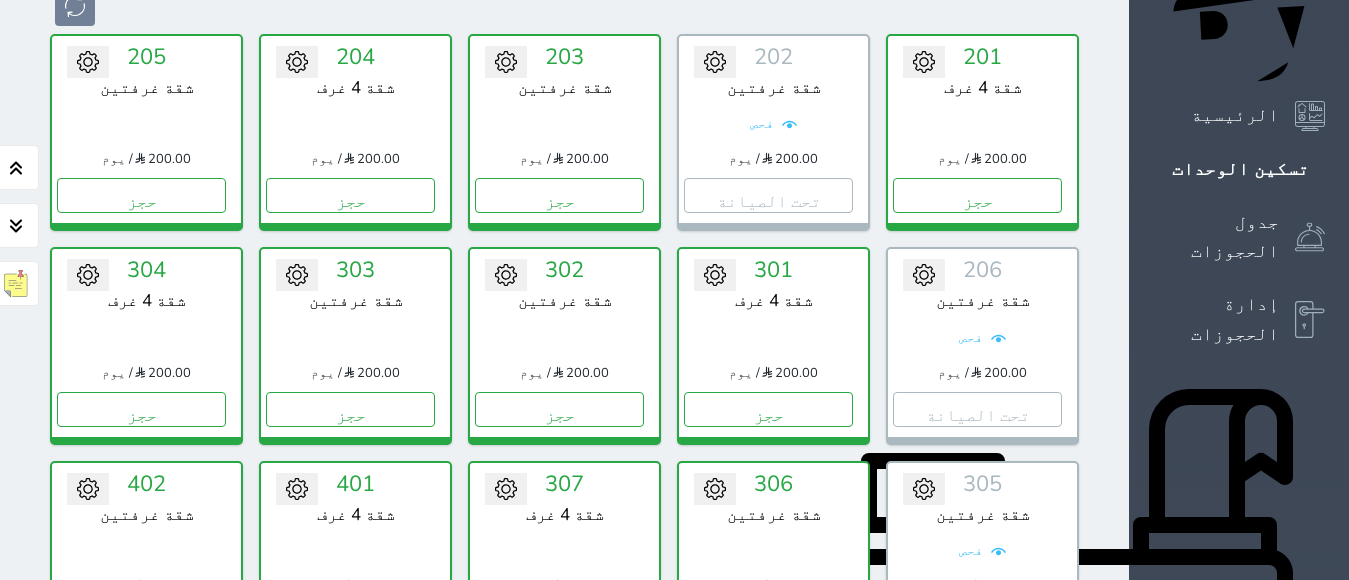 scroll, scrollTop: 280, scrollLeft: 0, axis: vertical 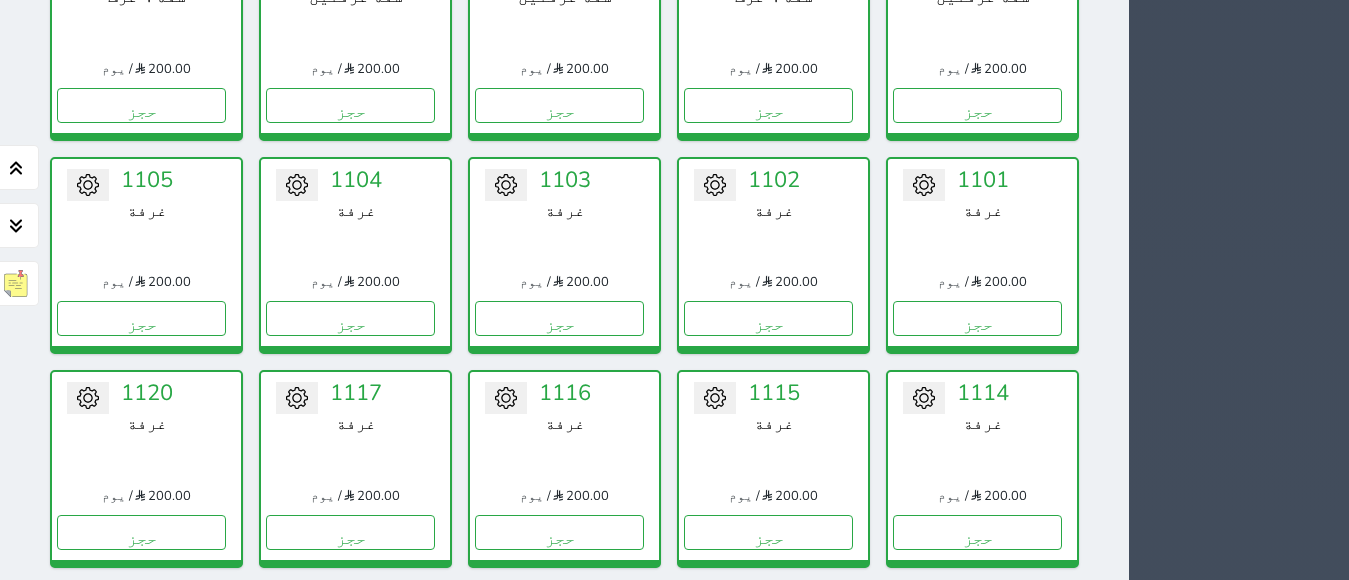 click on "إدارة الحجز" at bounding box center [350, 745] 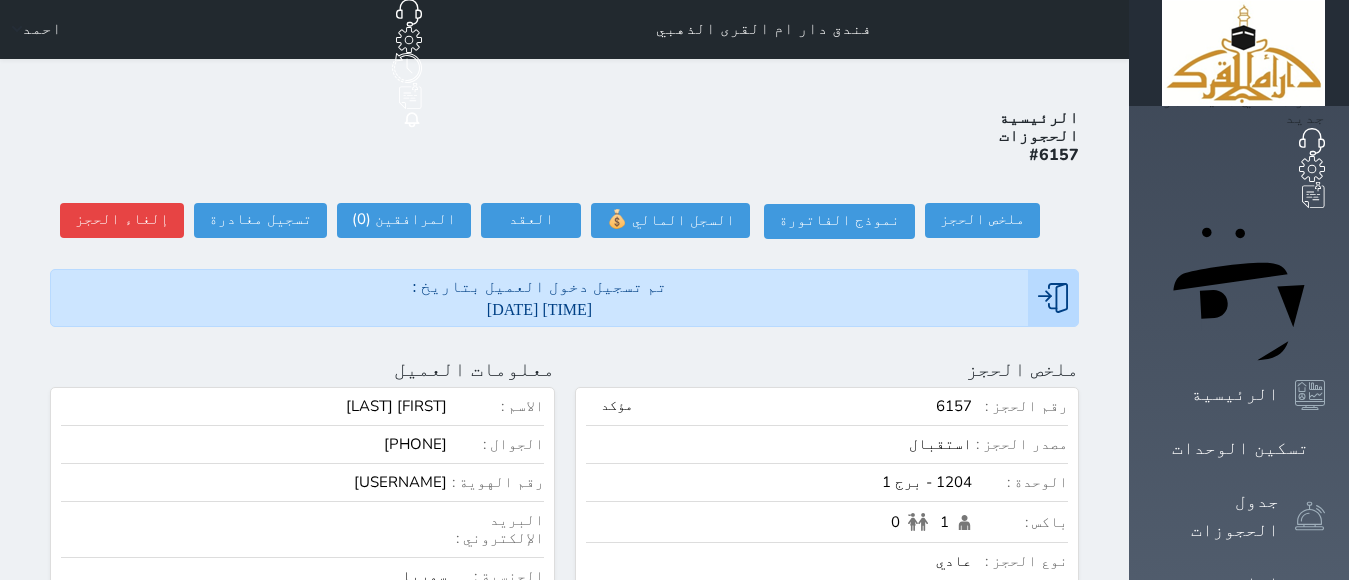 scroll, scrollTop: 0, scrollLeft: 0, axis: both 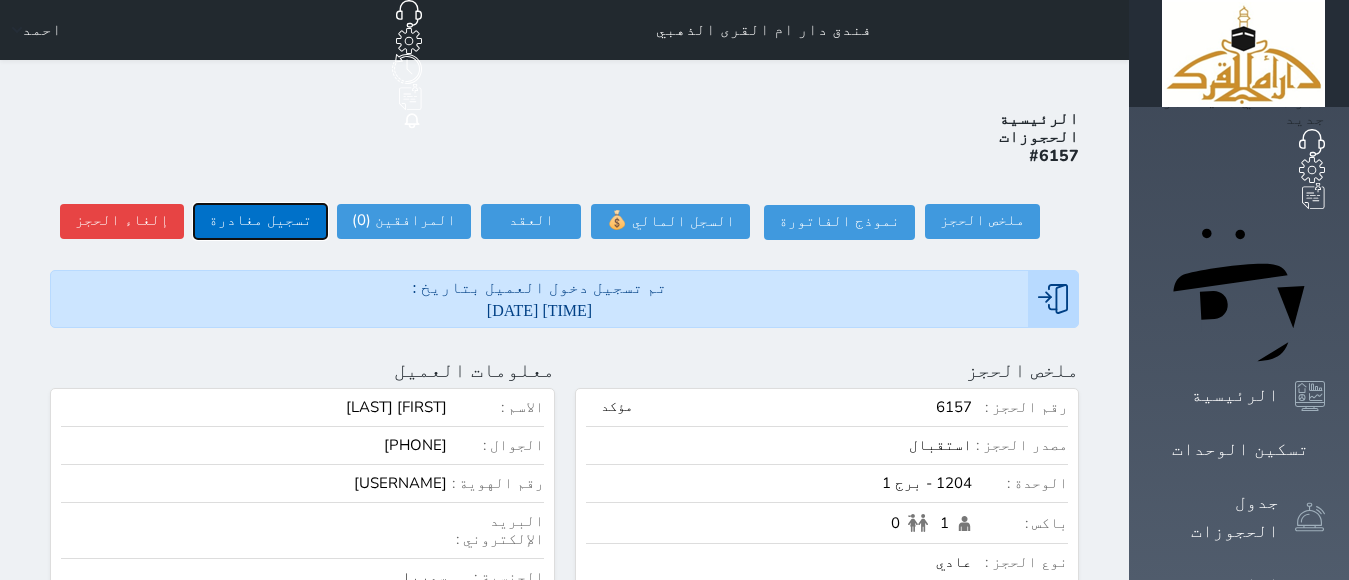 click on "تسجيل مغادرة" at bounding box center [260, 221] 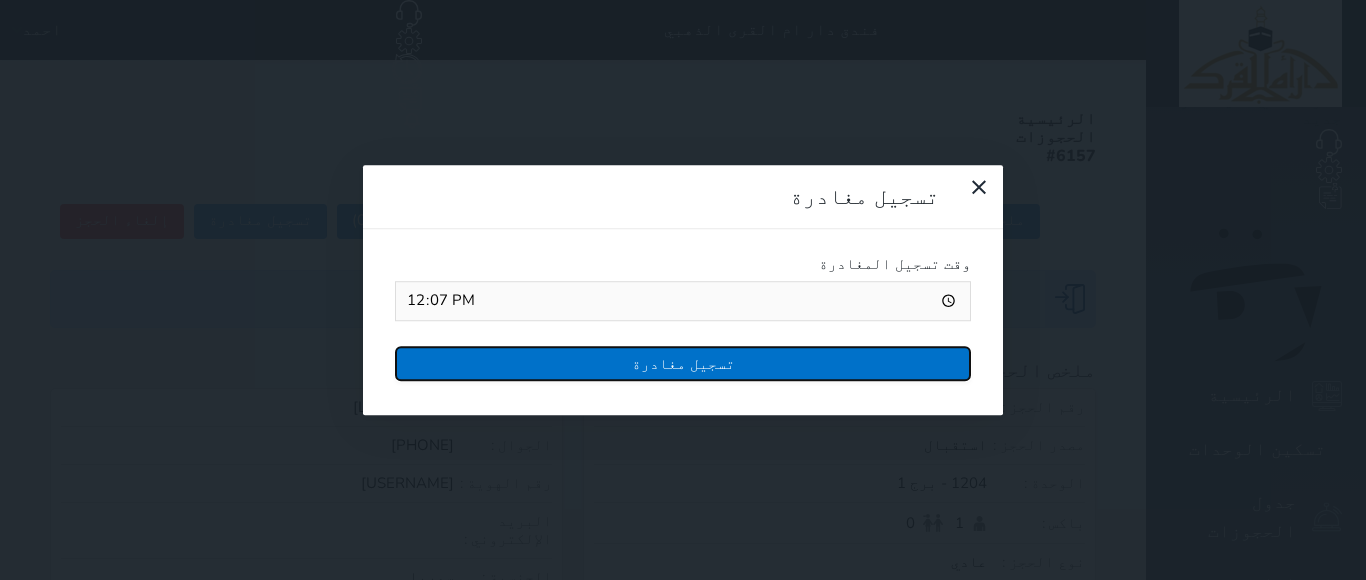 click on "تسجيل مغادرة" at bounding box center (683, 363) 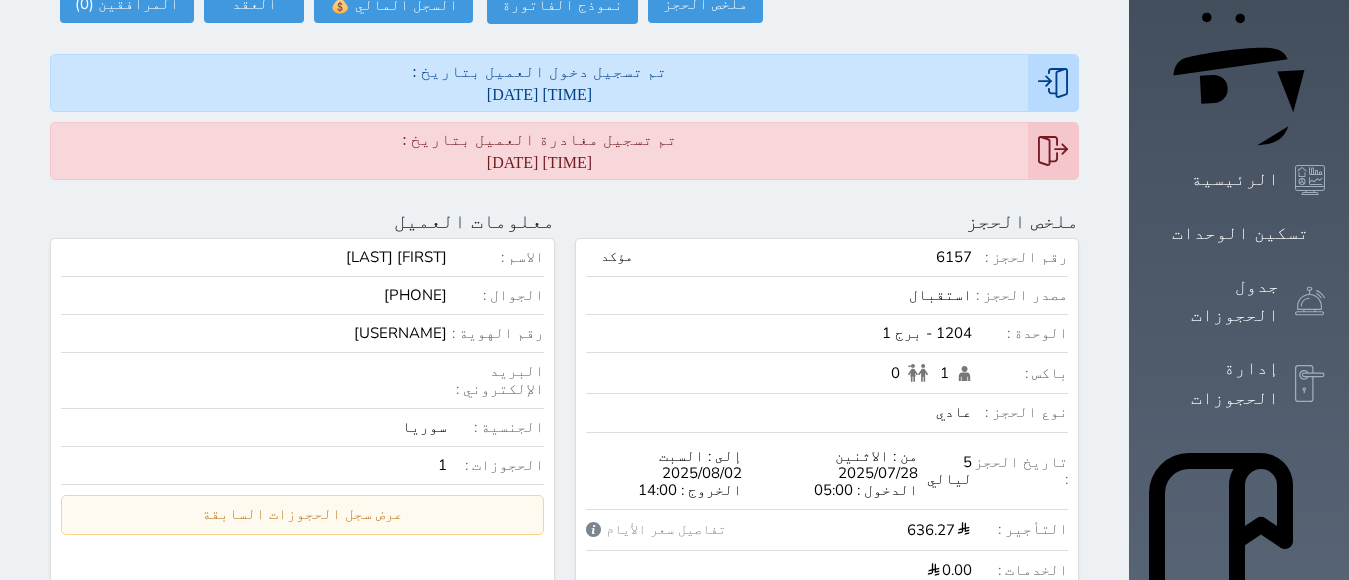 scroll, scrollTop: 373, scrollLeft: 0, axis: vertical 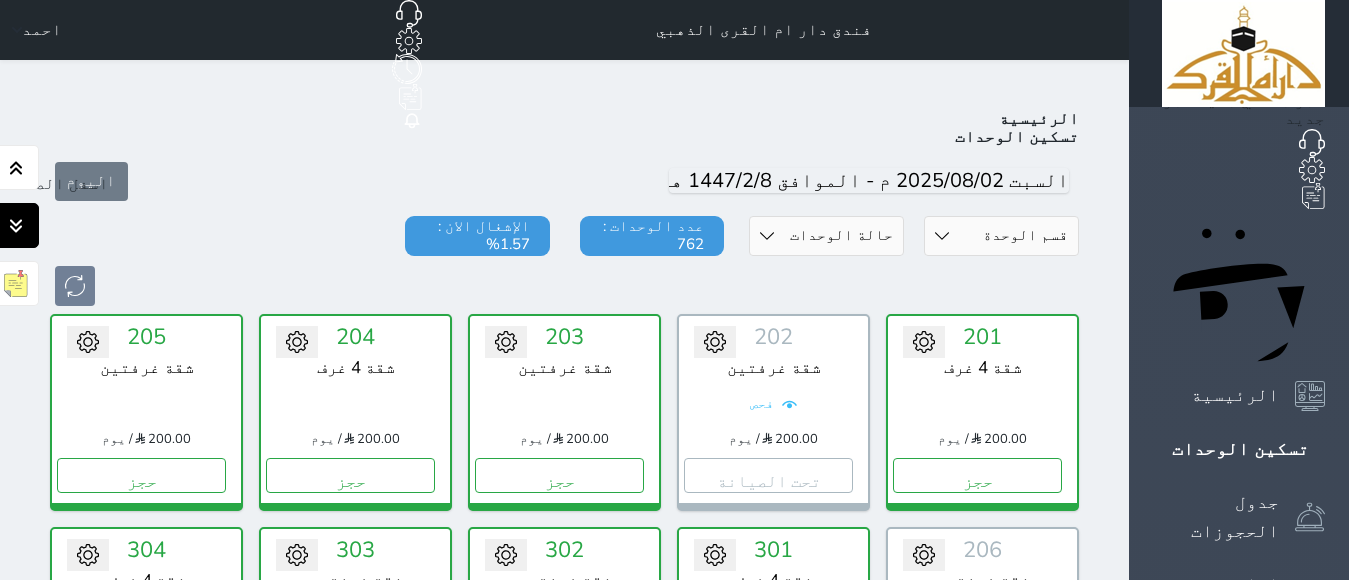 click 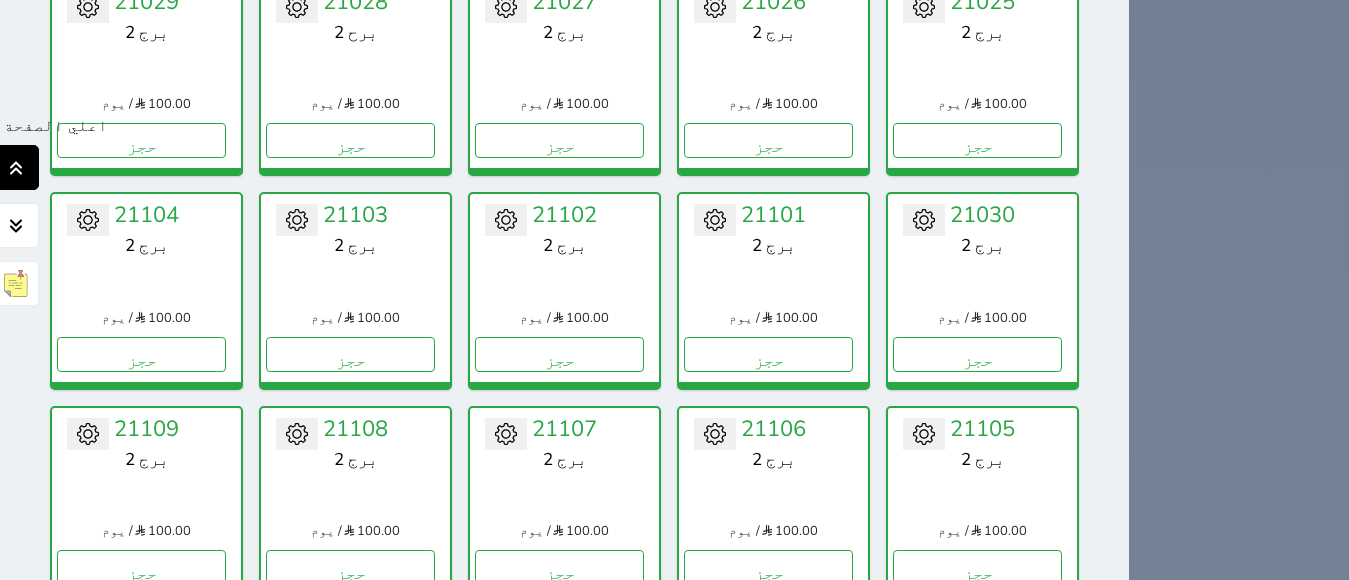 click 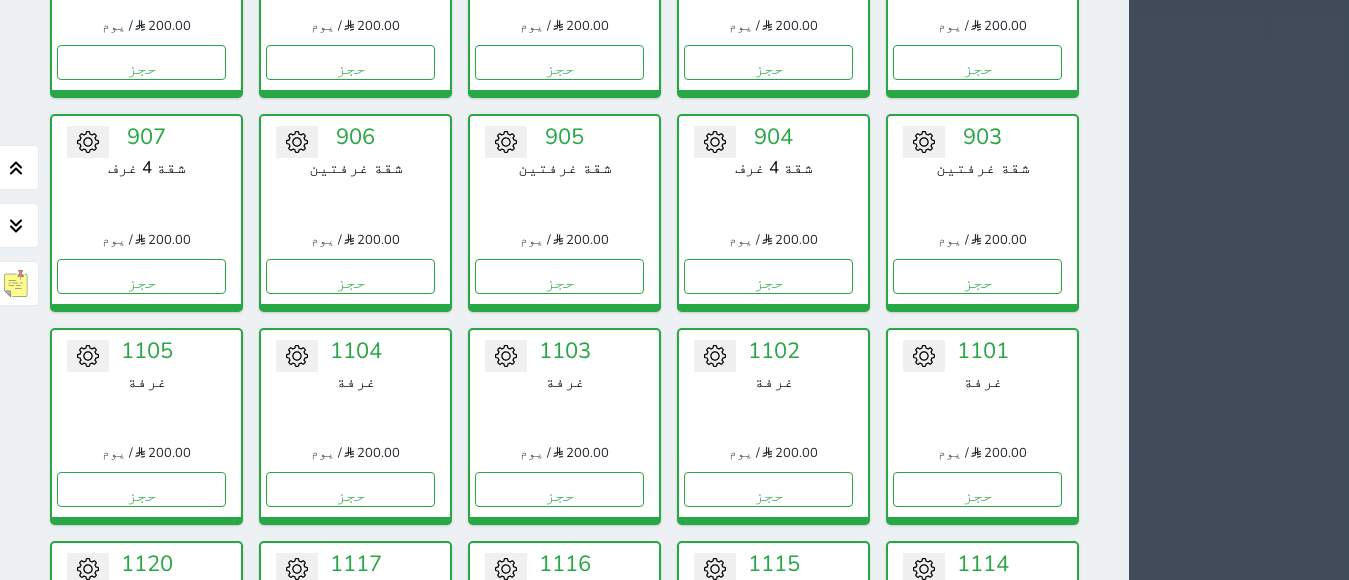 scroll, scrollTop: 2505, scrollLeft: 0, axis: vertical 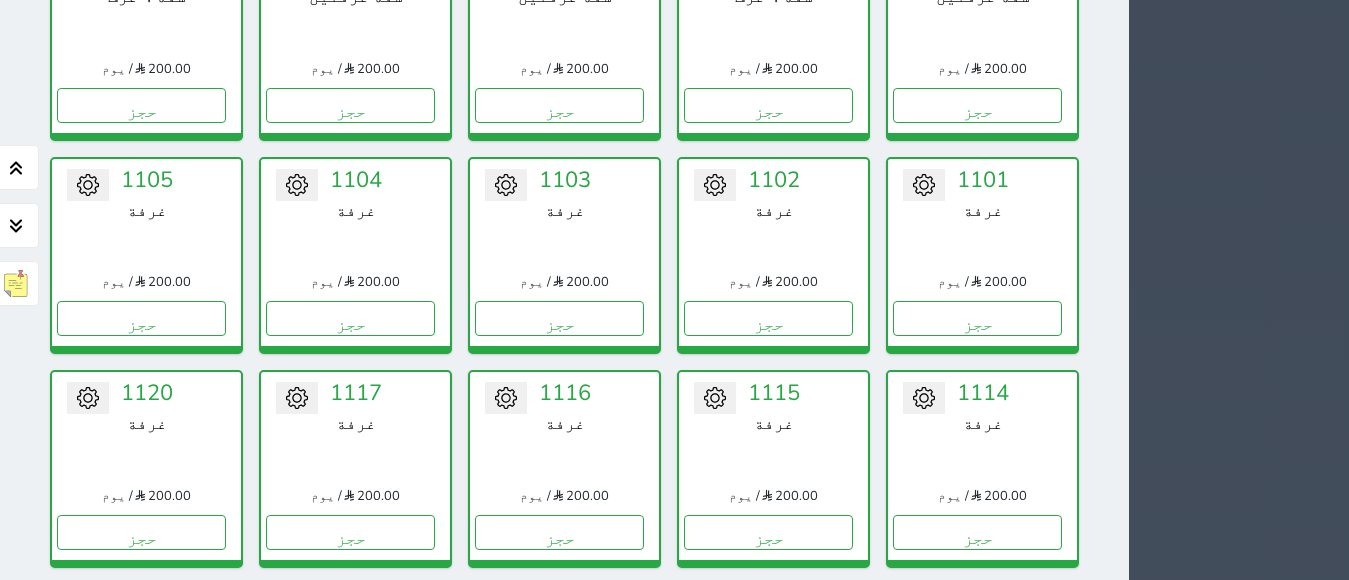 click on "تحت التنظيف" at bounding box center [350, 745] 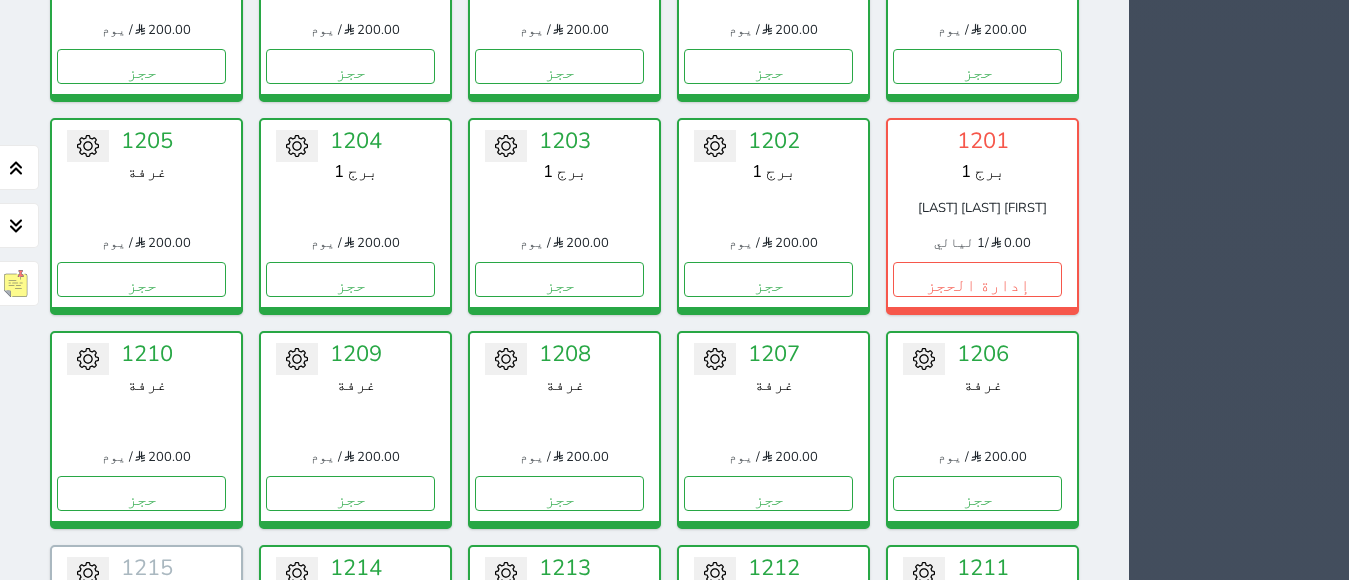 scroll, scrollTop: 3251, scrollLeft: 0, axis: vertical 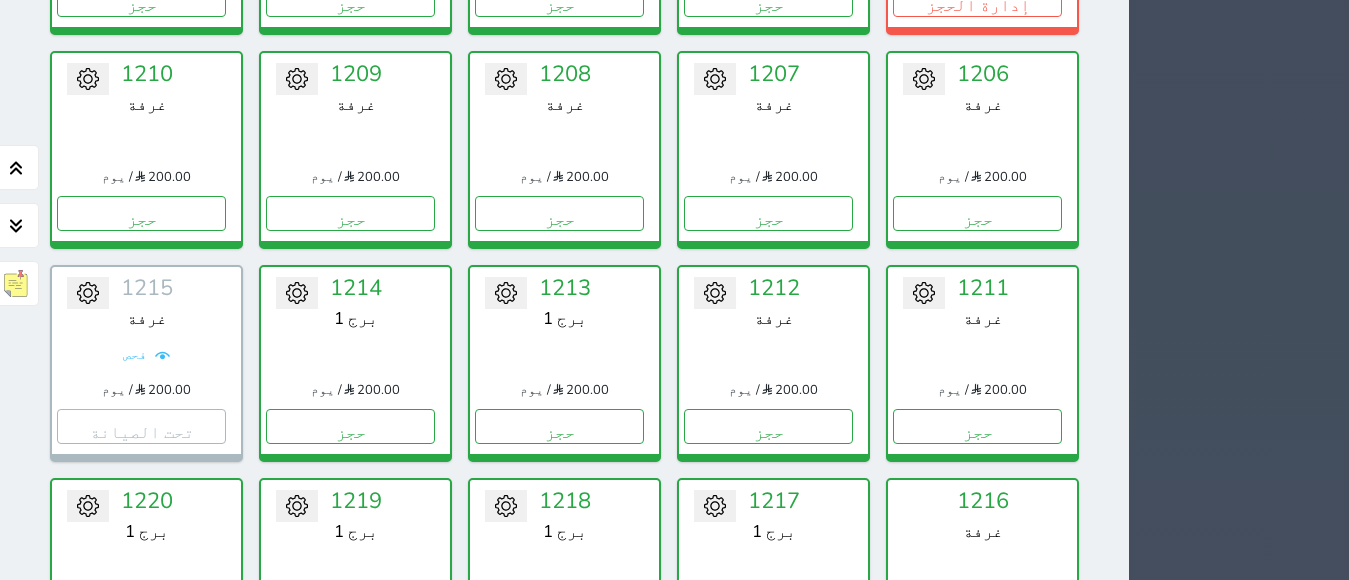 click on "إدارة الحجز" at bounding box center (350, 1067) 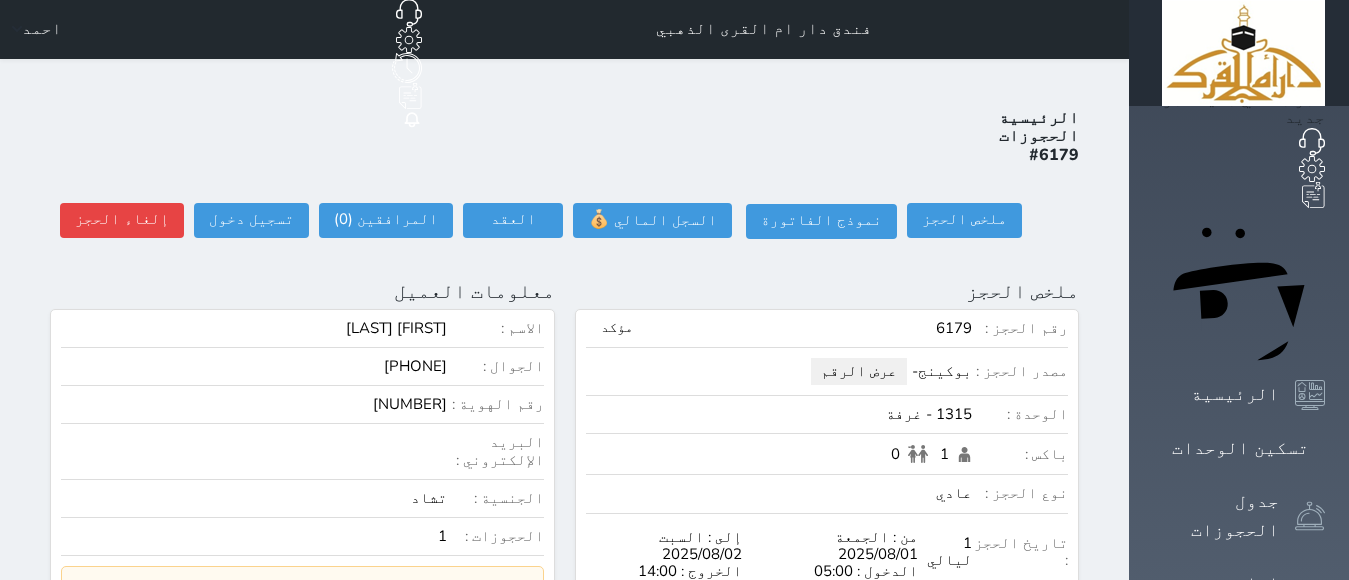 scroll, scrollTop: 0, scrollLeft: 0, axis: both 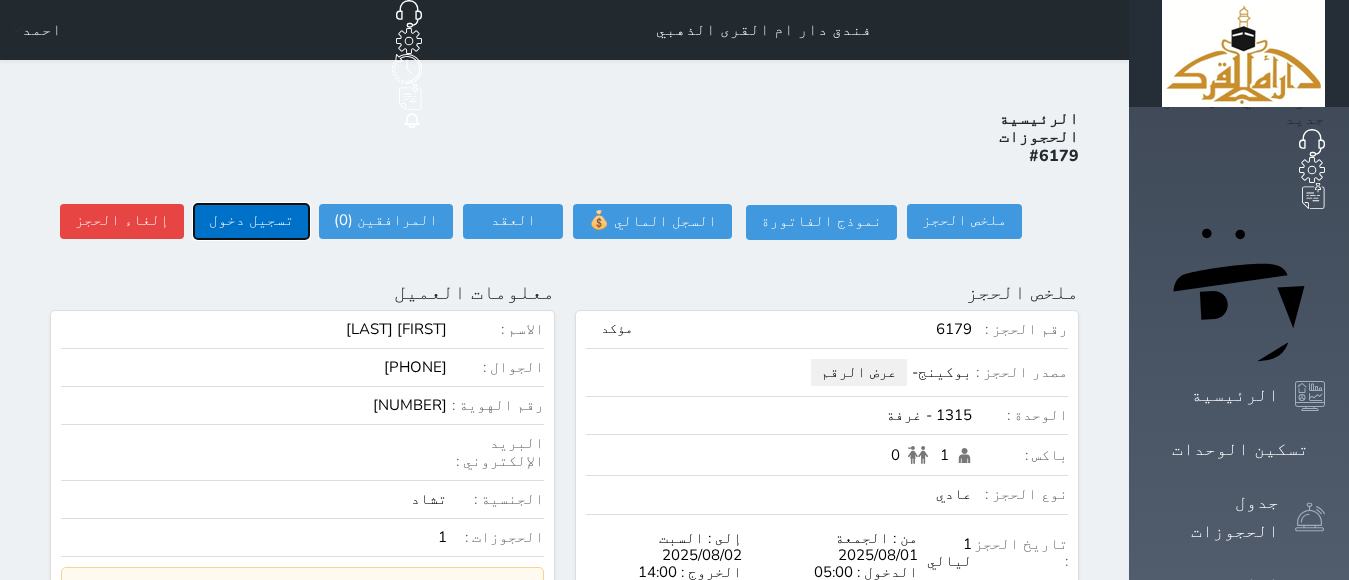 click on "تسجيل دخول" at bounding box center [251, 221] 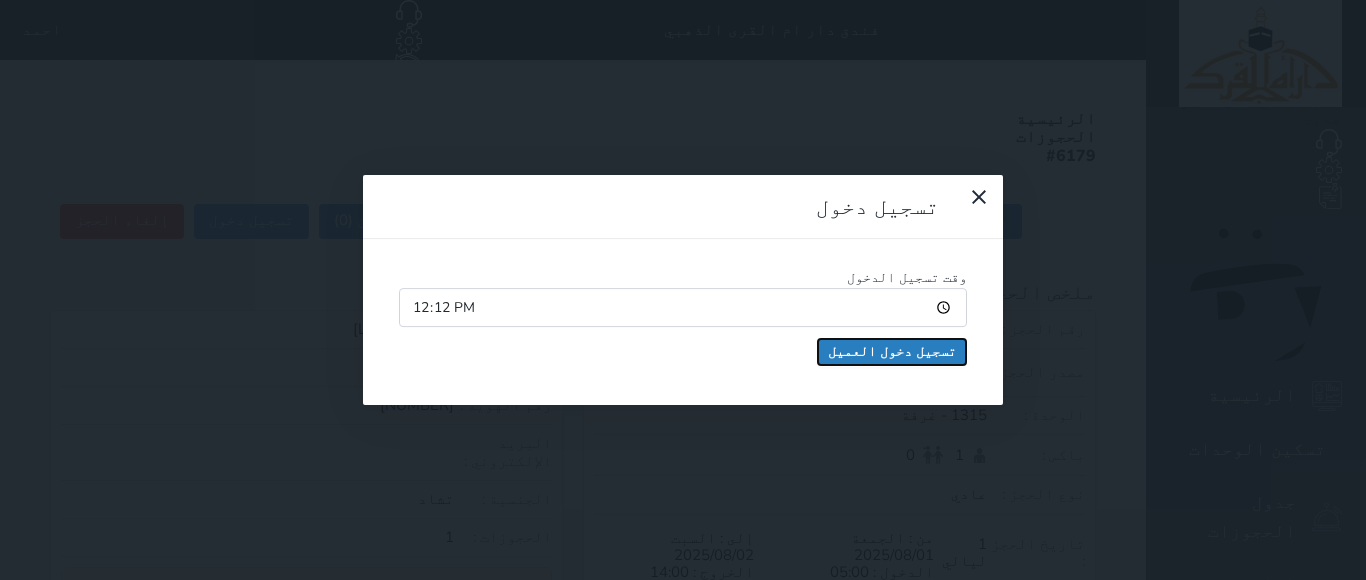 click on "تسجيل دخول العميل" at bounding box center [892, 352] 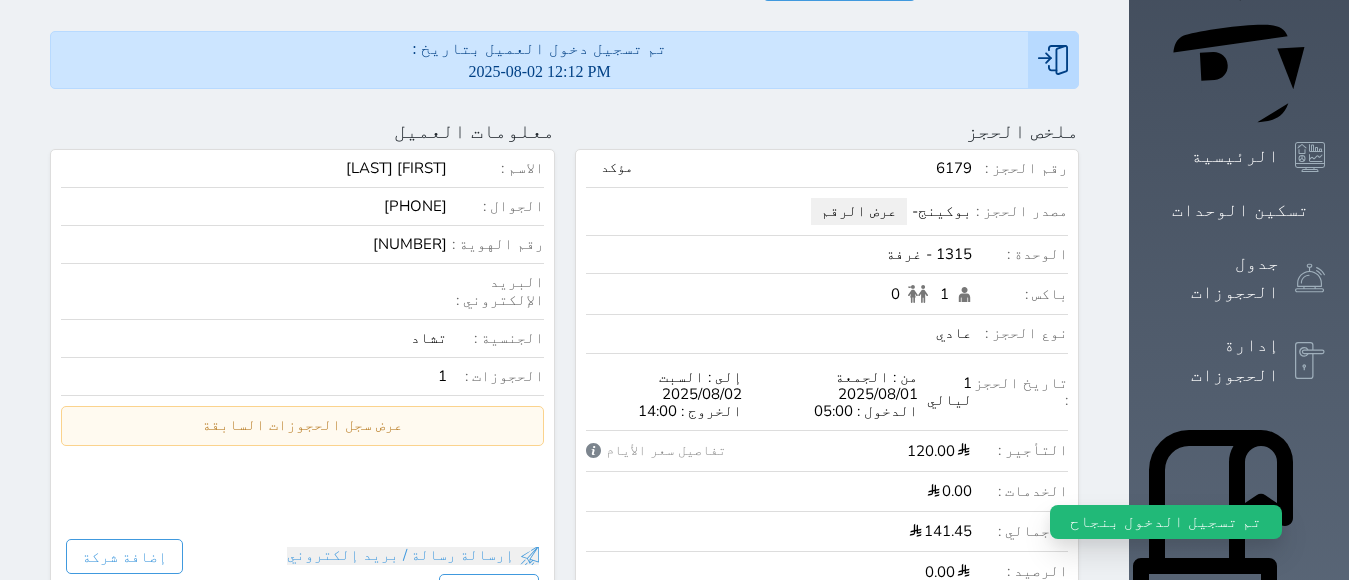 scroll, scrollTop: 0, scrollLeft: 0, axis: both 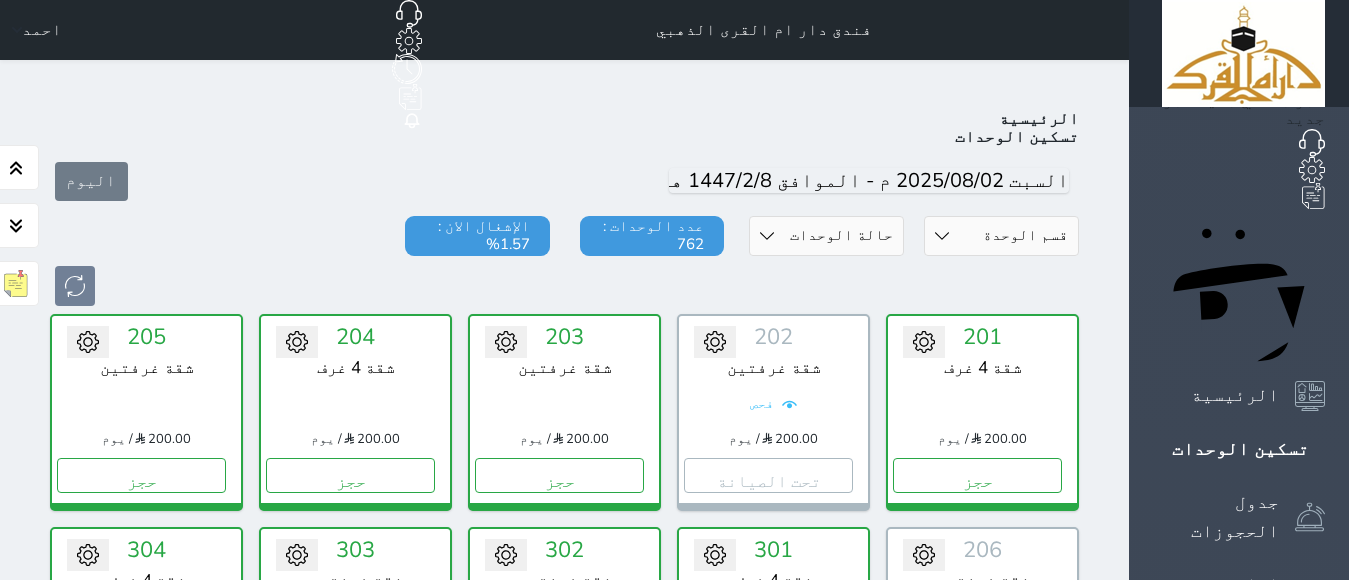 click on "قسم الوحدة   برج 5 برج 4 برج 3 برج 2 برج 1" at bounding box center (1001, 236) 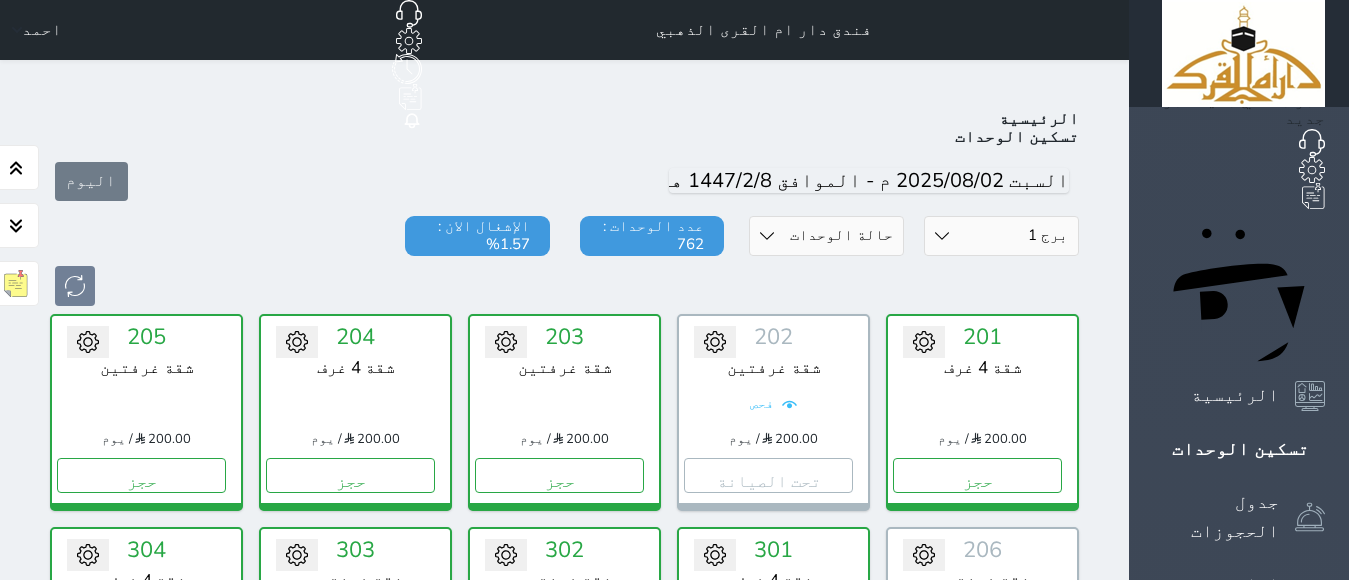 click on "قسم الوحدة   برج 5 برج 4 برج 3 برج 2 برج 1" at bounding box center [1001, 236] 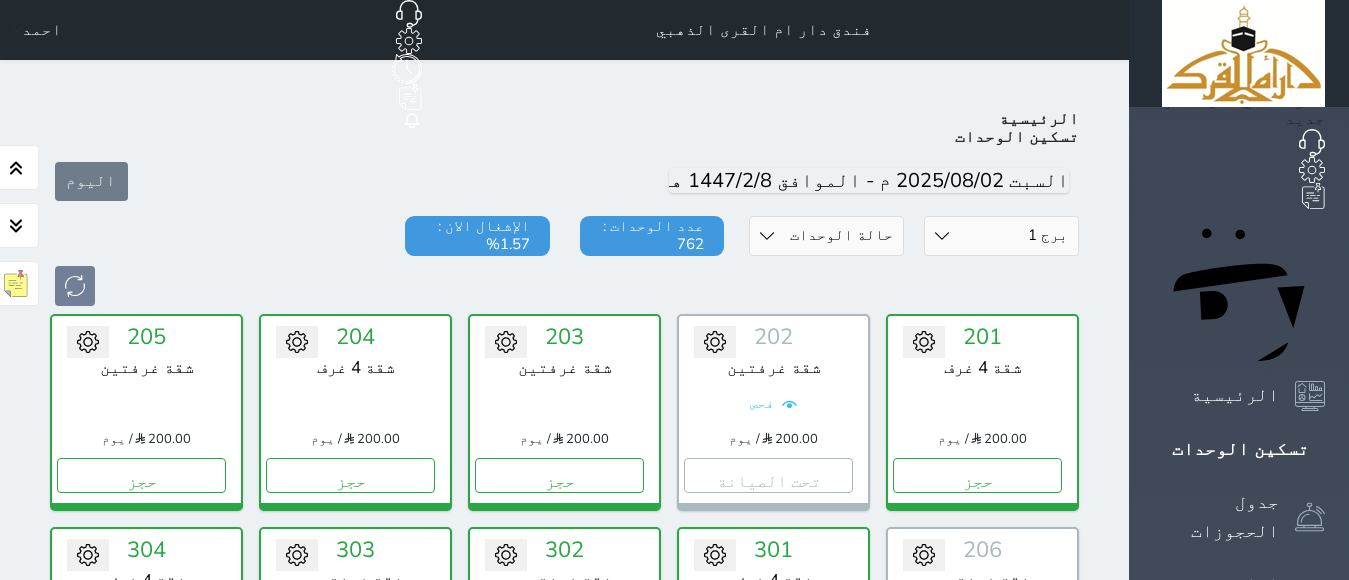 scroll, scrollTop: 93, scrollLeft: 0, axis: vertical 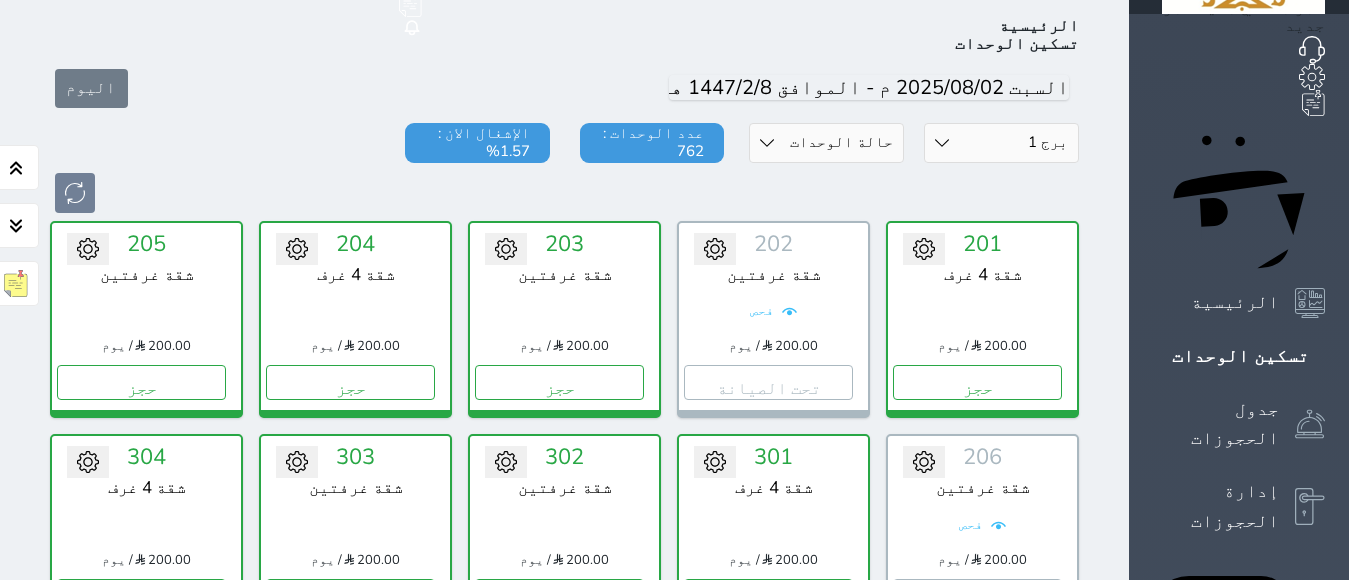 click on "حالة الوحدات متاح تحت التنظيف تحت الصيانة سجل دخول  لم يتم تسجيل الدخول" at bounding box center [826, 143] 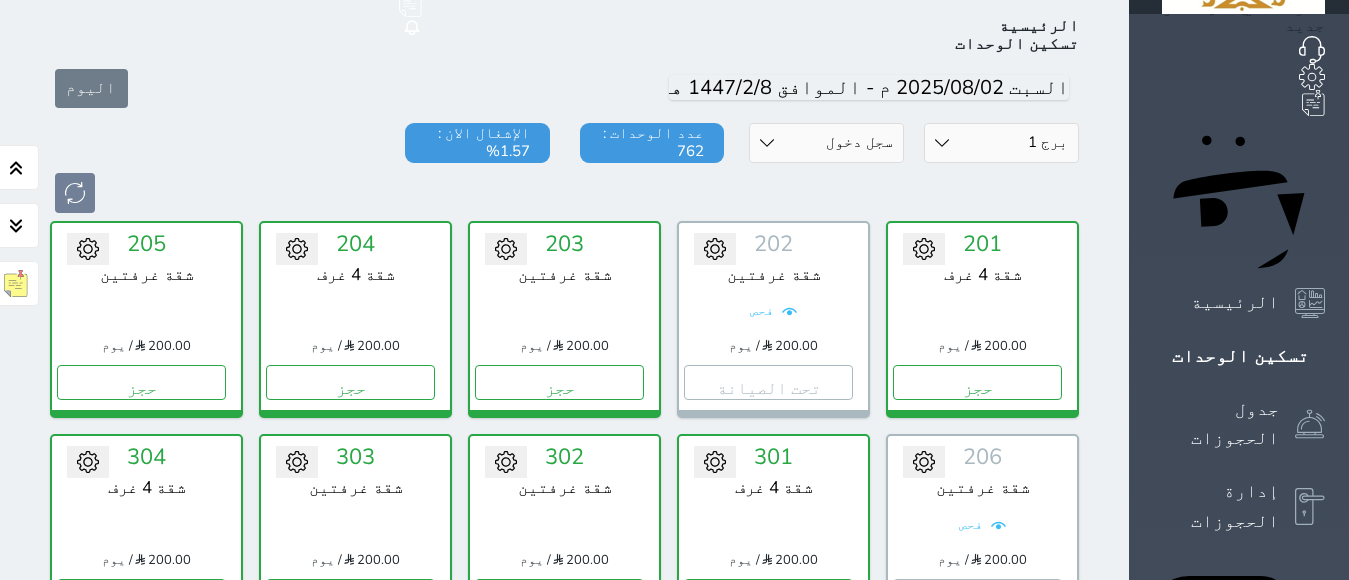 click on "حالة الوحدات متاح تحت التنظيف تحت الصيانة سجل دخول  لم يتم تسجيل الدخول" at bounding box center (826, 143) 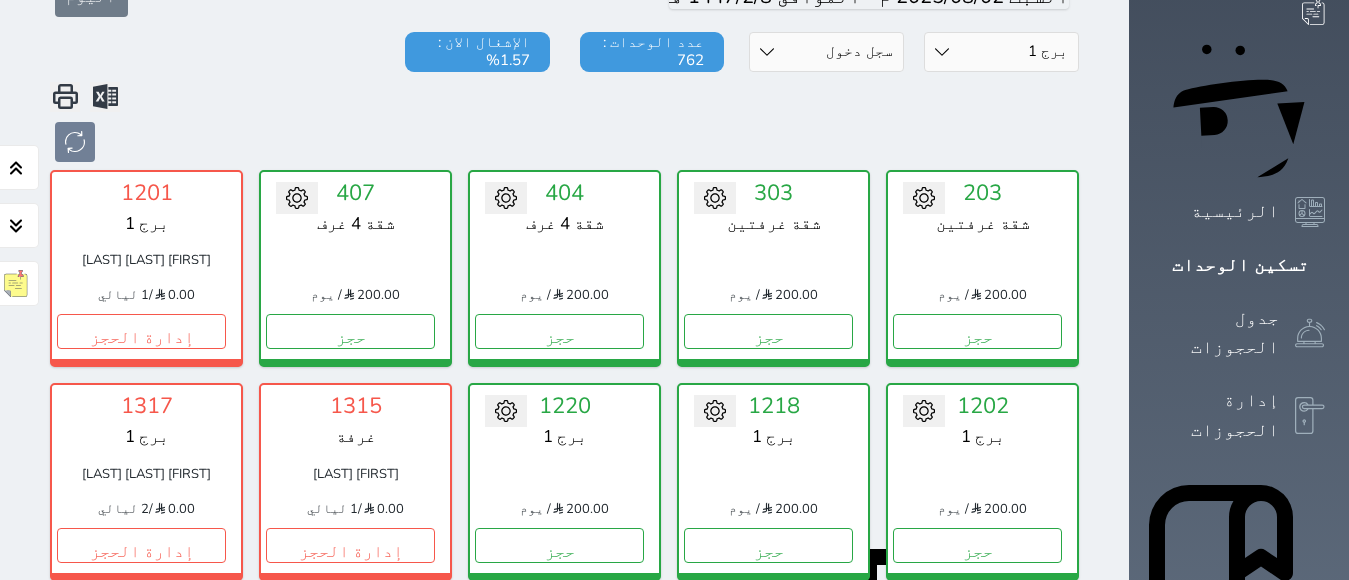 scroll, scrollTop: 172, scrollLeft: 0, axis: vertical 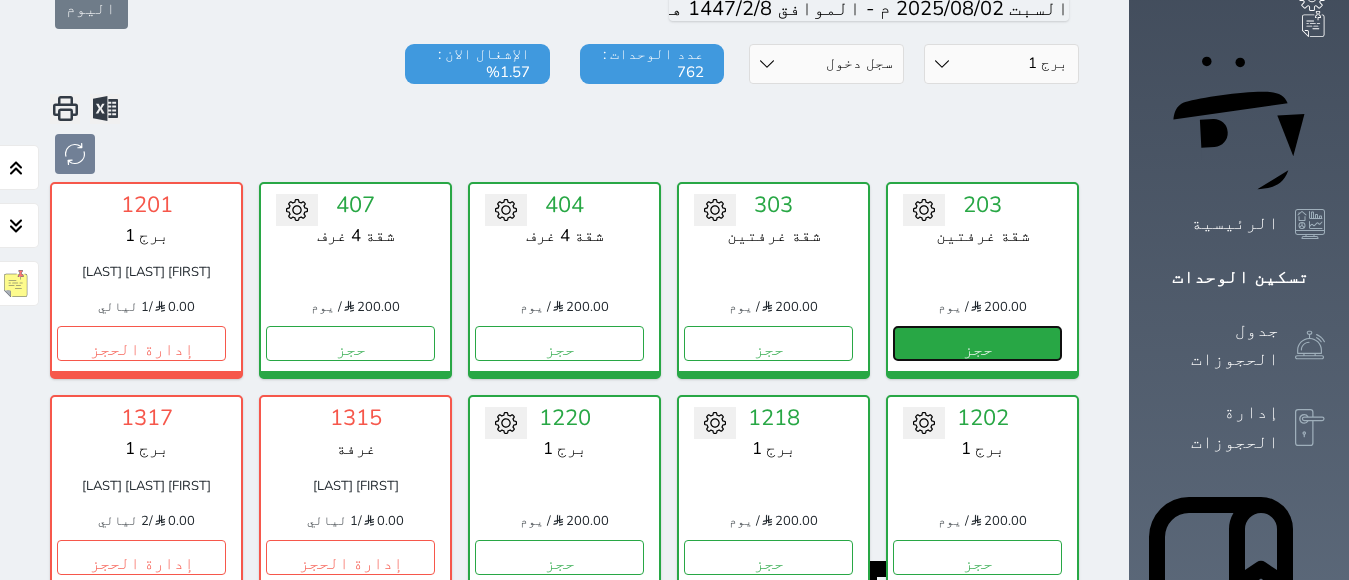 click on "حجز" at bounding box center [977, 343] 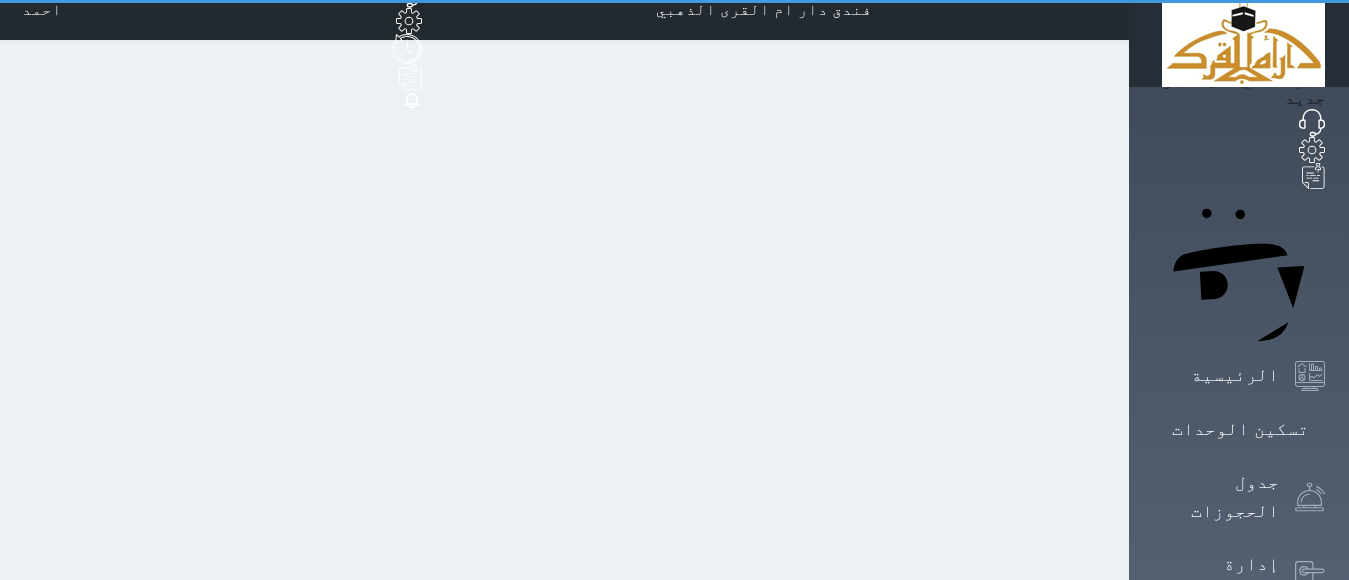 scroll, scrollTop: 0, scrollLeft: 0, axis: both 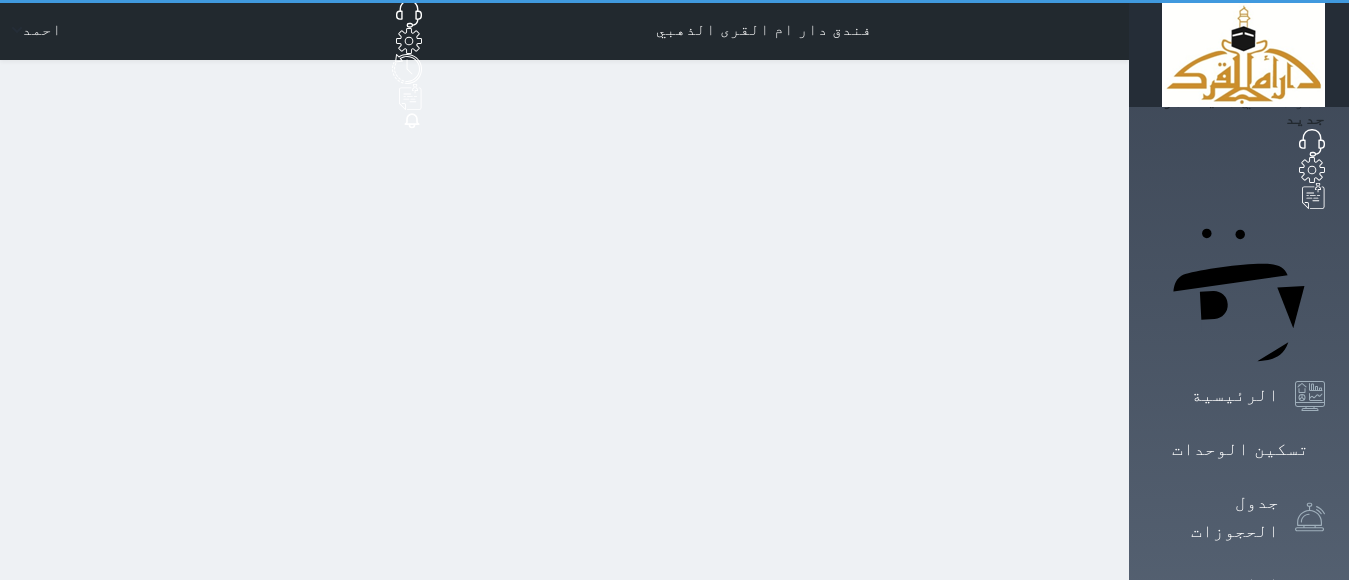 select on "1" 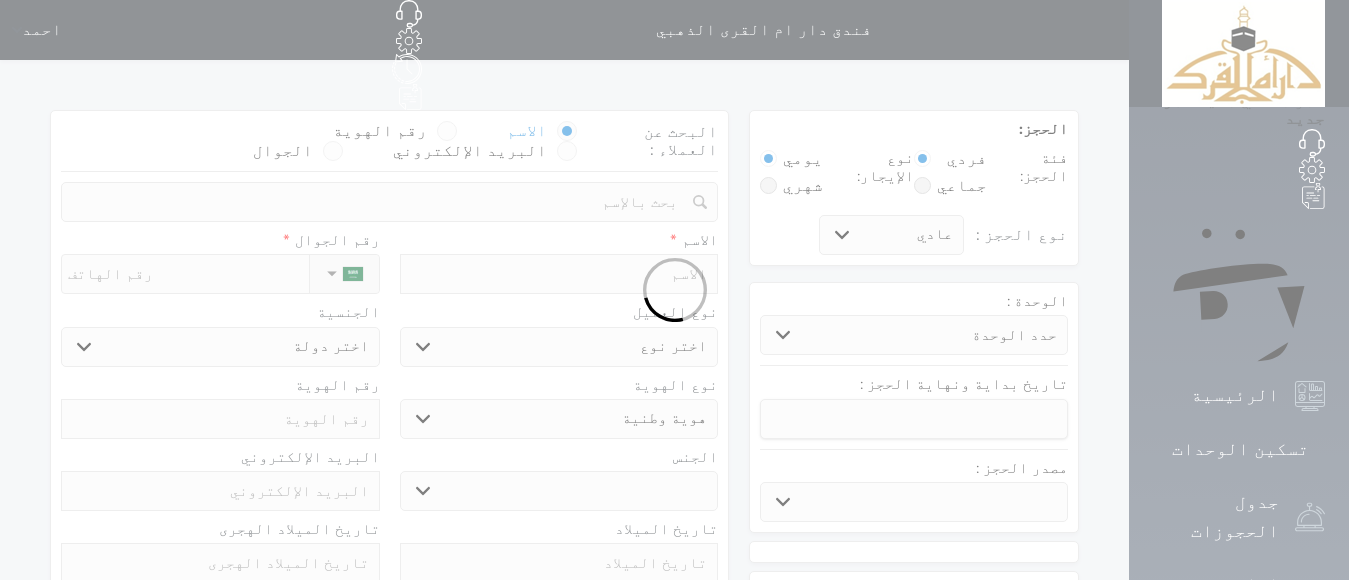 select 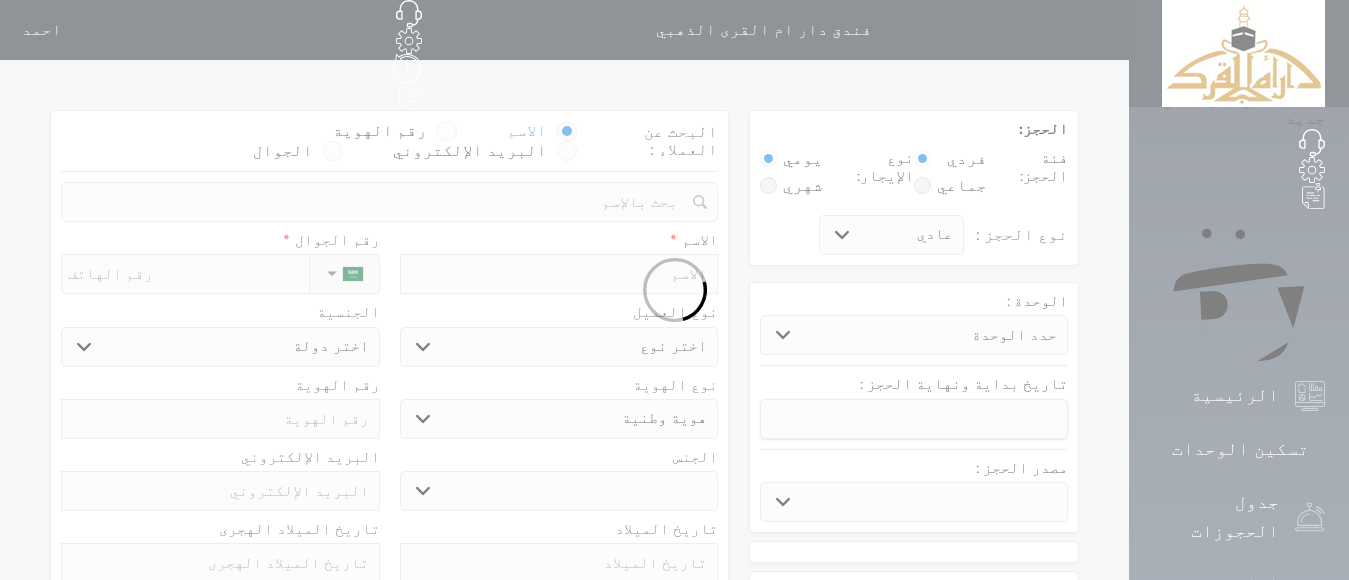 select 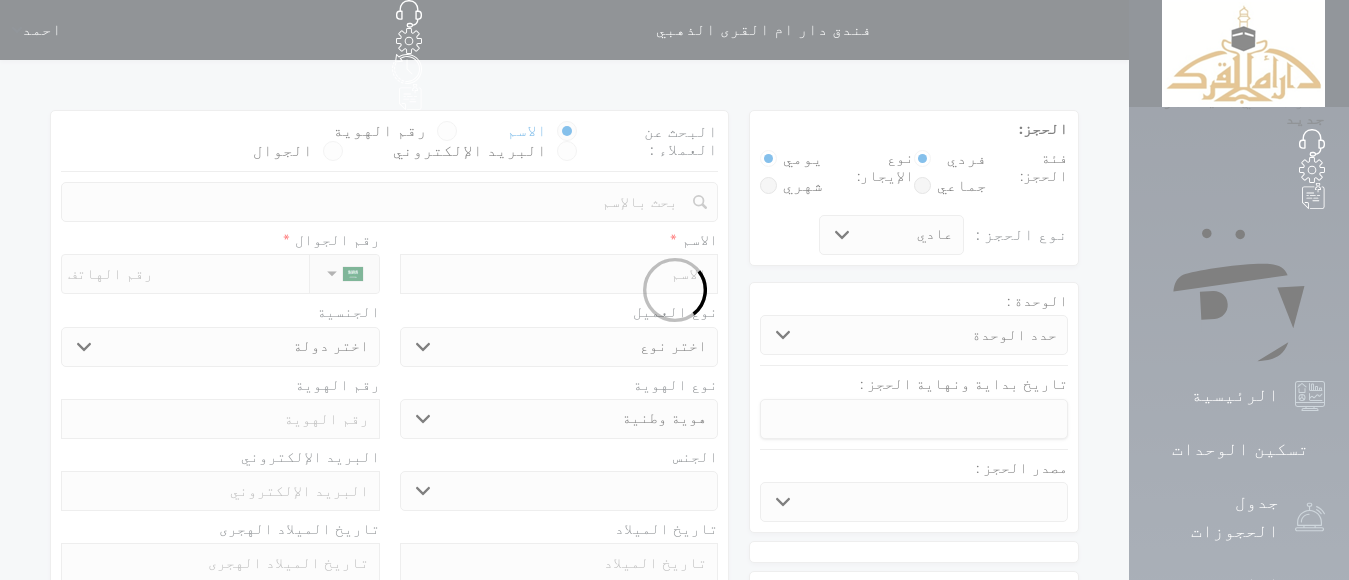 select 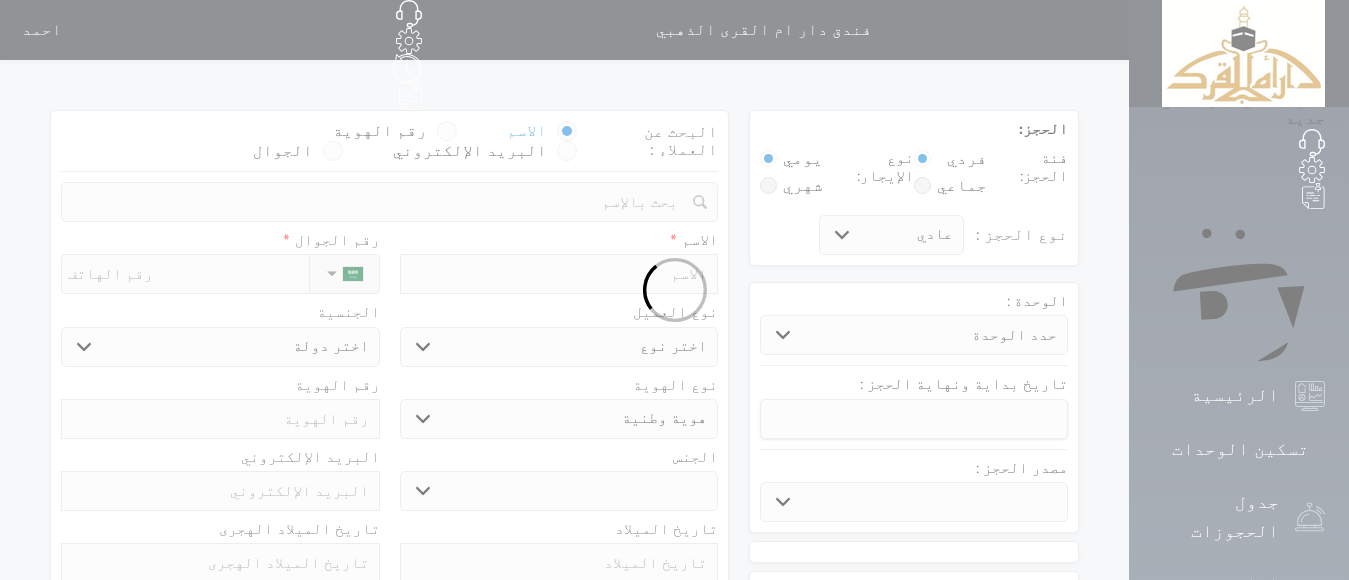 select 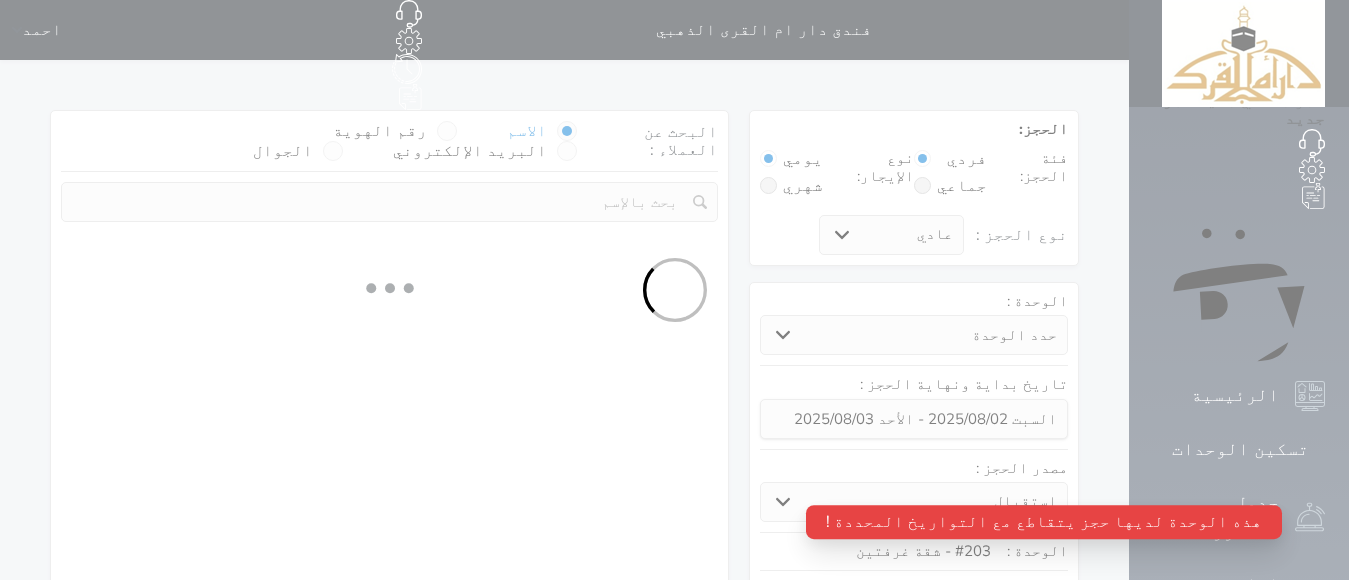 select 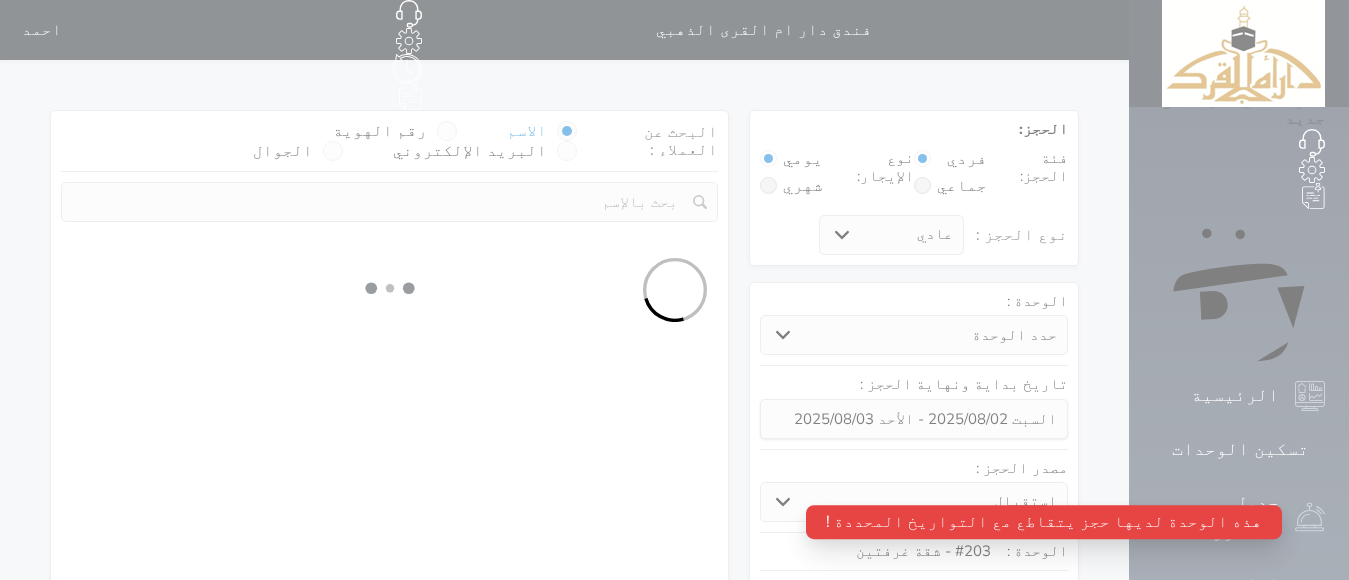 select on "113" 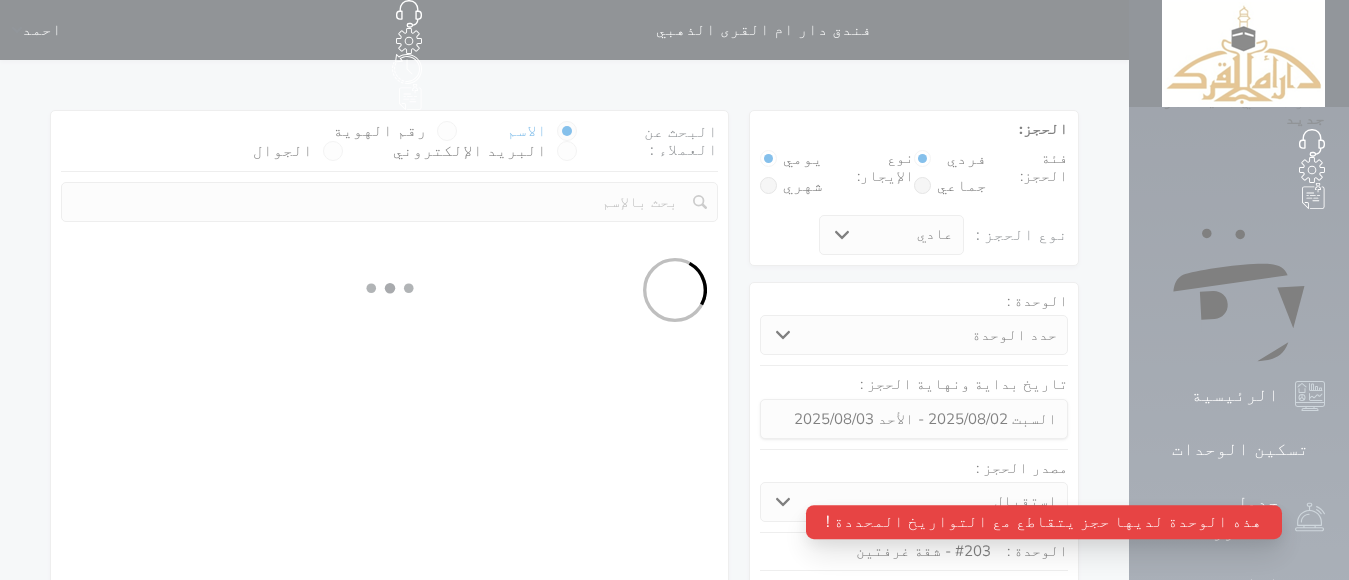select on "1" 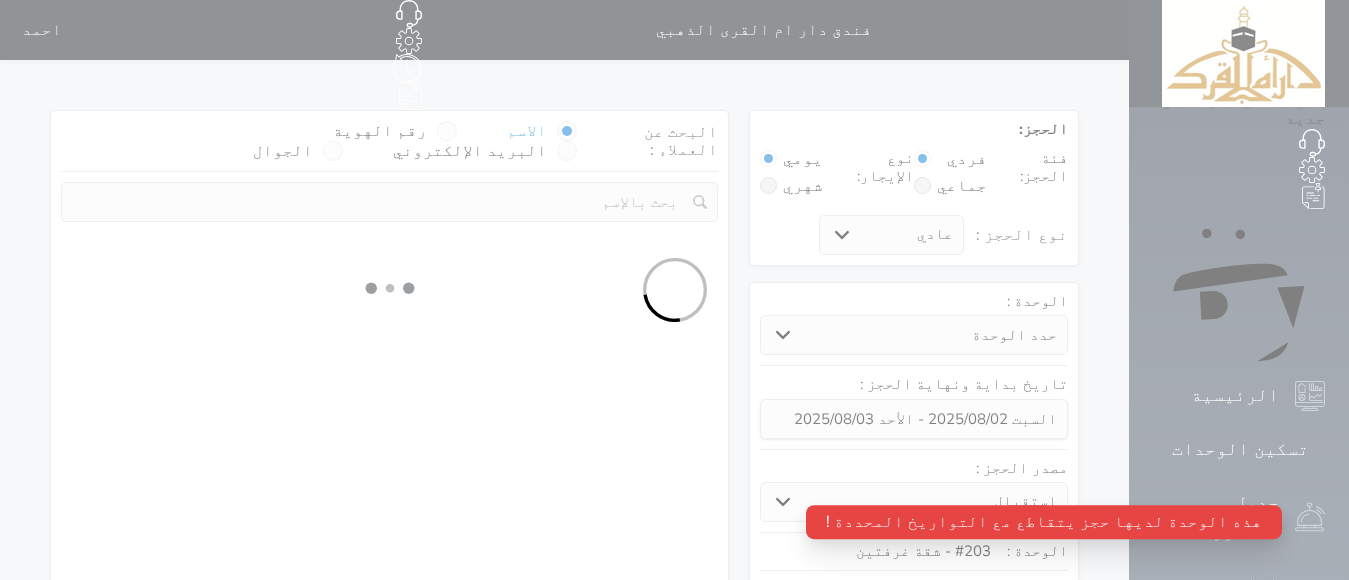 select 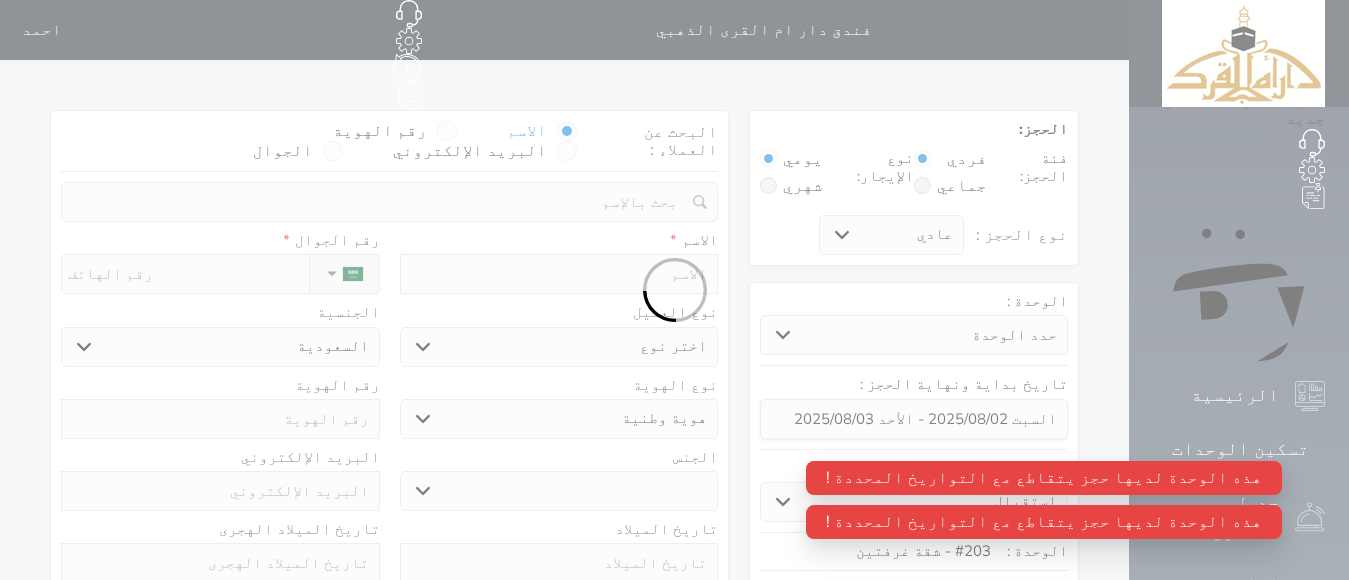 select 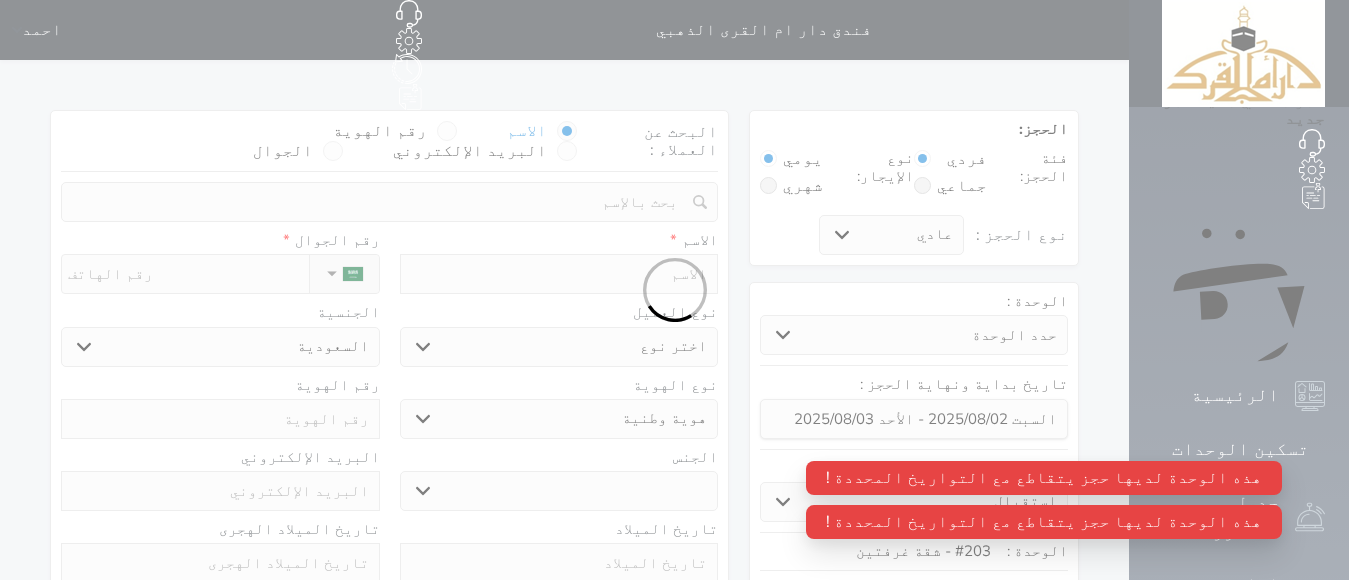 select 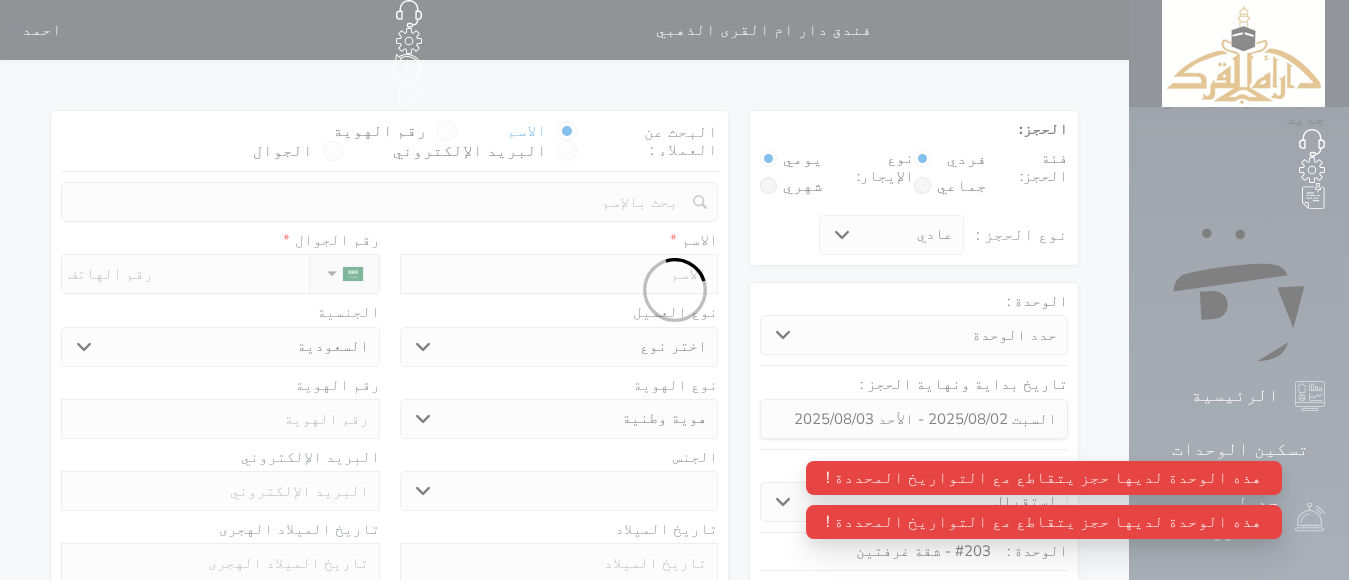 select 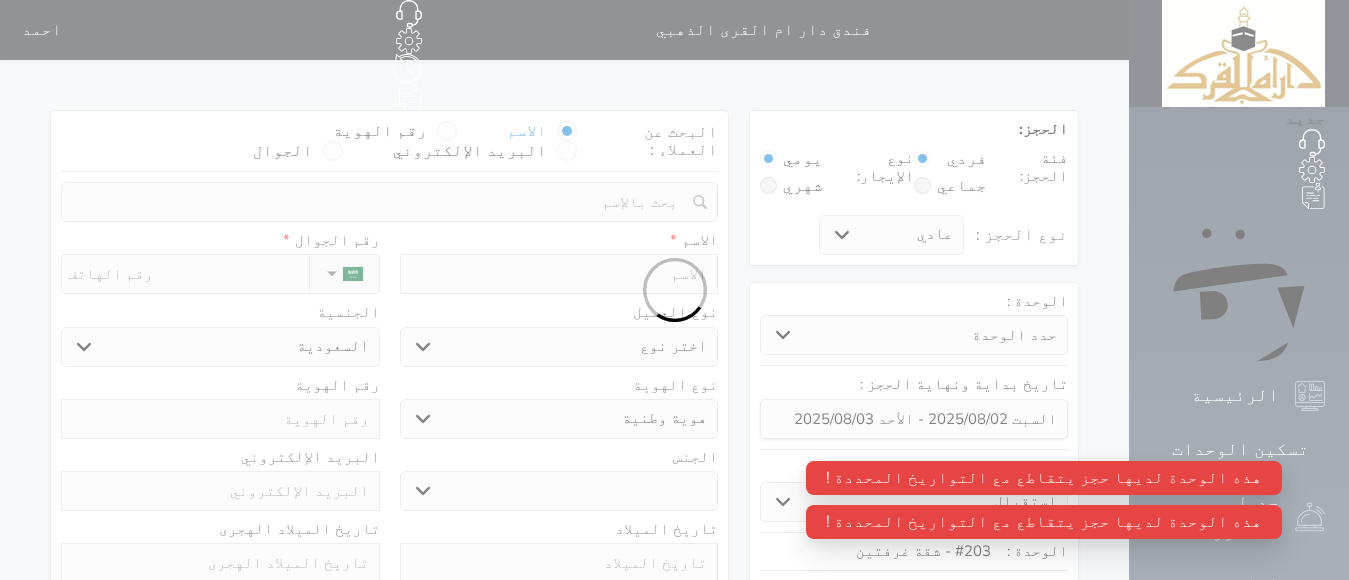 select 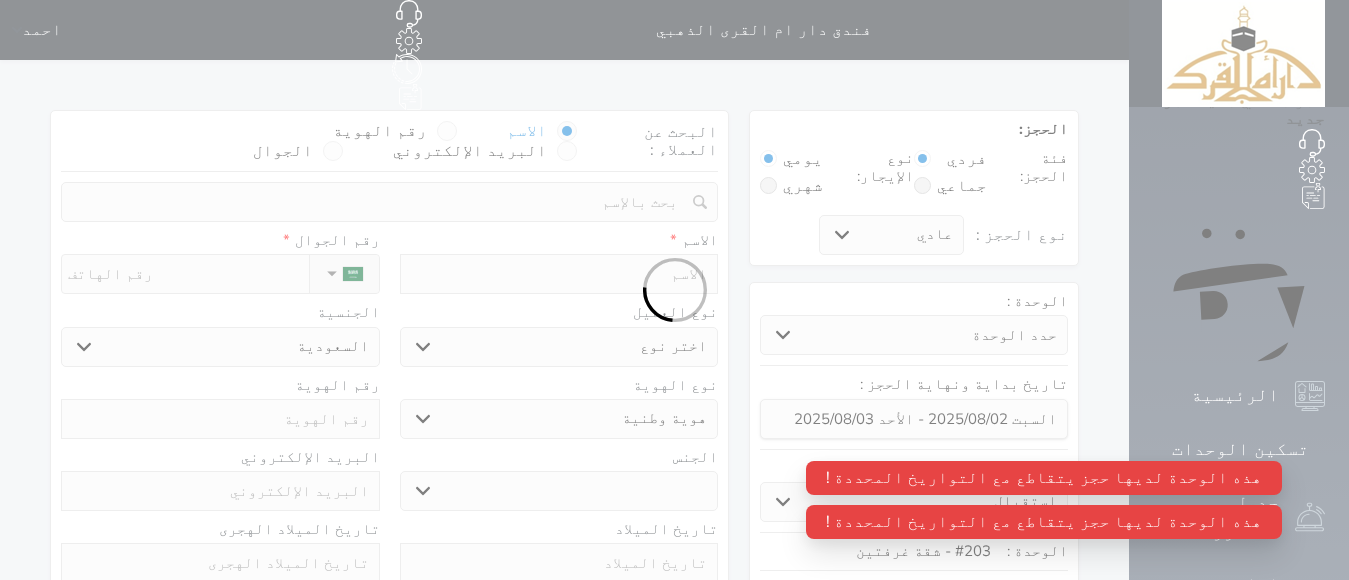 select 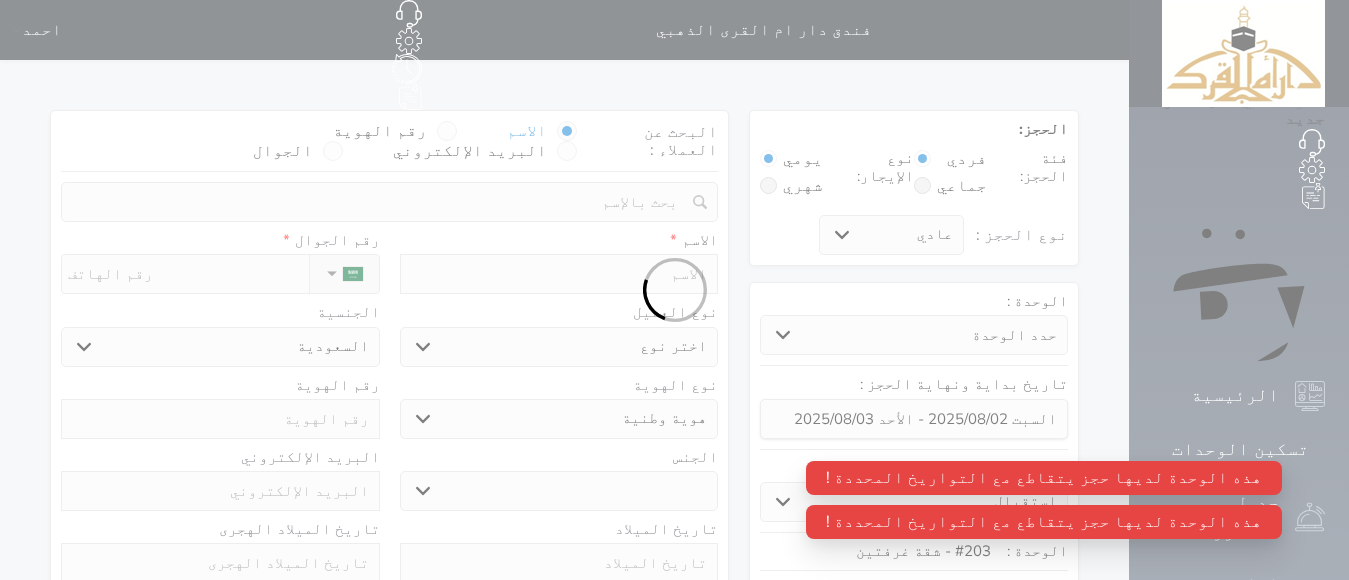 select 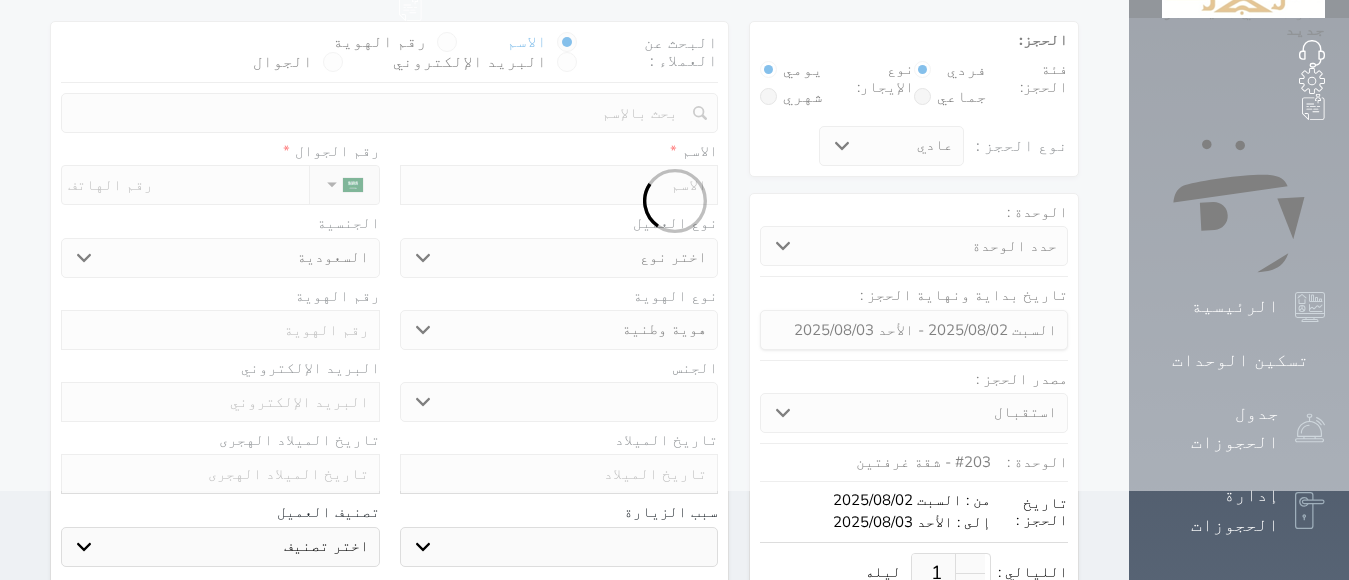 scroll, scrollTop: 0, scrollLeft: 0, axis: both 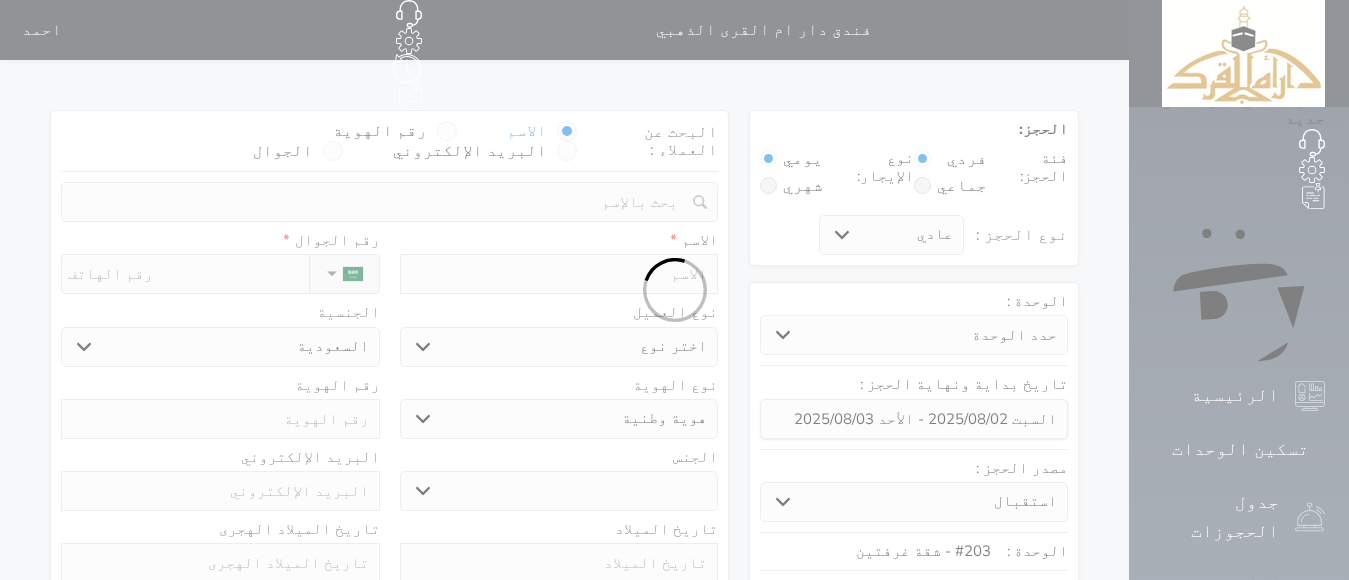 click 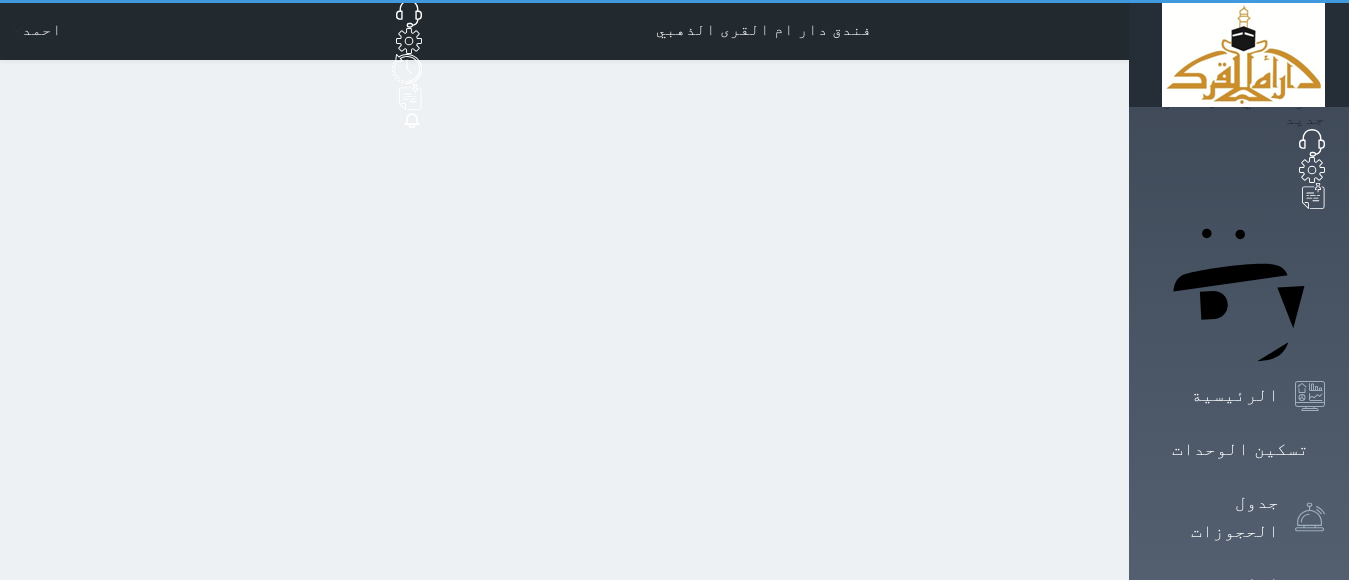 select on "open_all" 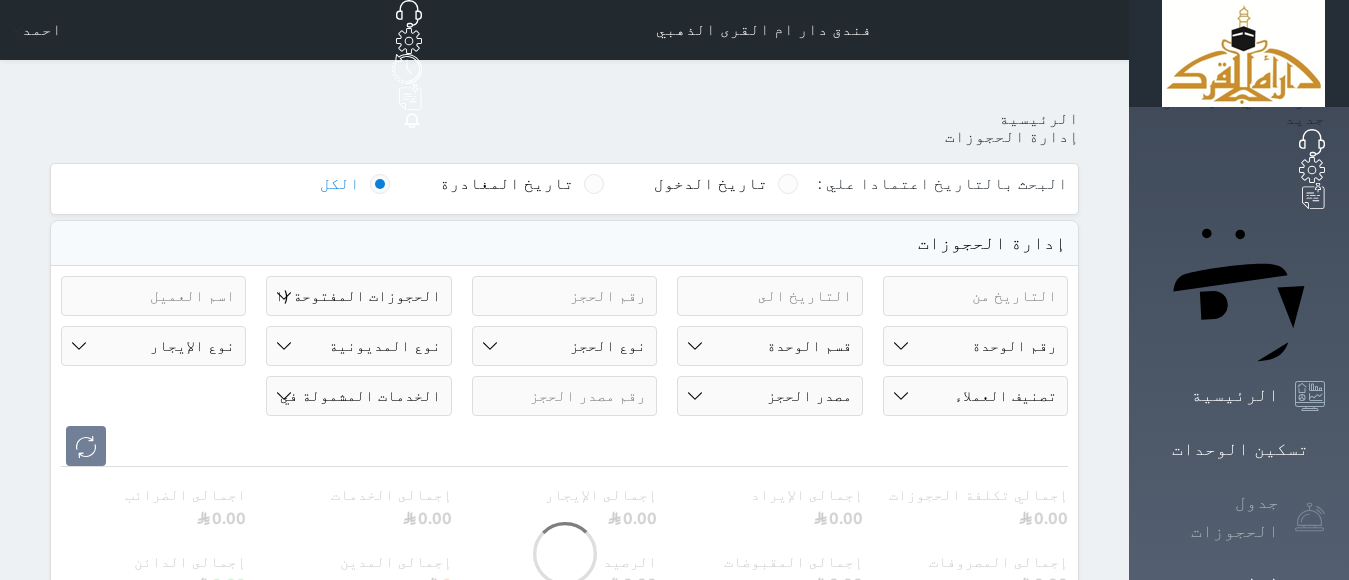 click on "جدول الحجوزات" at bounding box center [1216, 517] 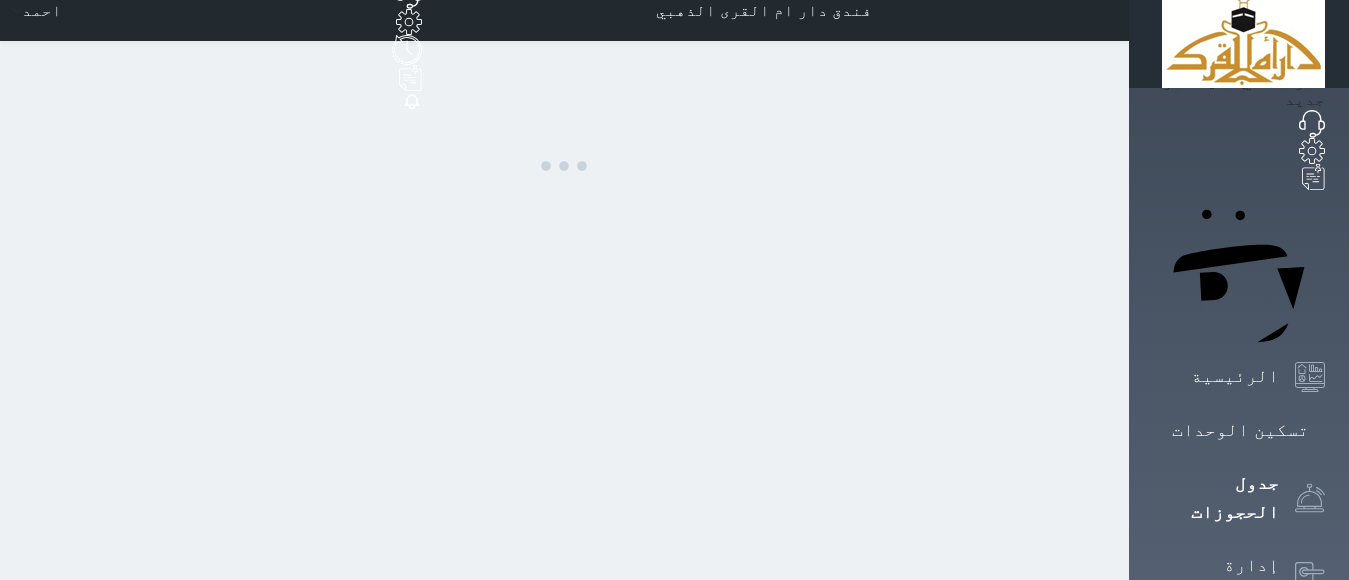 scroll, scrollTop: 0, scrollLeft: 0, axis: both 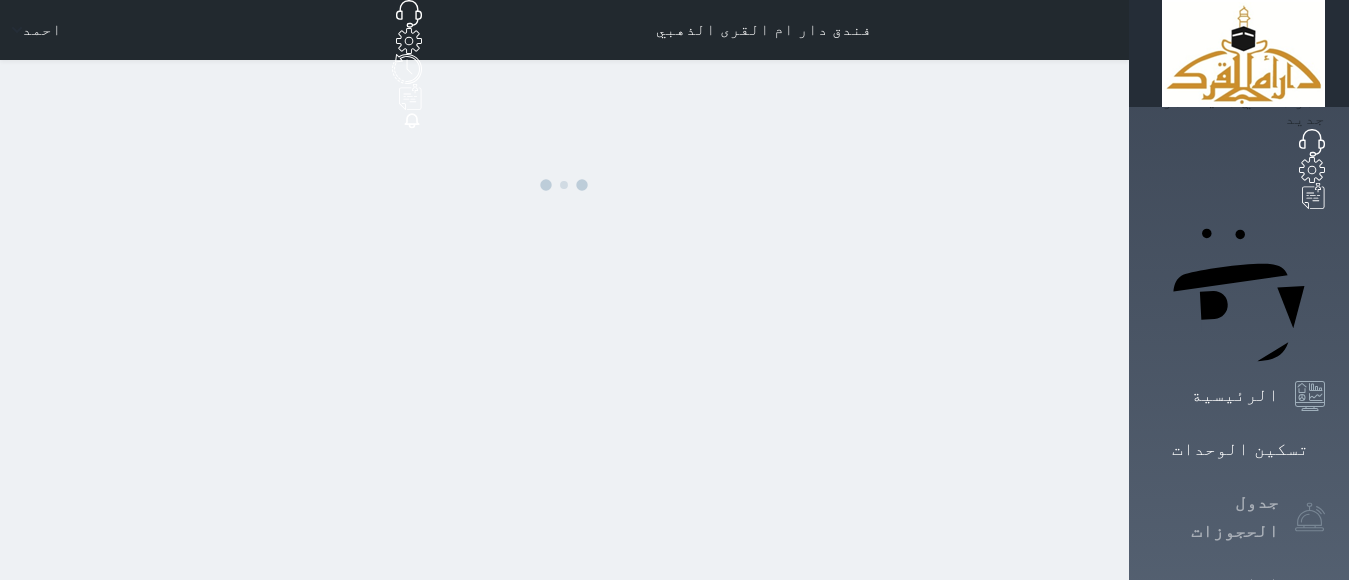 click on "جدول الحجوزات" at bounding box center (1216, 517) 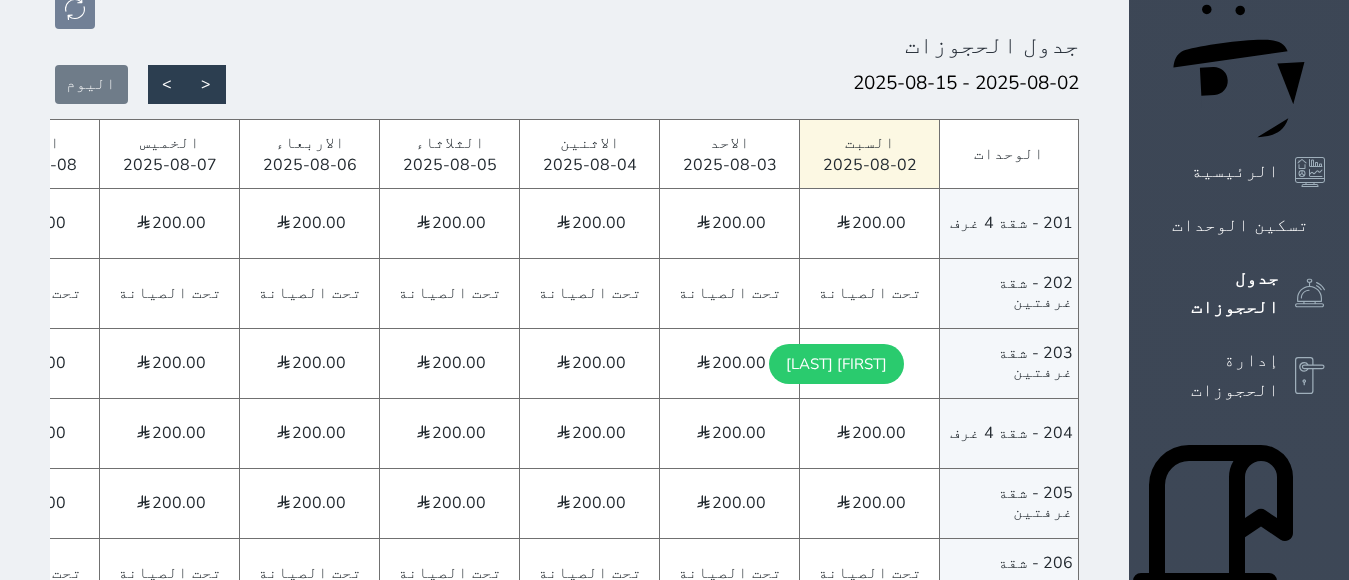 scroll, scrollTop: 373, scrollLeft: 0, axis: vertical 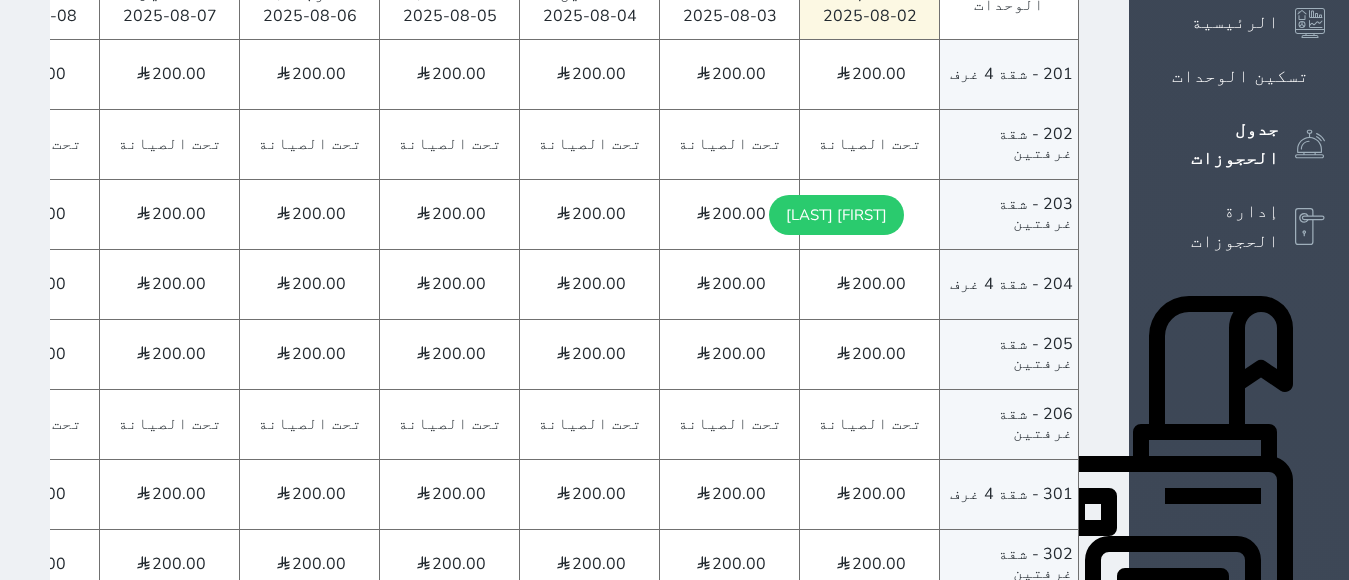 click on "الوحدات" at bounding box center (1240, 1019) 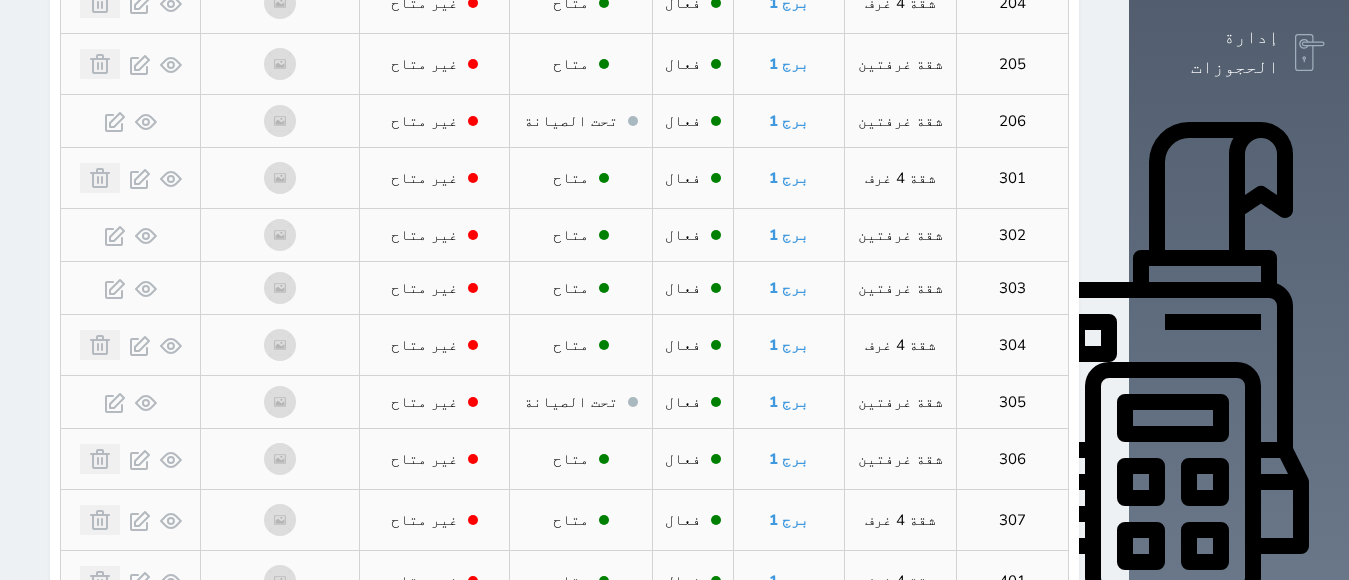 scroll, scrollTop: 560, scrollLeft: 0, axis: vertical 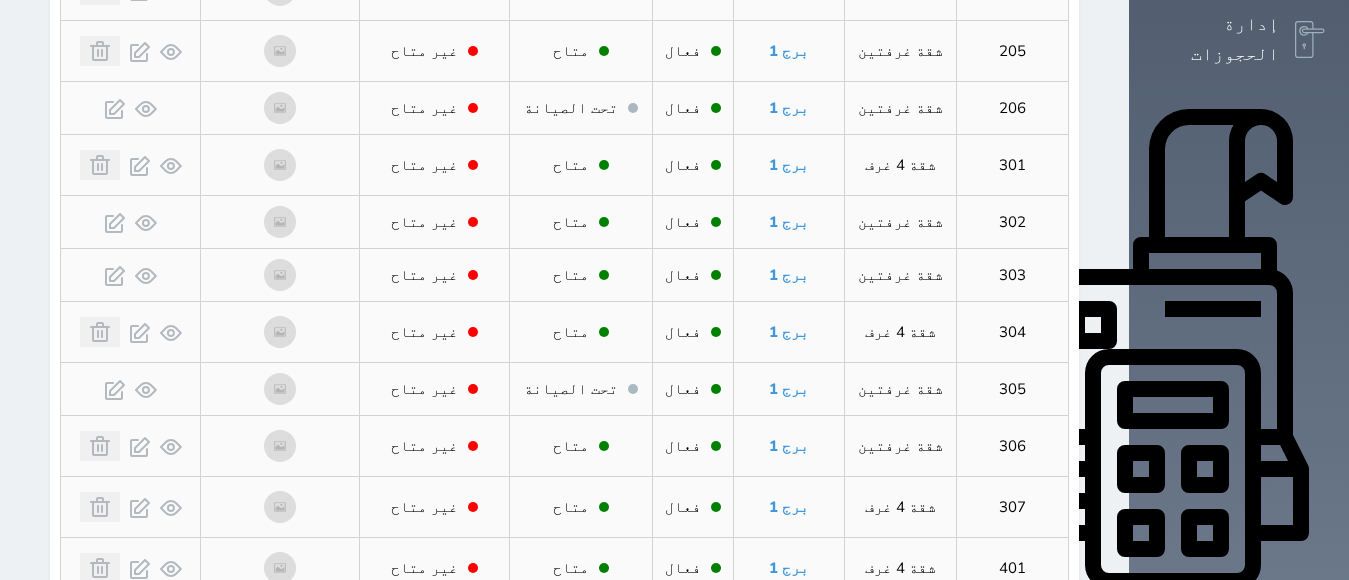 click on "التقارير" at bounding box center (1235, 939) 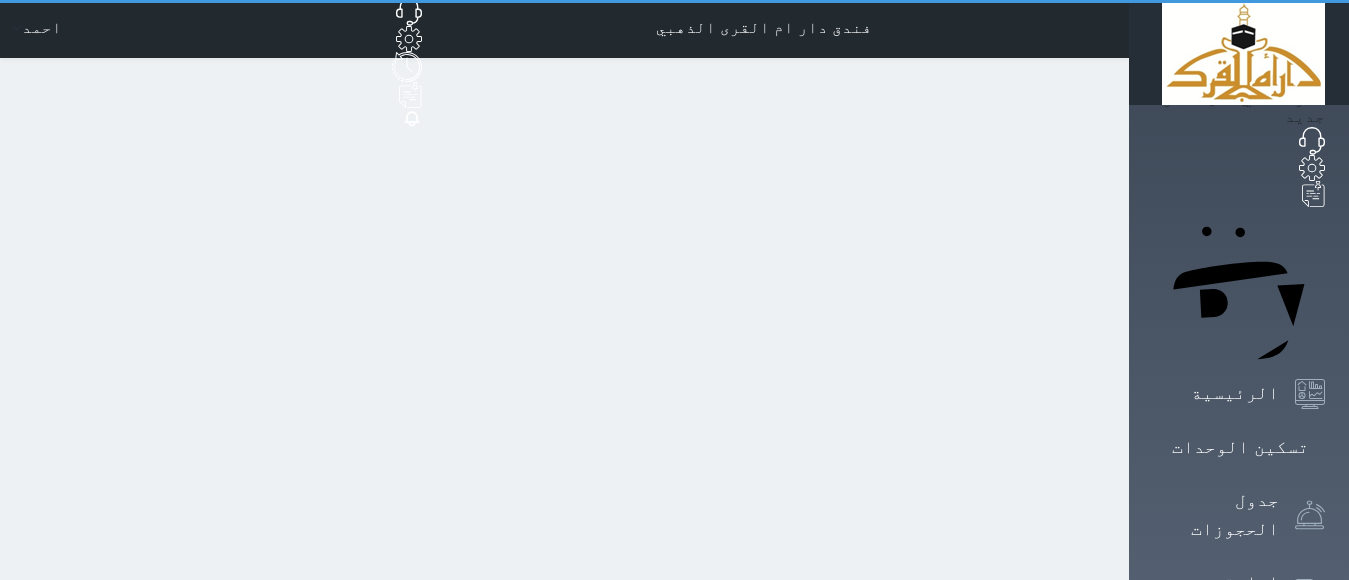 scroll, scrollTop: 0, scrollLeft: 0, axis: both 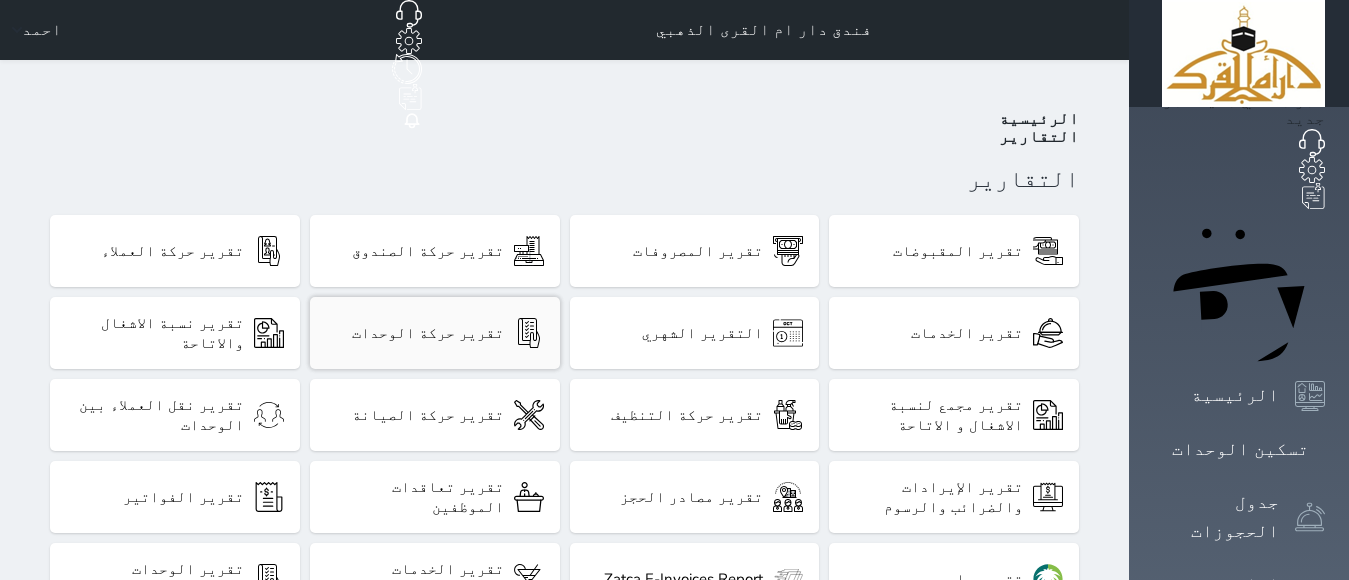 click on "تقرير حركة الوحدات" at bounding box center [428, 333] 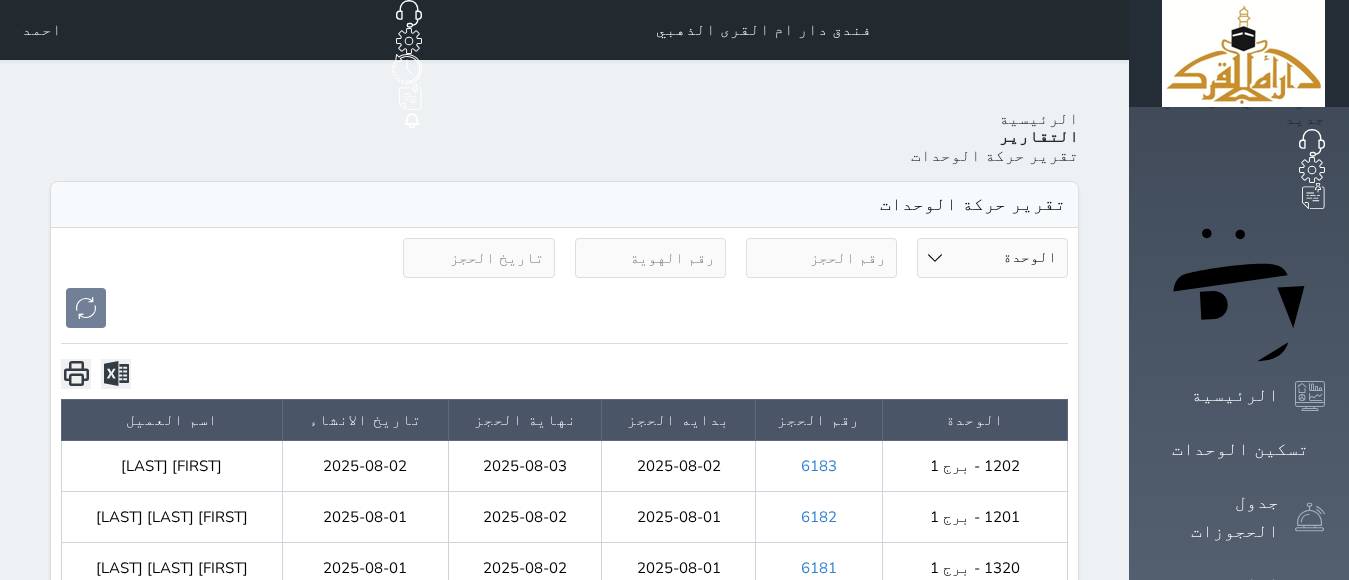 click on "الوحدة   201 - شقة 4 غرف 202 - شقة غرفتين 203 - شقة غرفتين 204 - شقة 4 غرف 205 - شقة غرفتين 206 - شقة غرفتين 301 - شقة 4 غرف 302 - شقة غرفتين 303 - شقة غرفتين 304 - شقة 4 غرف 305 - شقة غرفتين 306 - شقة غرفتين 307 - شقة 4 غرف 401 - شقة 4 غرف 402 - شقة غرفتين 403 - شقة غرفتين 404 - شقة 4 غرف 405 - شقة غرفتين 406 - شقة غرفتين 407 - شقة 4 غرف 501 - شقة 4 غرف 502 - شقة غرفتين 503 - شقة غرفتين 504 - شقة 4 غرف 505 - شقة غرفتين 506 - شقة غرفتين 507 - شقة 4 غرف 601 - شقة 4 غرف 602 - شقة غرفتين 603 - شقة غرفتين 604 - شقة 4 غرف 605 - شقة غرفتين 606 - شقة غرفتين 607 - شقة 4 غرف 701 - شقة 4 غرف 702 - شقة غرفتين 703 - شقة غرفتين 704 - شقة 4 غرف 705 - شقة غرفتين 706 - شقة غرفتين 707 - شقة 4 غرف 1605 - null" at bounding box center [992, 258] 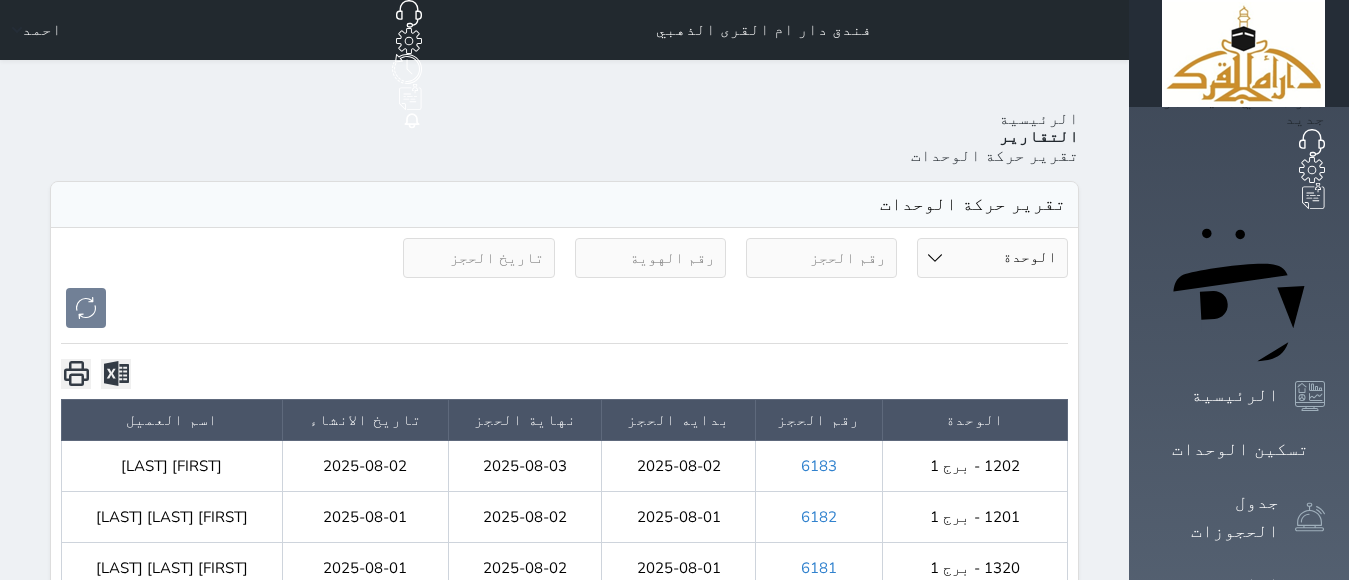 select on "203" 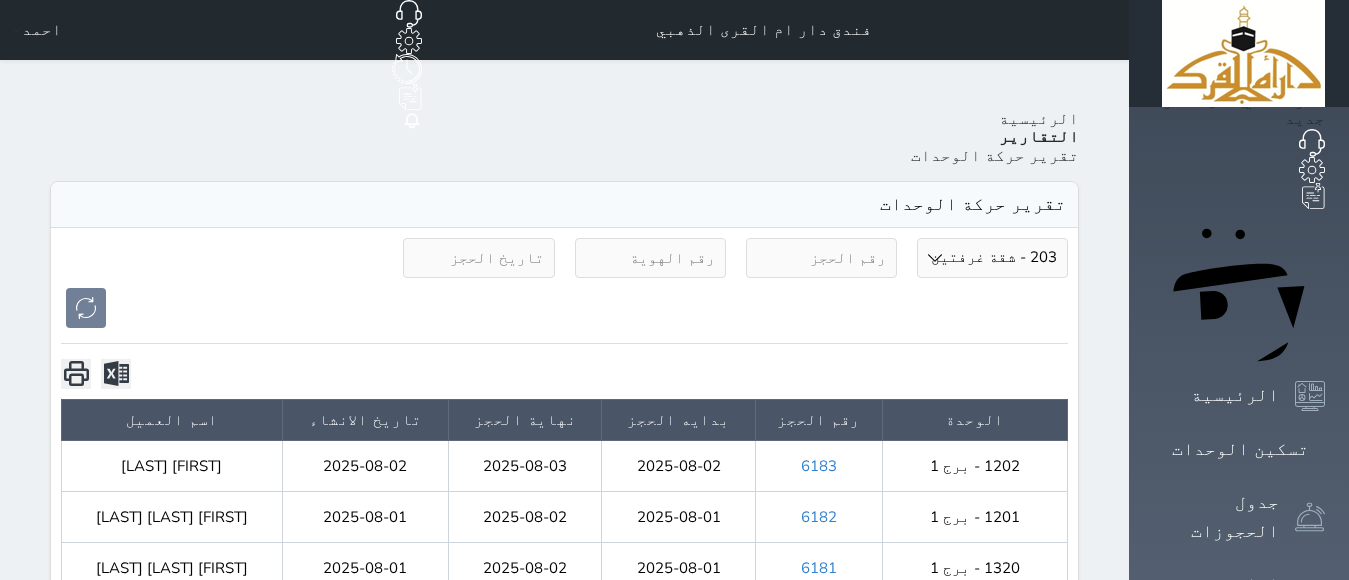 click on "الوحدة   201 - شقة 4 غرف 202 - شقة غرفتين 203 - شقة غرفتين 204 - شقة 4 غرف 205 - شقة غرفتين 206 - شقة غرفتين 301 - شقة 4 غرف 302 - شقة غرفتين 303 - شقة غرفتين 304 - شقة 4 غرف 305 - شقة غرفتين 306 - شقة غرفتين 307 - شقة 4 غرف 401 - شقة 4 غرف 402 - شقة غرفتين 403 - شقة غرفتين 404 - شقة 4 غرف 405 - شقة غرفتين 406 - شقة غرفتين 407 - شقة 4 غرف 501 - شقة 4 غرف 502 - شقة غرفتين 503 - شقة غرفتين 504 - شقة 4 غرف 505 - شقة غرفتين 506 - شقة غرفتين 507 - شقة 4 غرف 601 - شقة 4 غرف 602 - شقة غرفتين 603 - شقة غرفتين 604 - شقة 4 غرف 605 - شقة غرفتين 606 - شقة غرفتين 607 - شقة 4 غرف 701 - شقة 4 غرف 702 - شقة غرفتين 703 - شقة غرفتين 704 - شقة 4 غرف 705 - شقة غرفتين 706 - شقة غرفتين 707 - شقة 4 غرف 1605 - null" at bounding box center (992, 258) 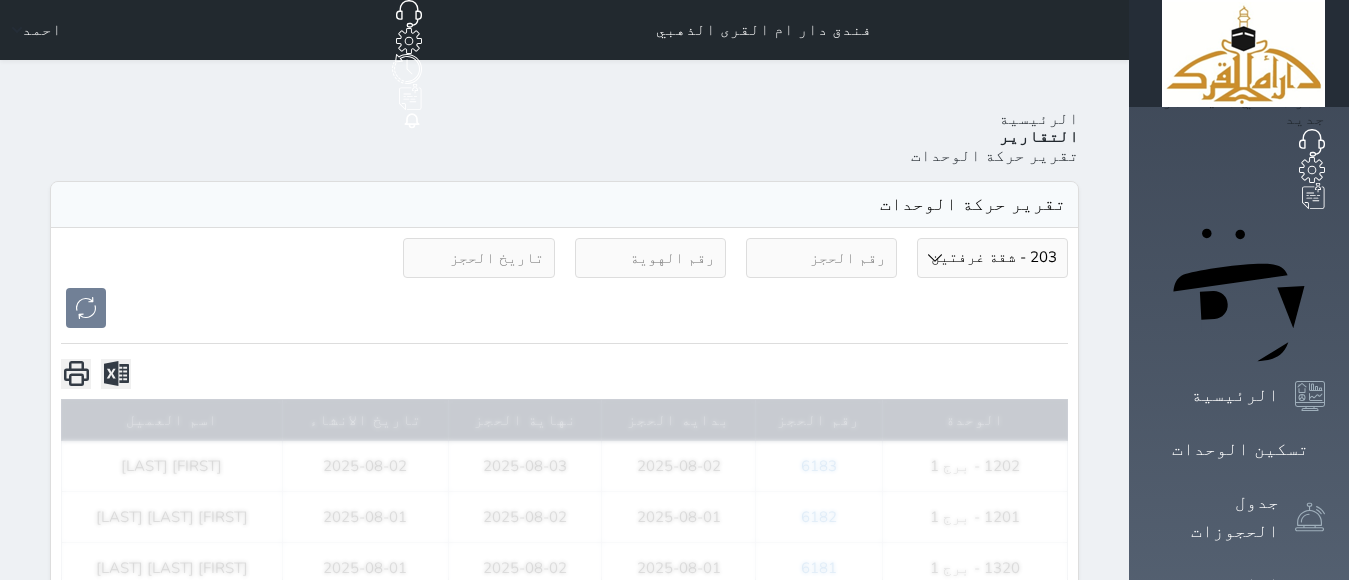click on "الوحدة   201 - شقة 4 غرف 202 - شقة غرفتين 203 - شقة غرفتين 204 - شقة 4 غرف 205 - شقة غرفتين 206 - شقة غرفتين 301 - شقة 4 غرف 302 - شقة غرفتين 303 - شقة غرفتين 304 - شقة 4 غرف 305 - شقة غرفتين 306 - شقة غرفتين 307 - شقة 4 غرف 401 - شقة 4 غرف 402 - شقة غرفتين 403 - شقة غرفتين 404 - شقة 4 غرف 405 - شقة غرفتين 406 - شقة غرفتين 407 - شقة 4 غرف 501 - شقة 4 غرف 502 - شقة غرفتين 503 - شقة غرفتين 504 - شقة 4 غرف 505 - شقة غرفتين 506 - شقة غرفتين 507 - شقة 4 غرف 601 - شقة 4 غرف 602 - شقة غرفتين 603 - شقة غرفتين 604 - شقة 4 غرف 605 - شقة غرفتين 606 - شقة غرفتين 607 - شقة 4 غرف 701 - شقة 4 غرف 702 - شقة غرفتين 703 - شقة غرفتين 704 - شقة 4 غرف 705 - شقة غرفتين 706 - شقة غرفتين 707 - شقة 4 غرف 1605 - null" at bounding box center (992, 258) 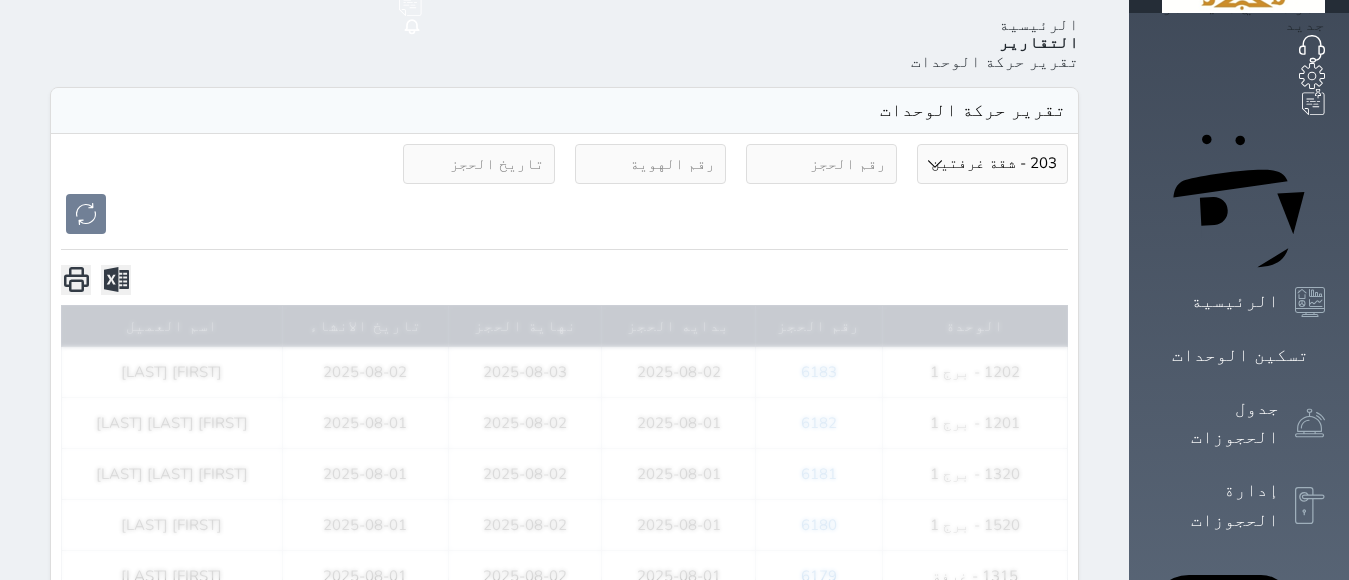 click at bounding box center (564, 280) 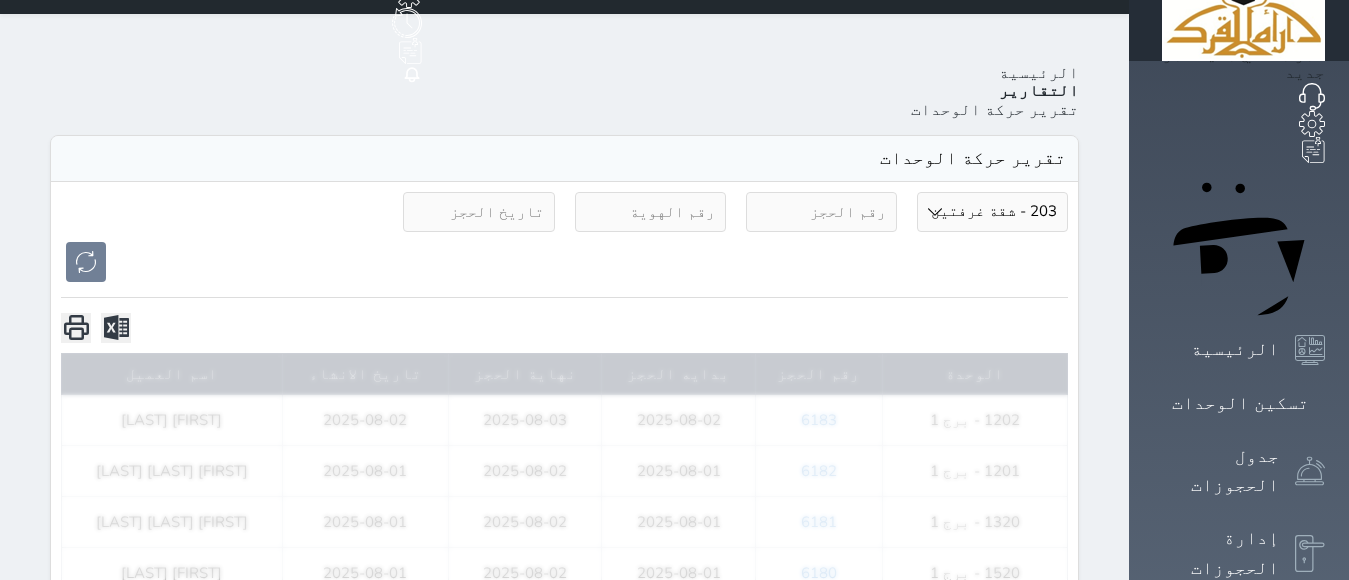 scroll, scrollTop: 0, scrollLeft: 0, axis: both 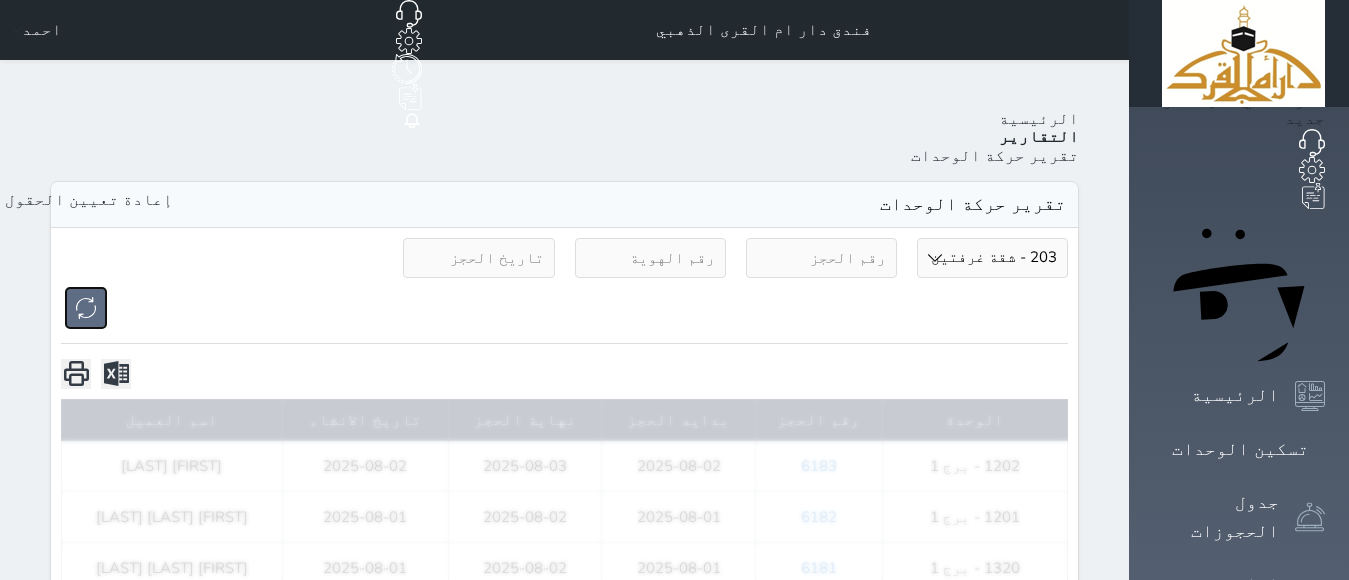 click at bounding box center [86, 308] 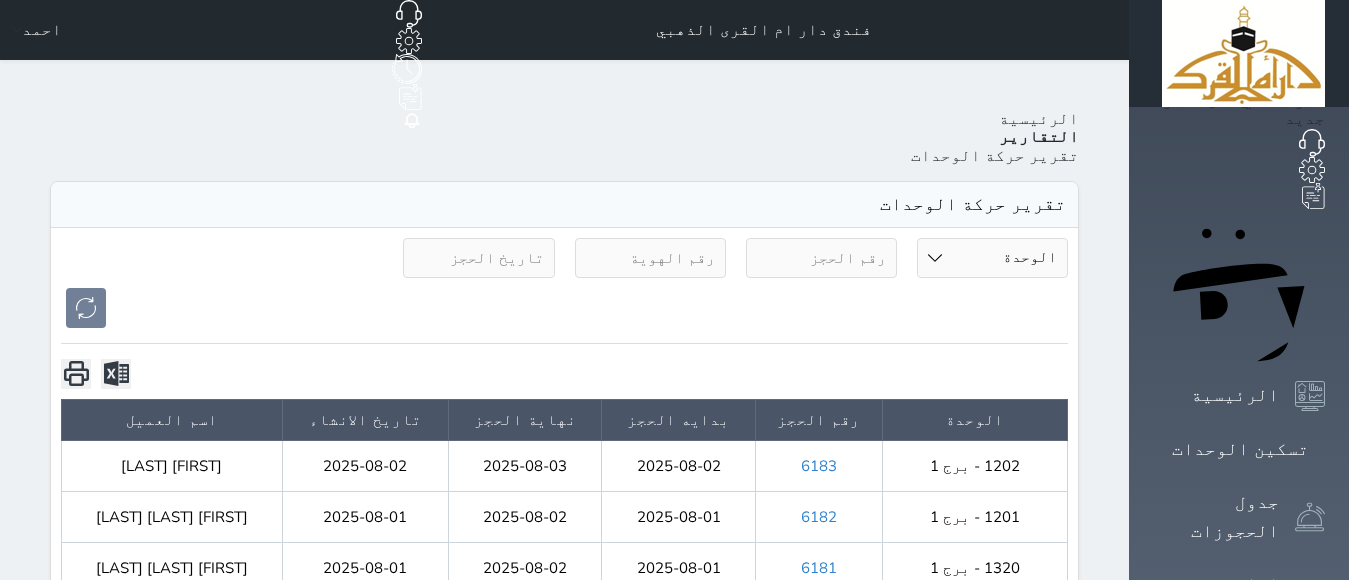 click on "الوحدة   201 - شقة 4 غرف 202 - شقة غرفتين 203 - شقة غرفتين 204 - شقة 4 غرف 205 - شقة غرفتين 206 - شقة غرفتين 301 - شقة 4 غرف 302 - شقة غرفتين 303 - شقة غرفتين 304 - شقة 4 غرف 305 - شقة غرفتين 306 - شقة غرفتين 307 - شقة 4 غرف 401 - شقة 4 غرف 402 - شقة غرفتين 403 - شقة غرفتين 404 - شقة 4 غرف 405 - شقة غرفتين 406 - شقة غرفتين 407 - شقة 4 غرف 501 - شقة 4 غرف 502 - شقة غرفتين 503 - شقة غرفتين 504 - شقة 4 غرف 505 - شقة غرفتين 506 - شقة غرفتين 507 - شقة 4 غرف 601 - شقة 4 غرف 602 - شقة غرفتين 603 - شقة غرفتين 604 - شقة 4 غرف 605 - شقة غرفتين 606 - شقة غرفتين 607 - شقة 4 غرف 701 - شقة 4 غرف 702 - شقة غرفتين 703 - شقة غرفتين 704 - شقة 4 غرف 705 - شقة غرفتين 706 - شقة غرفتين 707 - شقة 4 غرف 1605 - null" at bounding box center (992, 258) 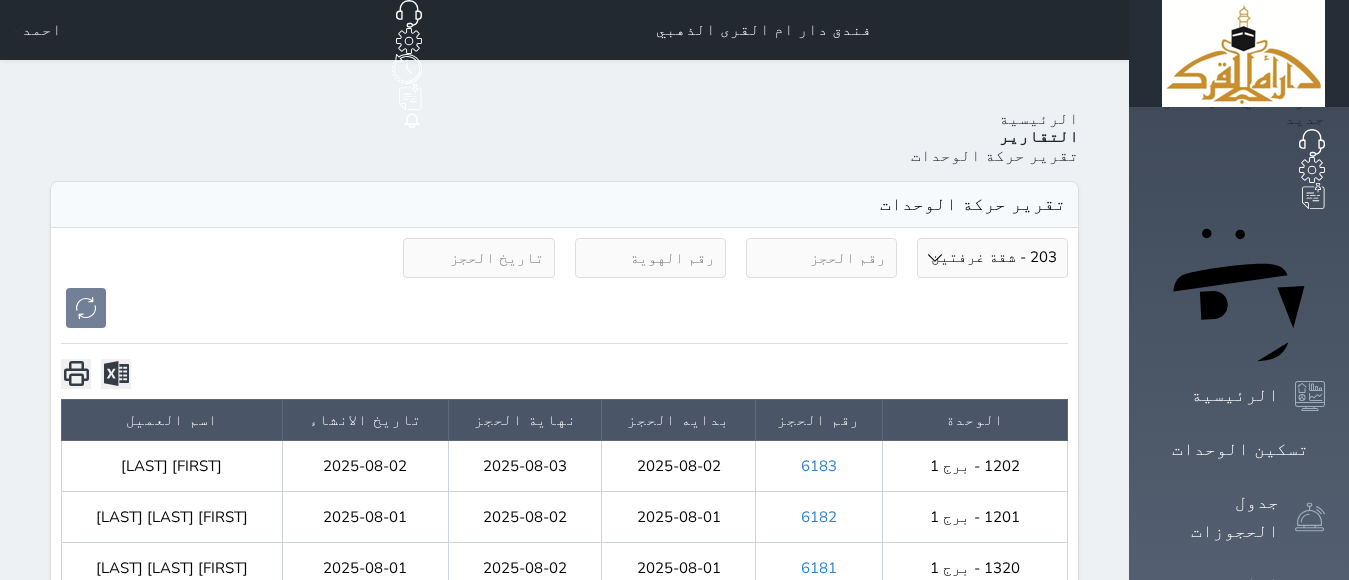 click on "الوحدة   201 - شقة 4 غرف 202 - شقة غرفتين 203 - شقة غرفتين 204 - شقة 4 غرف 205 - شقة غرفتين 206 - شقة غرفتين 301 - شقة 4 غرف 302 - شقة غرفتين 303 - شقة غرفتين 304 - شقة 4 غرف 305 - شقة غرفتين 306 - شقة غرفتين 307 - شقة 4 غرف 401 - شقة 4 غرف 402 - شقة غرفتين 403 - شقة غرفتين 404 - شقة 4 غرف 405 - شقة غرفتين 406 - شقة غرفتين 407 - شقة 4 غرف 501 - شقة 4 غرف 502 - شقة غرفتين 503 - شقة غرفتين 504 - شقة 4 غرف 505 - شقة غرفتين 506 - شقة غرفتين 507 - شقة 4 غرف 601 - شقة 4 غرف 602 - شقة غرفتين 603 - شقة غرفتين 604 - شقة 4 غرف 605 - شقة غرفتين 606 - شقة غرفتين 607 - شقة 4 غرف 701 - شقة 4 غرف 702 - شقة غرفتين 703 - شقة غرفتين 704 - شقة 4 غرف 705 - شقة غرفتين 706 - شقة غرفتين 707 - شقة 4 غرف 1605 - null" at bounding box center [992, 258] 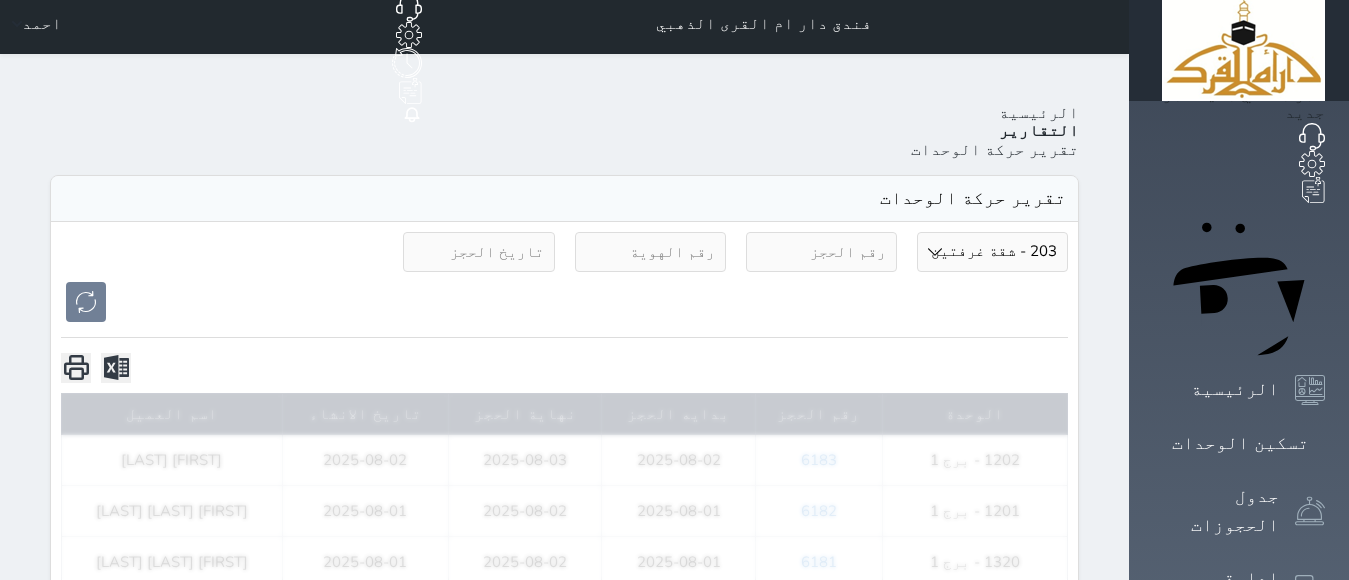 scroll, scrollTop: 94, scrollLeft: 0, axis: vertical 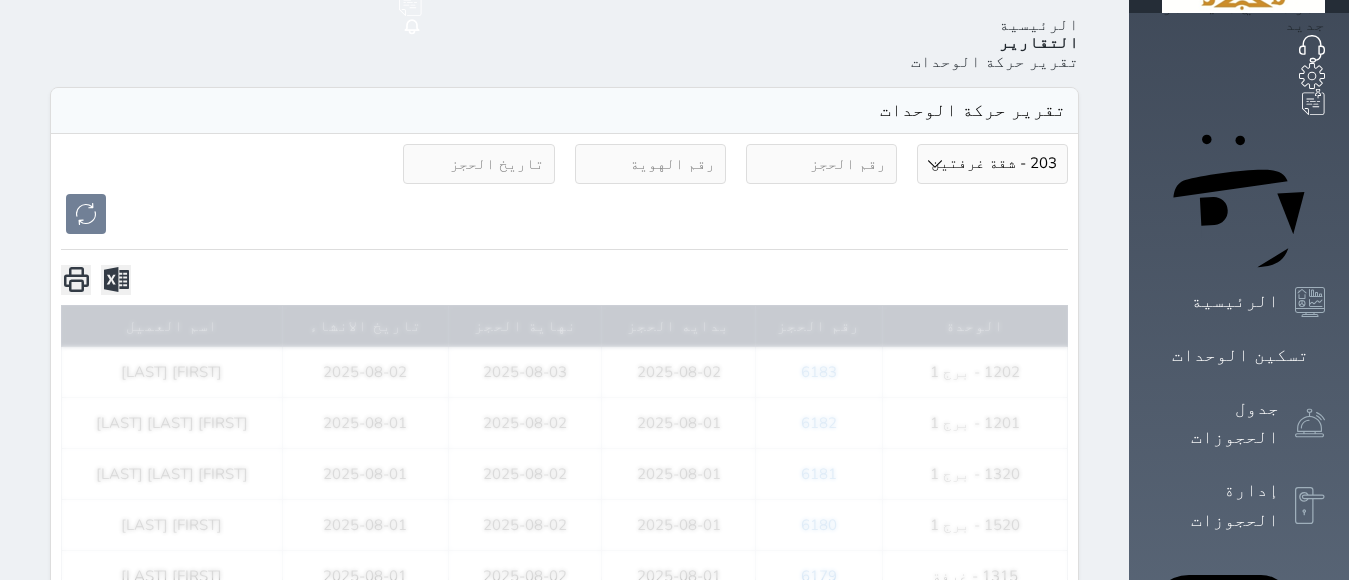 click on "الوحدة   201 - شقة 4 غرف 202 - شقة غرفتين 203 - شقة غرفتين 204 - شقة 4 غرف 205 - شقة غرفتين 206 - شقة غرفتين 301 - شقة 4 غرف 302 - شقة غرفتين 303 - شقة غرفتين 304 - شقة 4 غرف 305 - شقة غرفتين 306 - شقة غرفتين 307 - شقة 4 غرف 401 - شقة 4 غرف 402 - شقة غرفتين 403 - شقة غرفتين 404 - شقة 4 غرف 405 - شقة غرفتين 406 - شقة غرفتين 407 - شقة 4 غرف 501 - شقة 4 غرف 502 - شقة غرفتين 503 - شقة غرفتين 504 - شقة 4 غرف 505 - شقة غرفتين 506 - شقة غرفتين 507 - شقة 4 غرف 601 - شقة 4 غرف 602 - شقة غرفتين 603 - شقة غرفتين 604 - شقة 4 غرف 605 - شقة غرفتين 606 - شقة غرفتين 607 - شقة 4 غرف 701 - شقة 4 غرف 702 - شقة غرفتين 703 - شقة غرفتين 704 - شقة 4 غرف 705 - شقة غرفتين 706 - شقة غرفتين 707 - شقة 4 غرف 1605 - null" at bounding box center (992, 164) 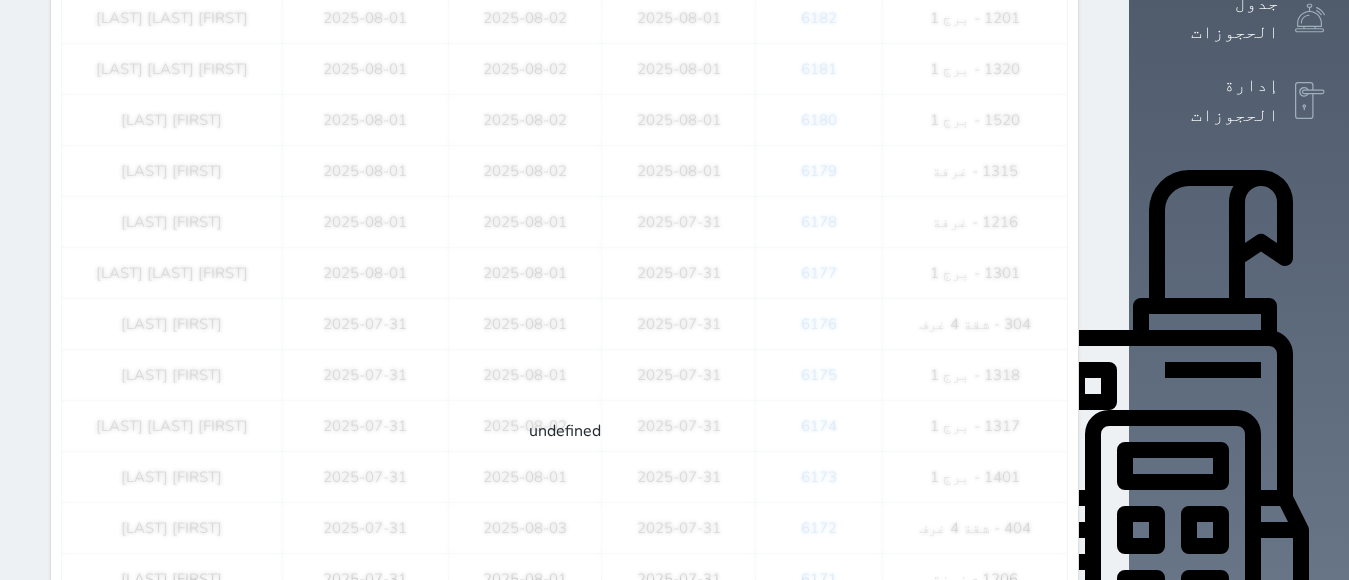 scroll, scrollTop: 467, scrollLeft: 0, axis: vertical 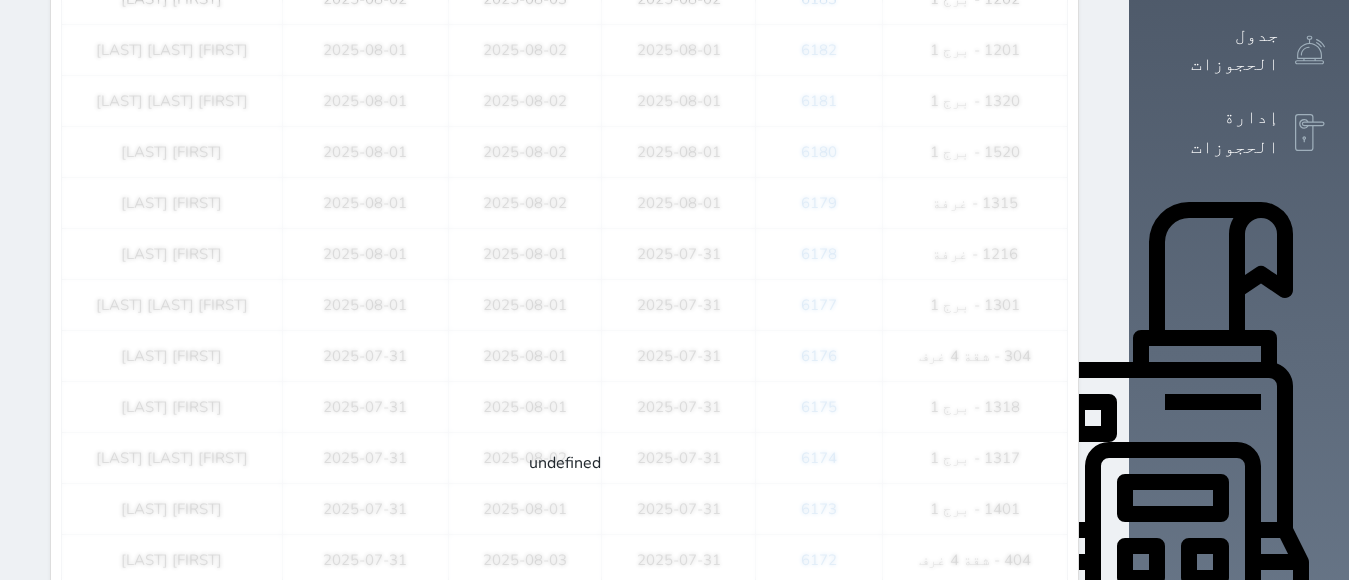 click on "العملاء" at bounding box center (1246, 818) 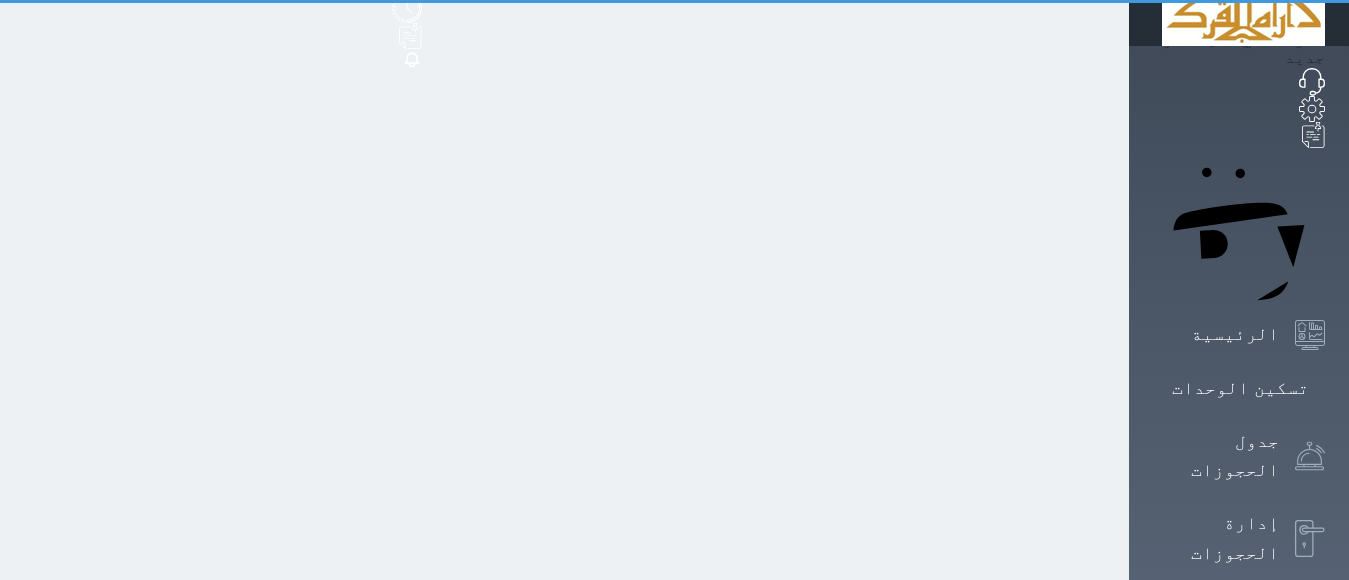 scroll, scrollTop: 0, scrollLeft: 0, axis: both 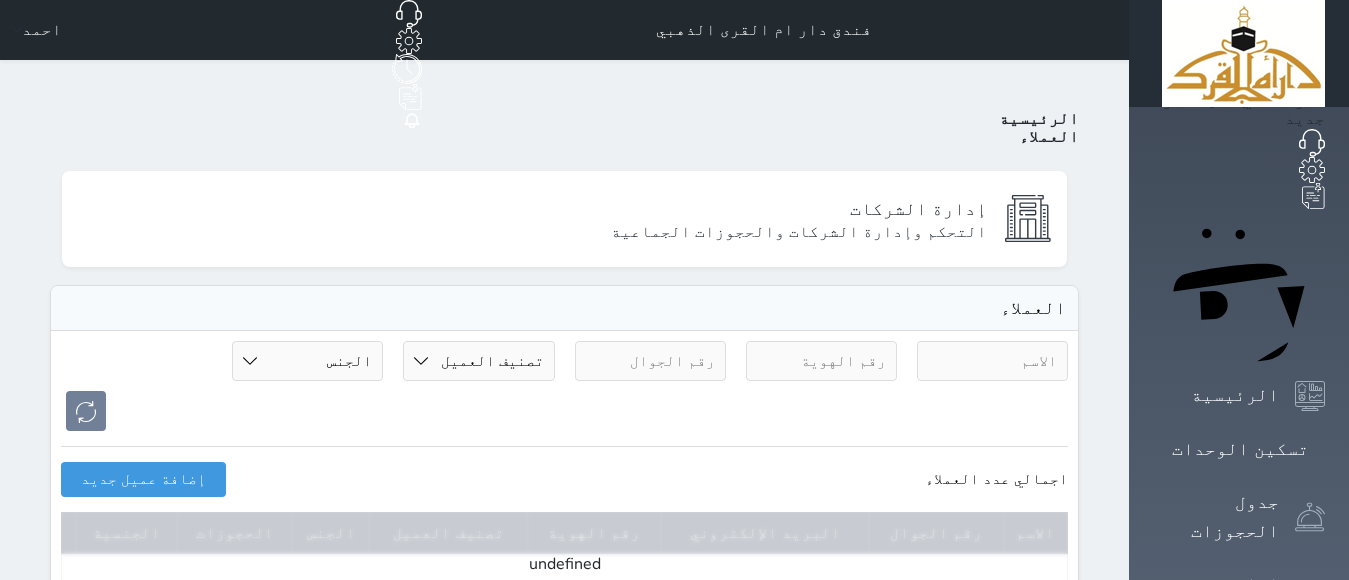click at bounding box center [992, 361] 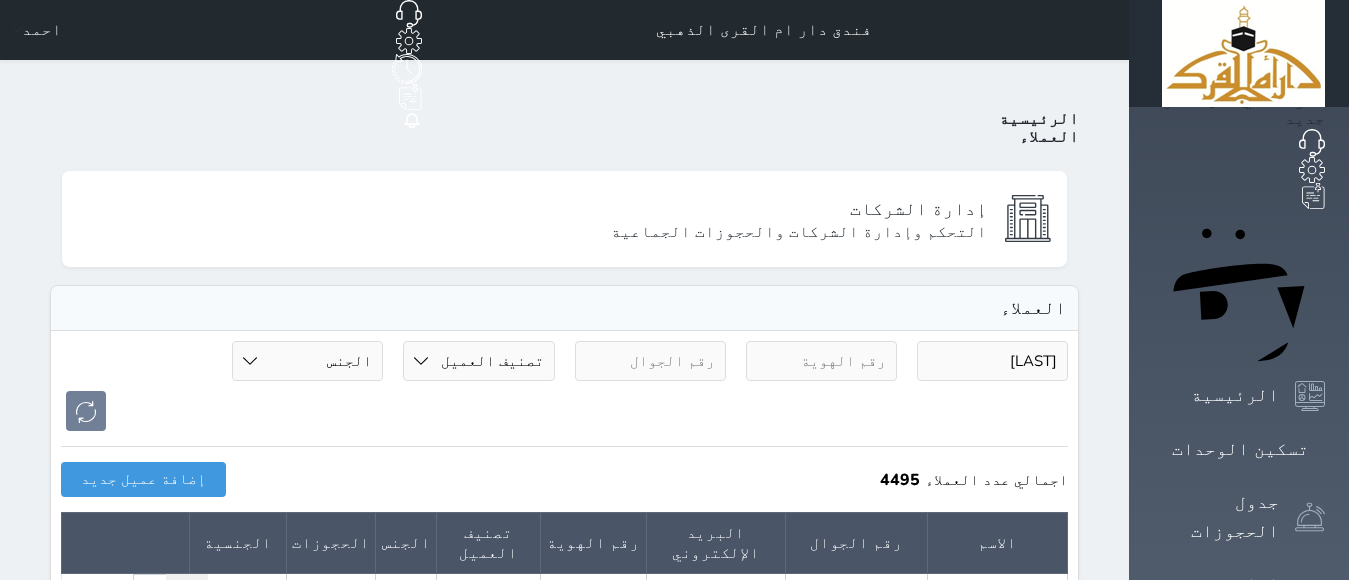 type on "الحارثي" 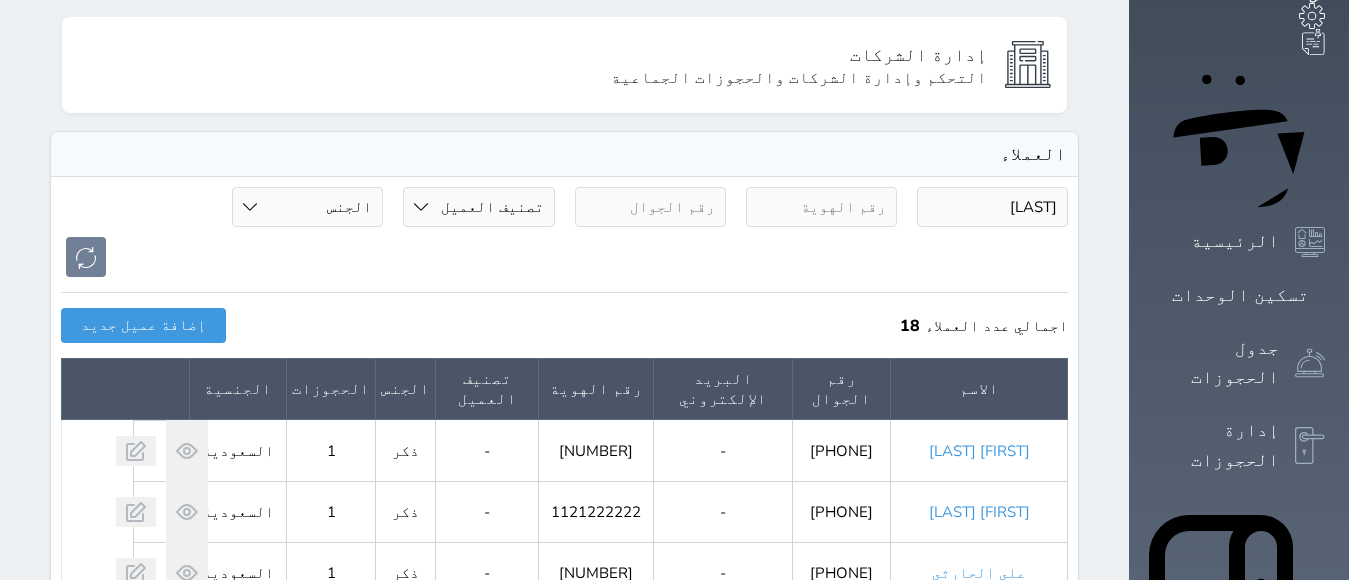 scroll, scrollTop: 187, scrollLeft: 0, axis: vertical 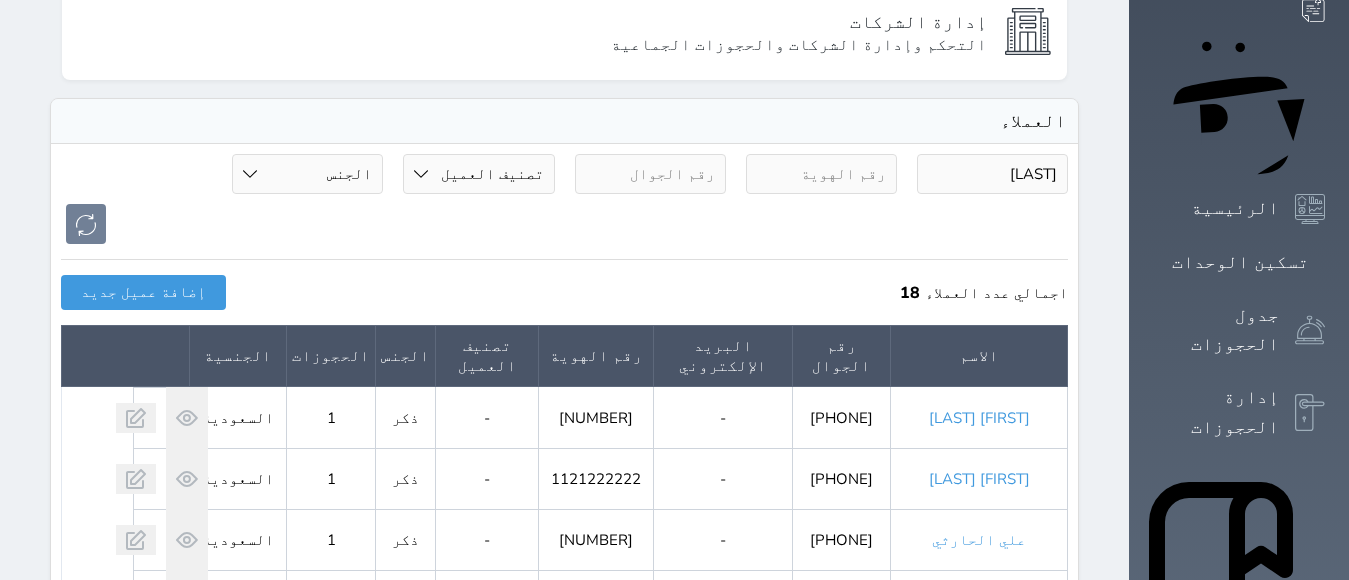 click on "رائد الحارثي" at bounding box center [979, 479] 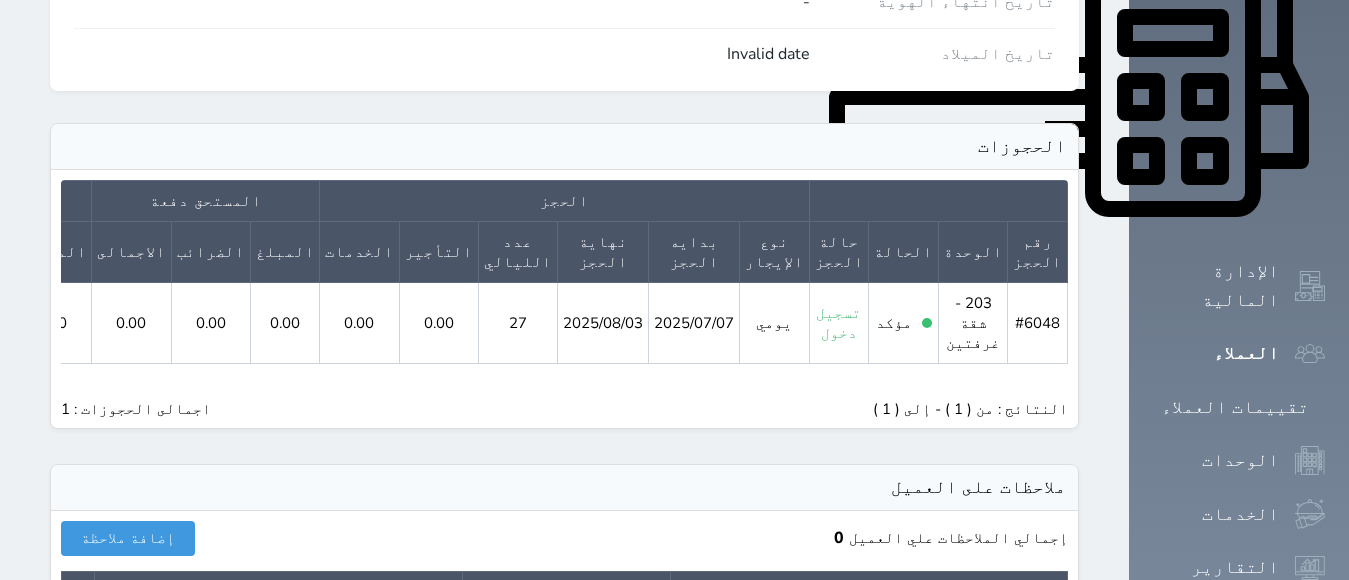 scroll, scrollTop: 933, scrollLeft: 0, axis: vertical 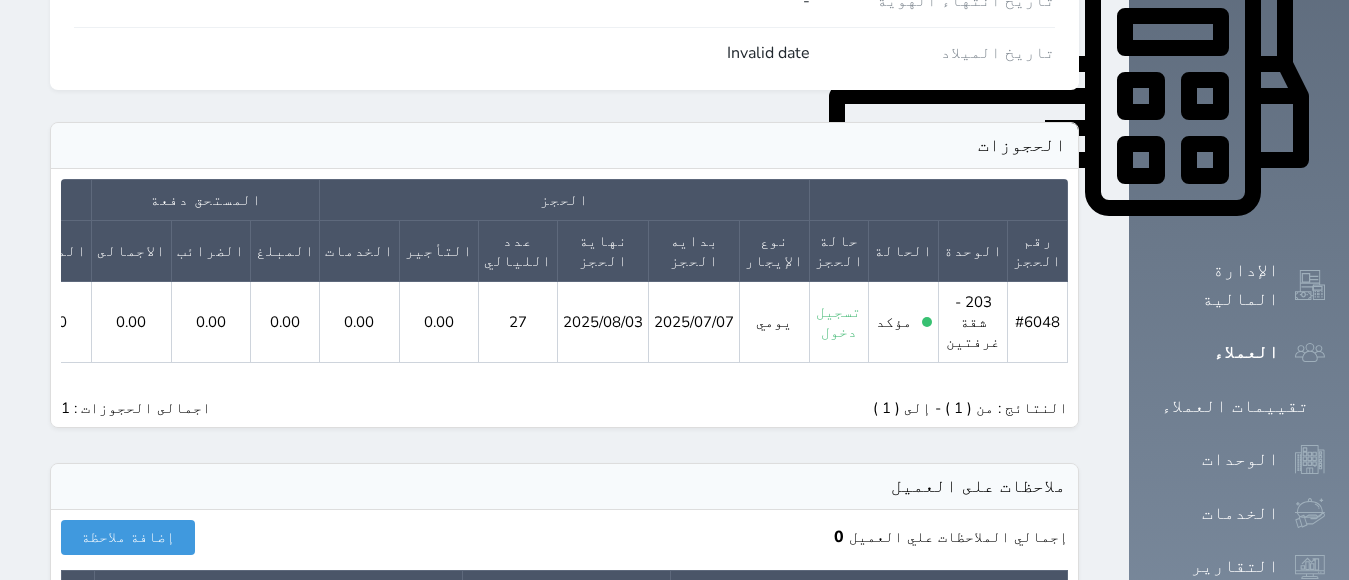 click 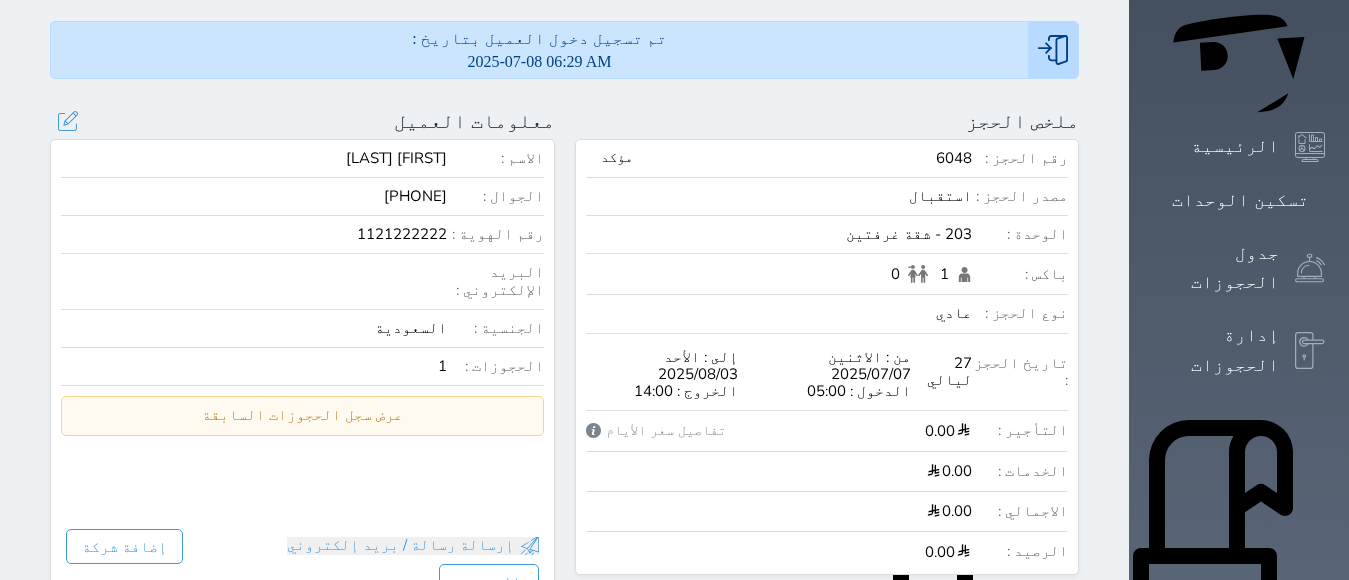 scroll, scrollTop: 374, scrollLeft: 0, axis: vertical 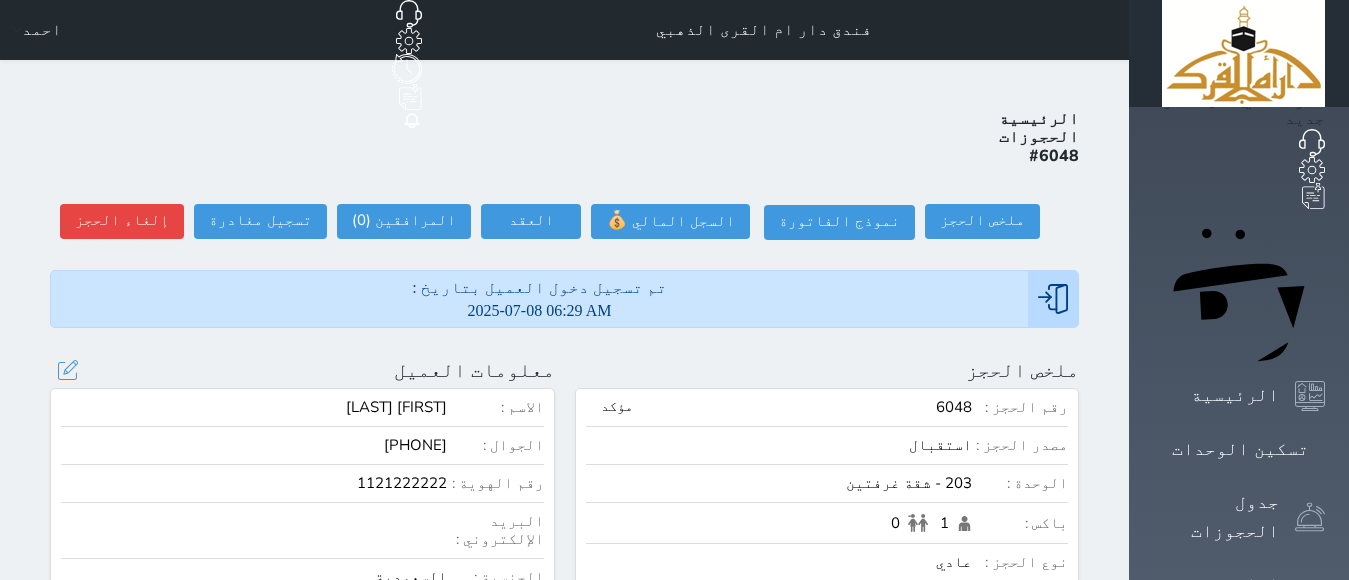 click on "عرض سجل الحجوزات السابقة" at bounding box center [302, 664] 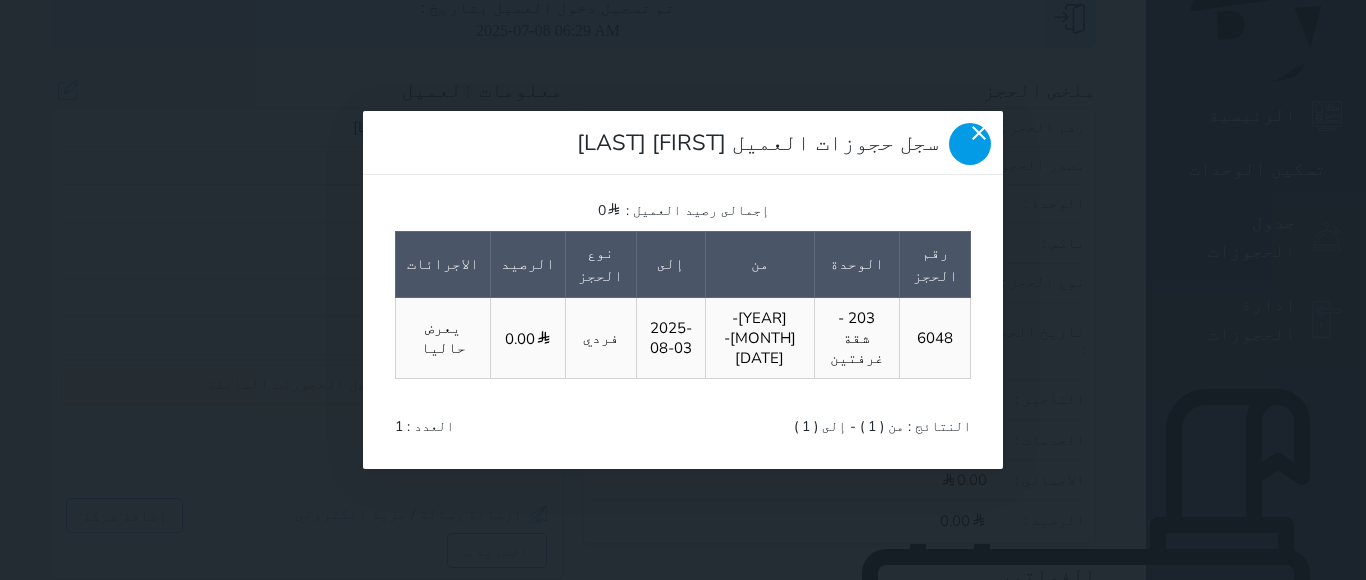 click at bounding box center (970, 144) 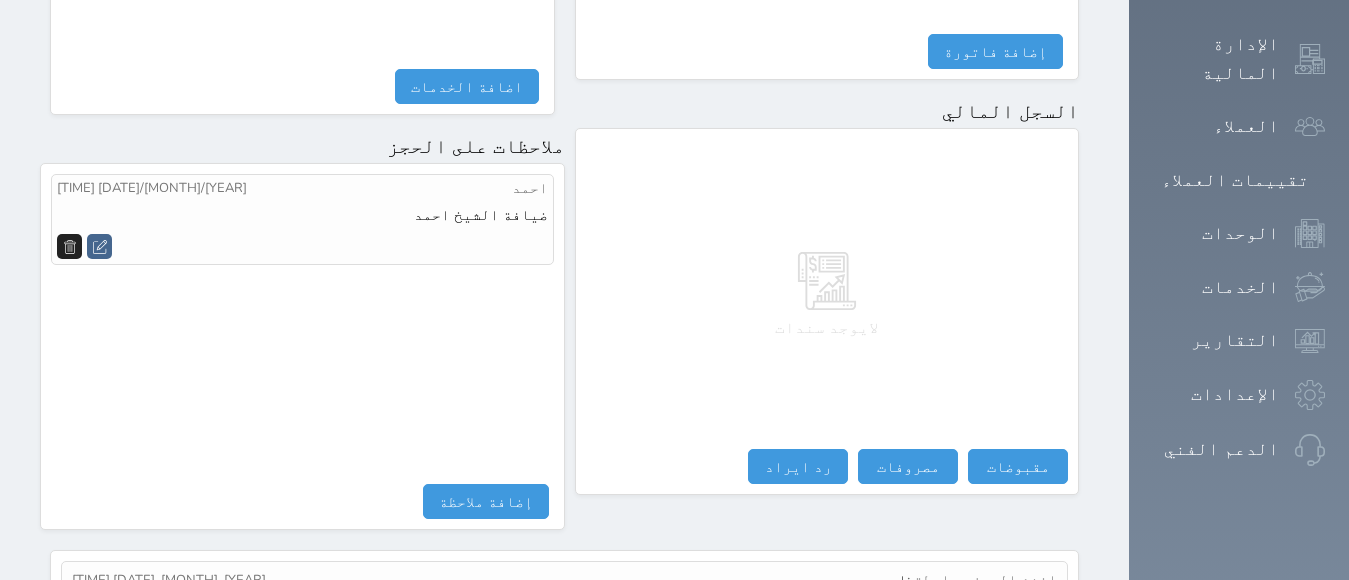 scroll, scrollTop: 1201, scrollLeft: 0, axis: vertical 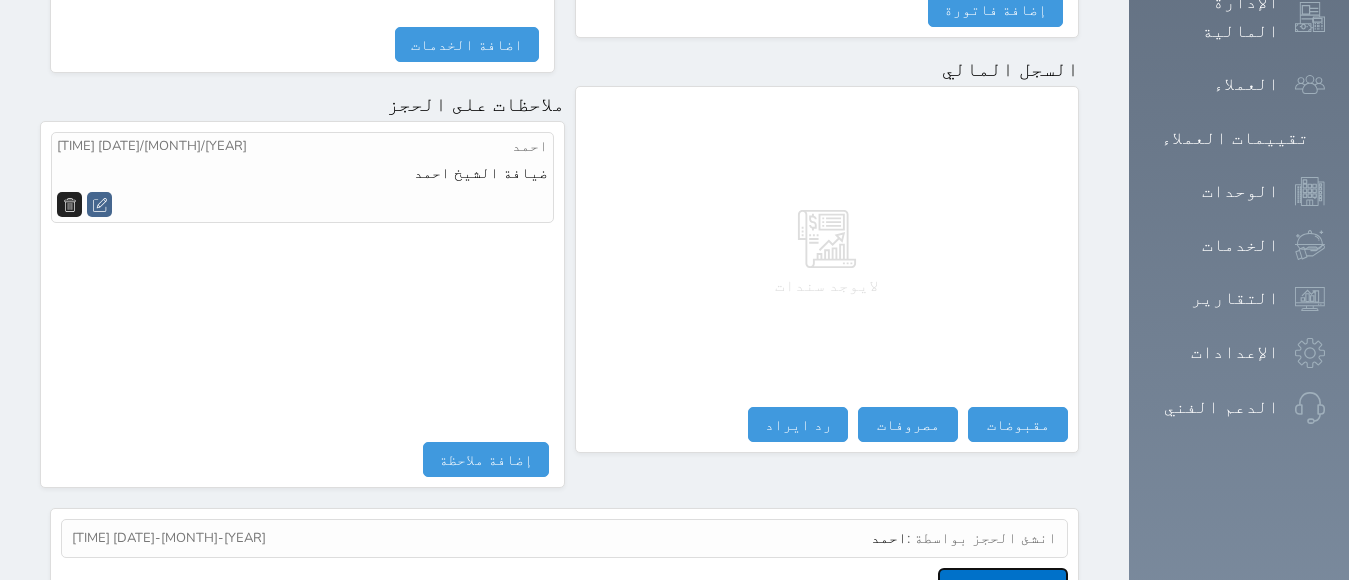 click on "عرض سجل شموس" at bounding box center (1003, 585) 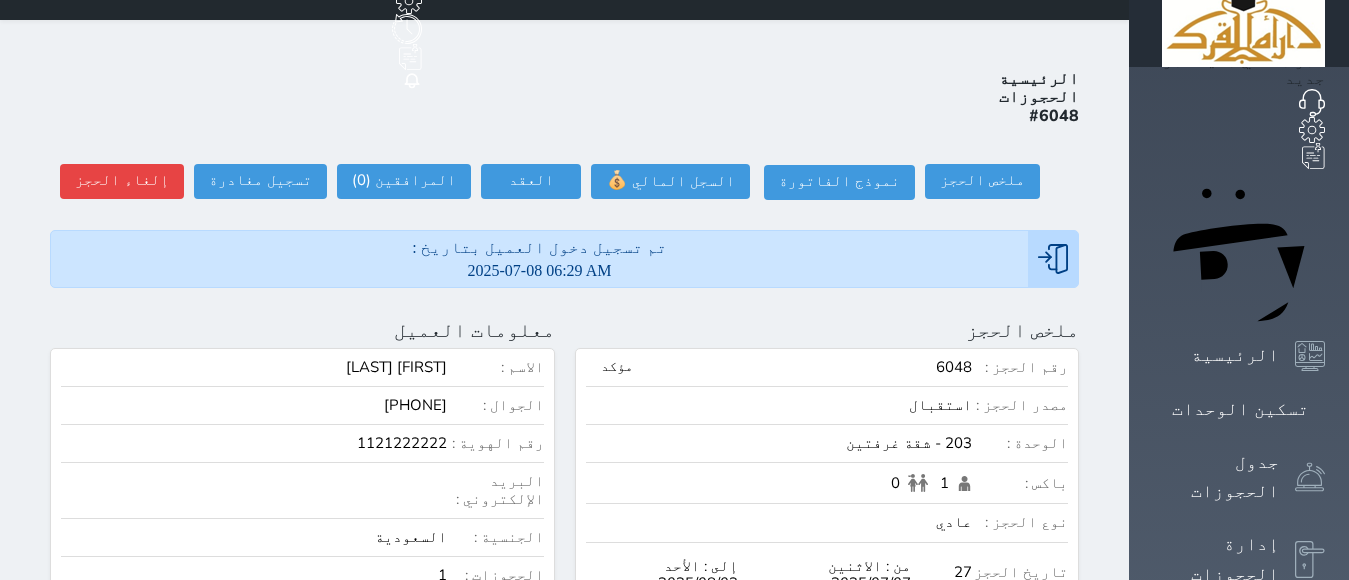 scroll, scrollTop: 0, scrollLeft: 0, axis: both 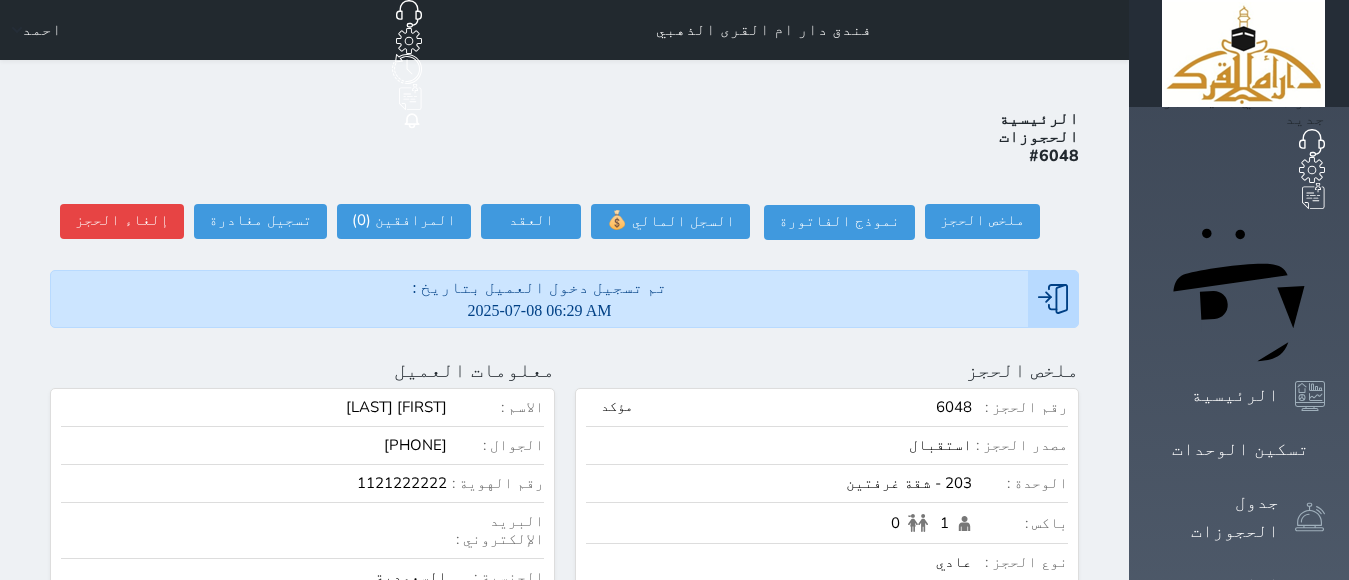 click at bounding box center (1310, 600) 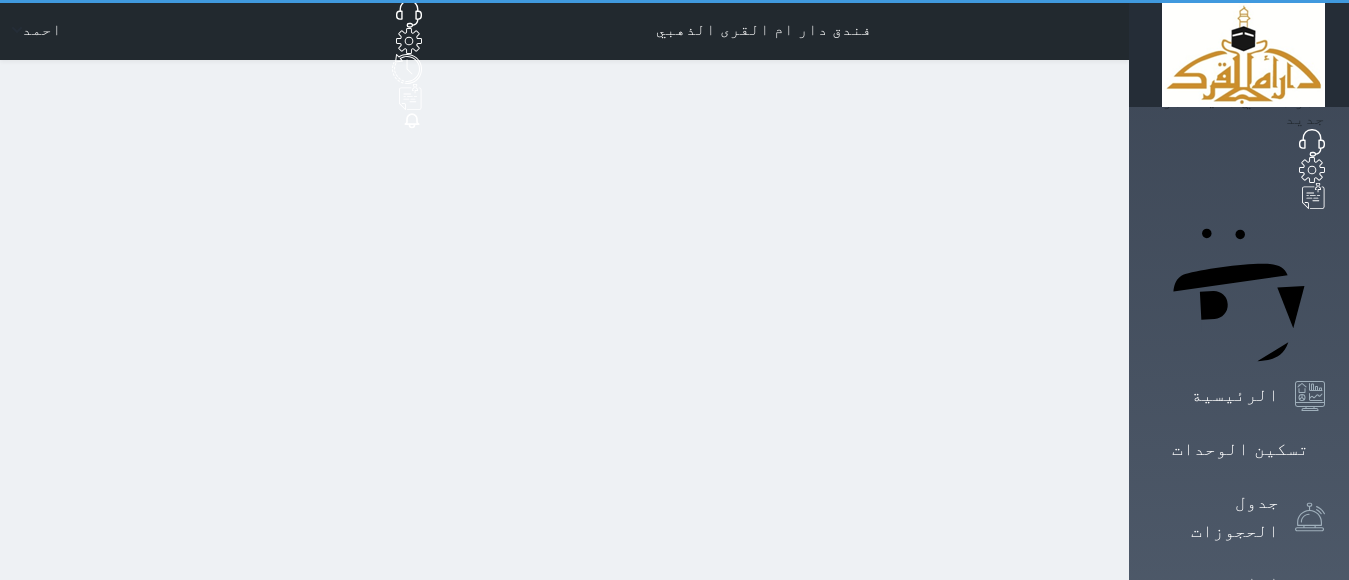 select on "open_all" 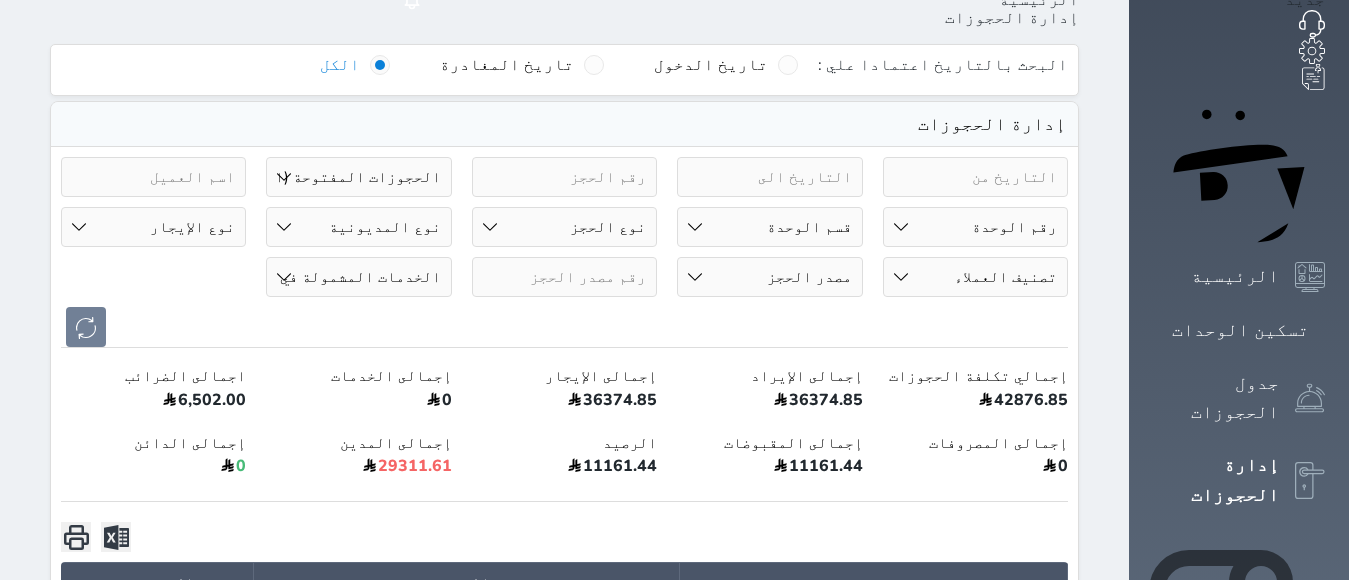 scroll, scrollTop: 93, scrollLeft: 0, axis: vertical 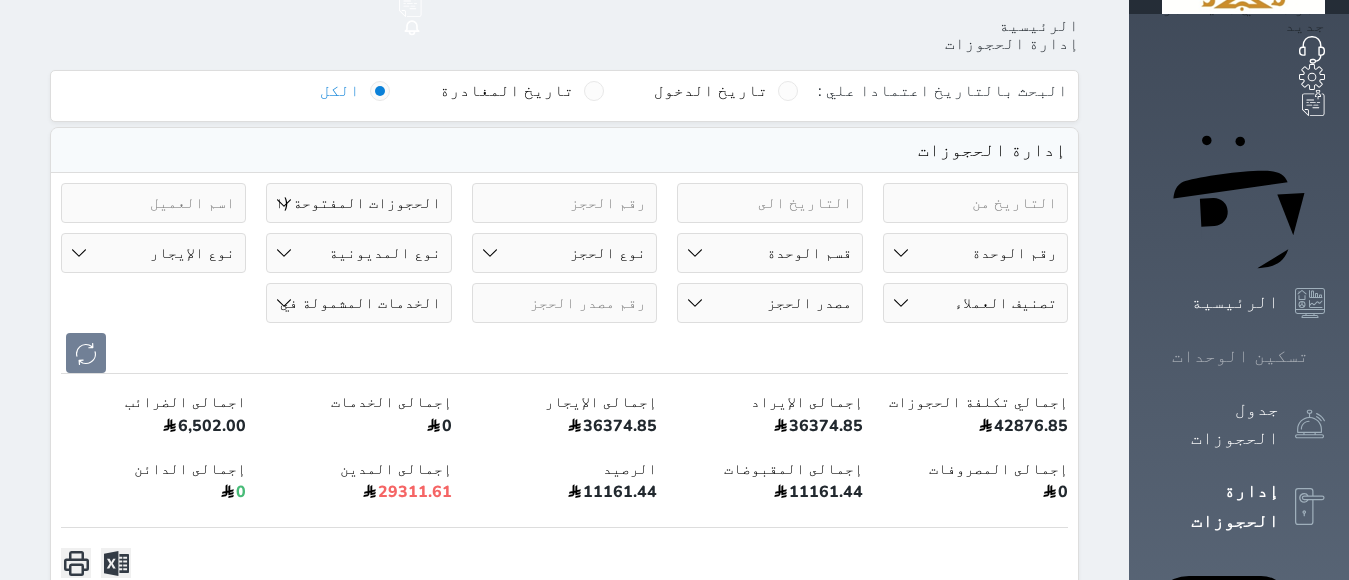 click on "تسكين الوحدات" at bounding box center [1240, 356] 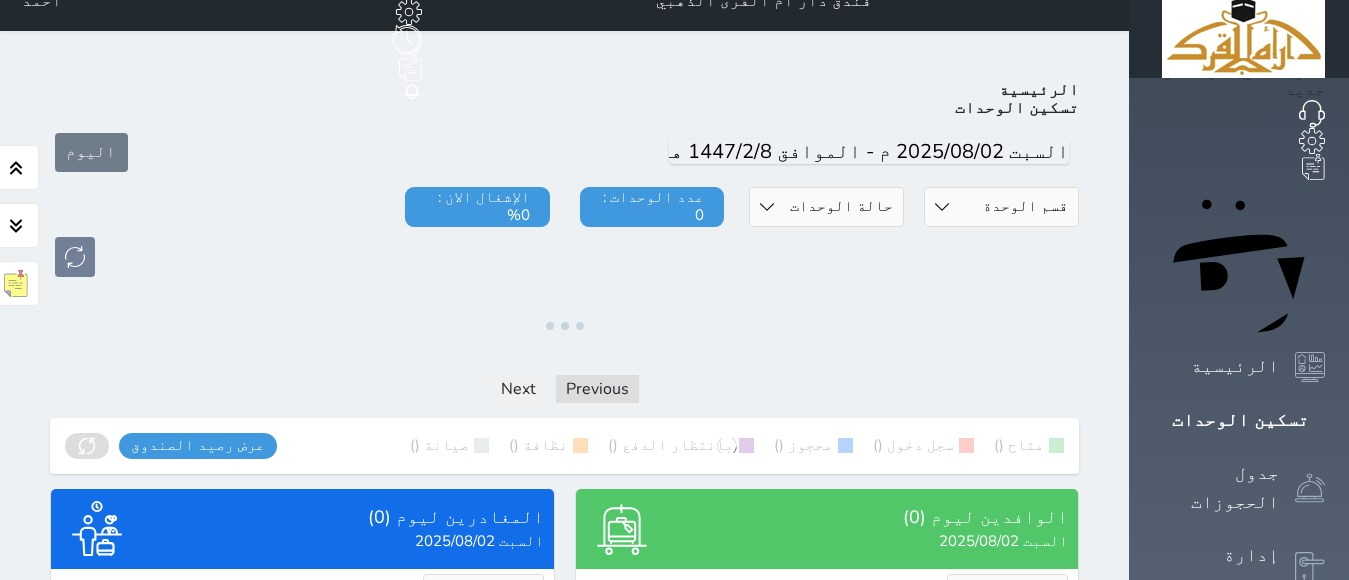 scroll, scrollTop: 0, scrollLeft: 0, axis: both 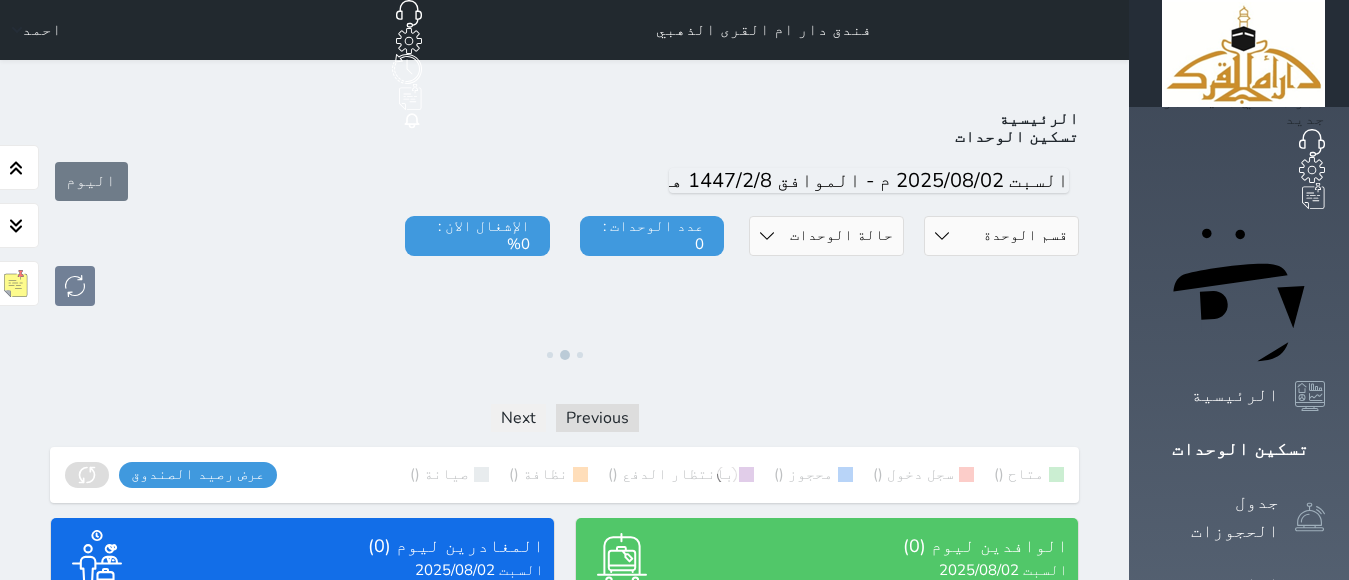 click on "حالة الوحدات متاح تحت التنظيف تحت الصيانة سجل دخول  لم يتم تسجيل الدخول" at bounding box center (826, 236) 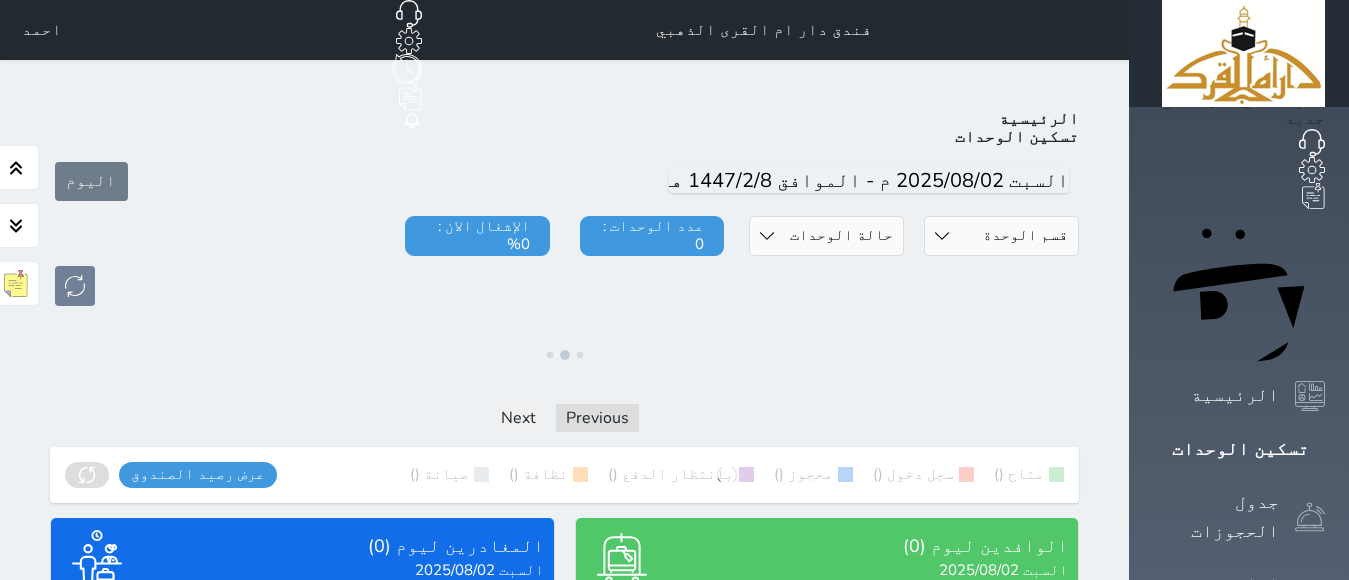 click on "قسم الوحدة   برج 5 برج 4 برج 3 برج 2 برج 1" at bounding box center (1001, 236) 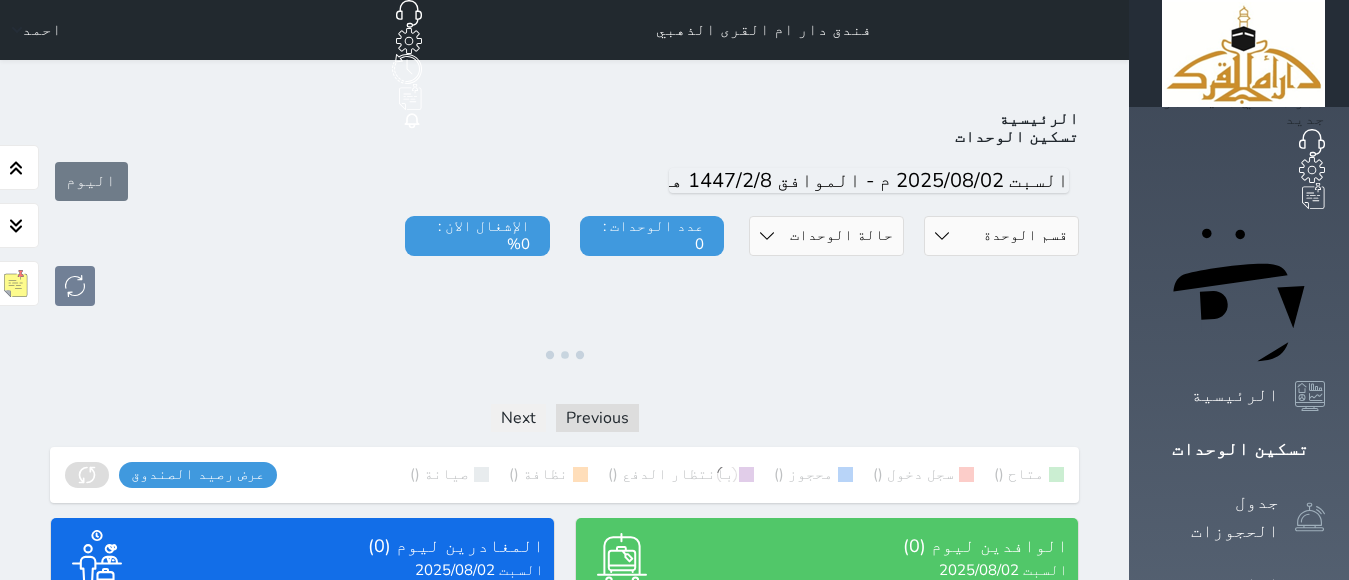 click on "قسم الوحدة   برج 5 برج 4 برج 3 برج 2 برج 1" at bounding box center [1001, 236] 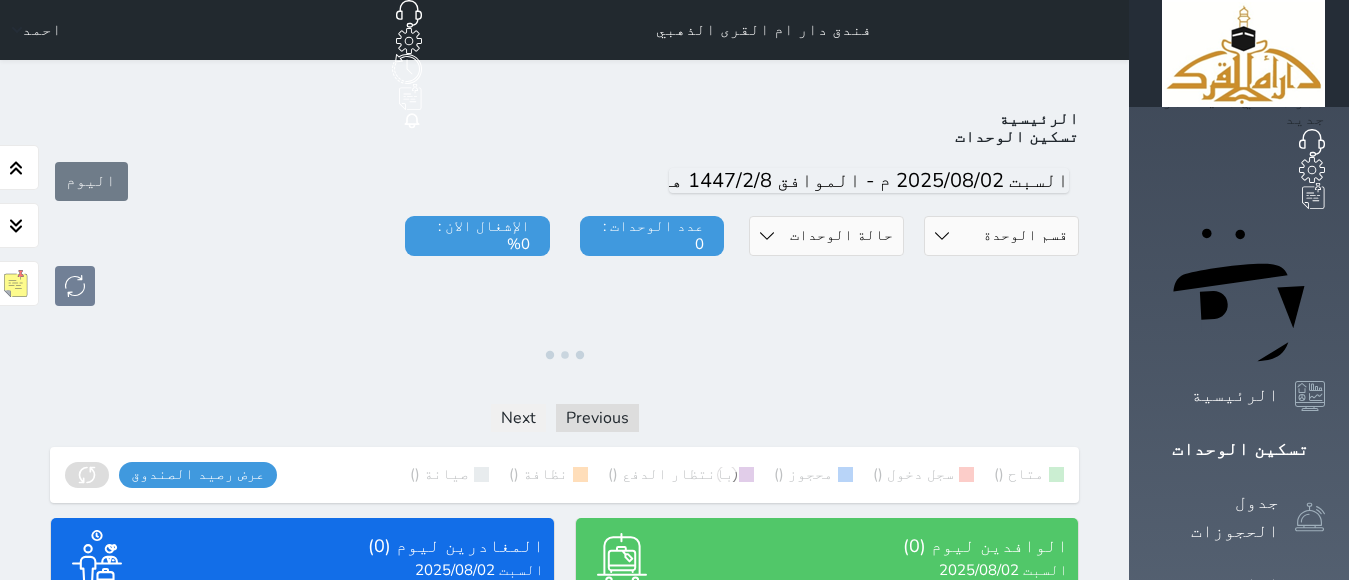 click on "قسم الوحدة   برج 5 برج 4 برج 3 برج 2 برج 1" at bounding box center [1001, 236] 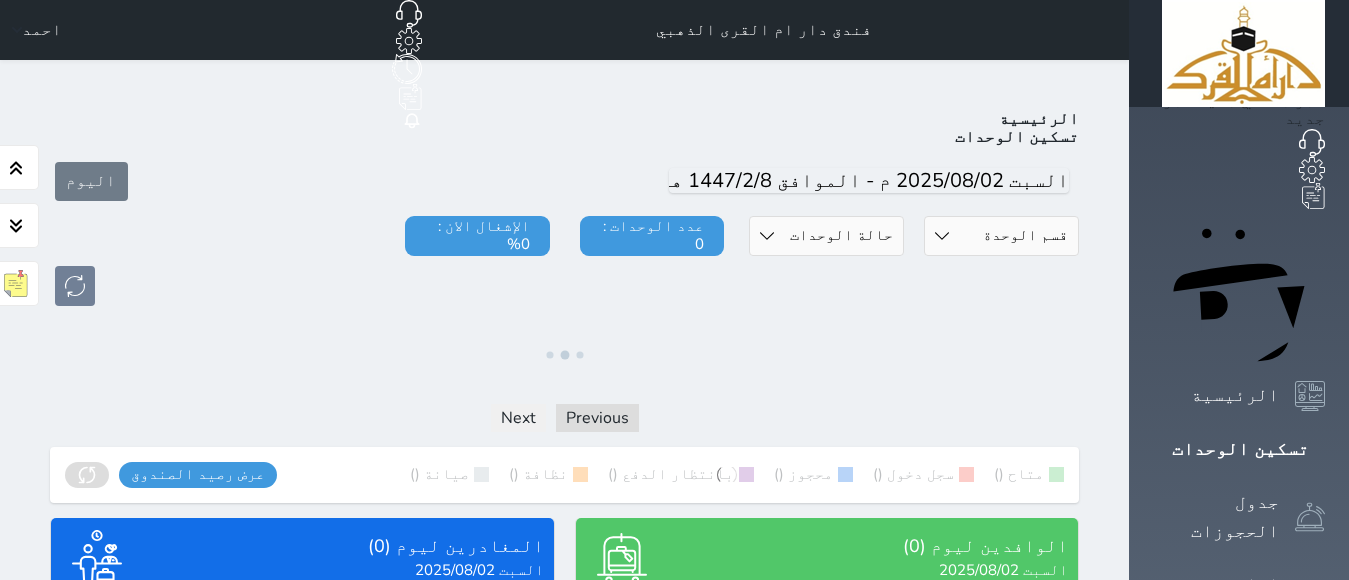 click on "قسم الوحدة   برج 5 برج 4 برج 3 برج 2 برج 1" at bounding box center (1001, 236) 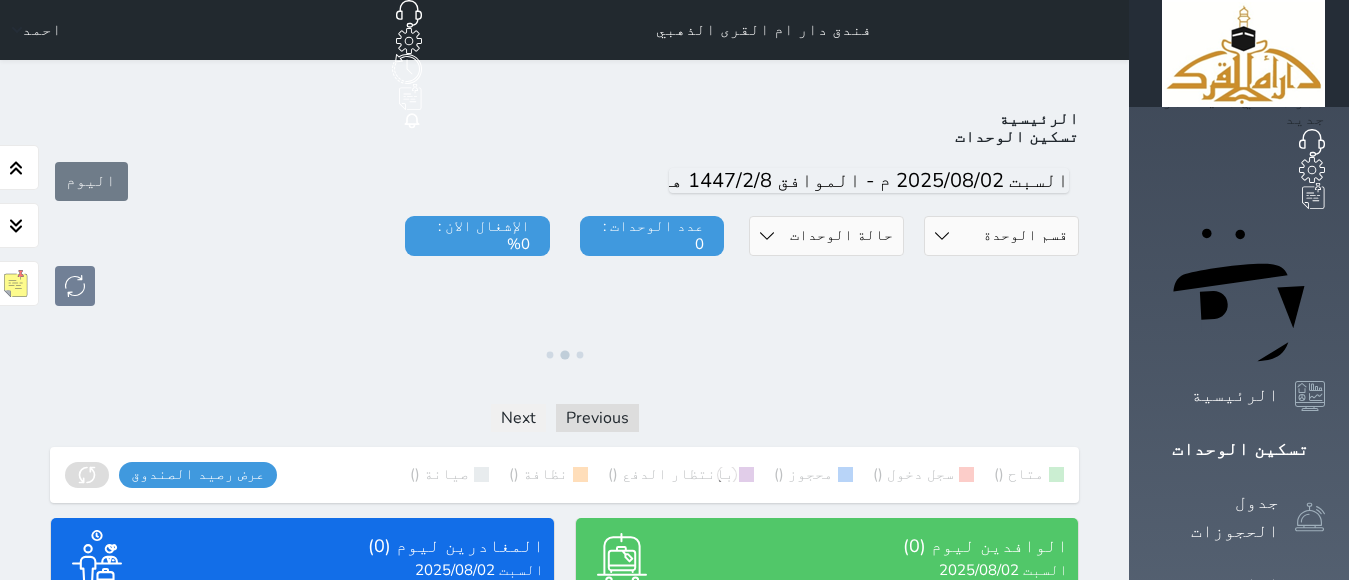 click on "قسم الوحدة   برج 5 برج 4 برج 3 برج 2 برج 1" at bounding box center [1001, 236] 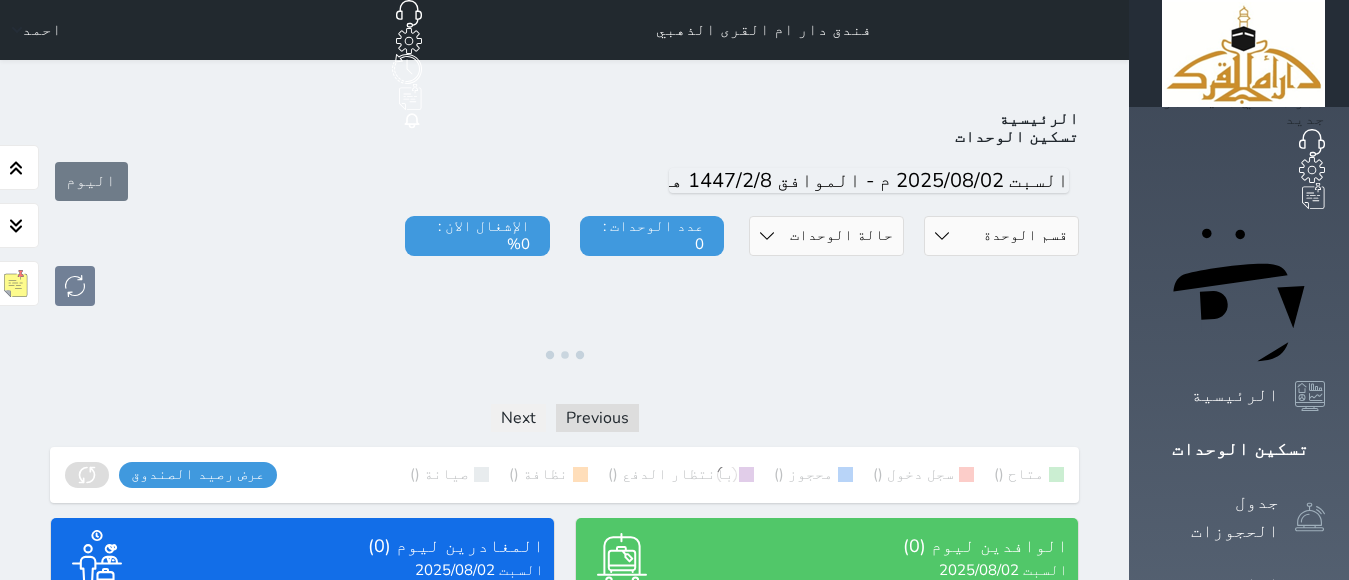 click on "قسم الوحدة   برج 5 برج 4 برج 3 برج 2 برج 1" at bounding box center [1001, 236] 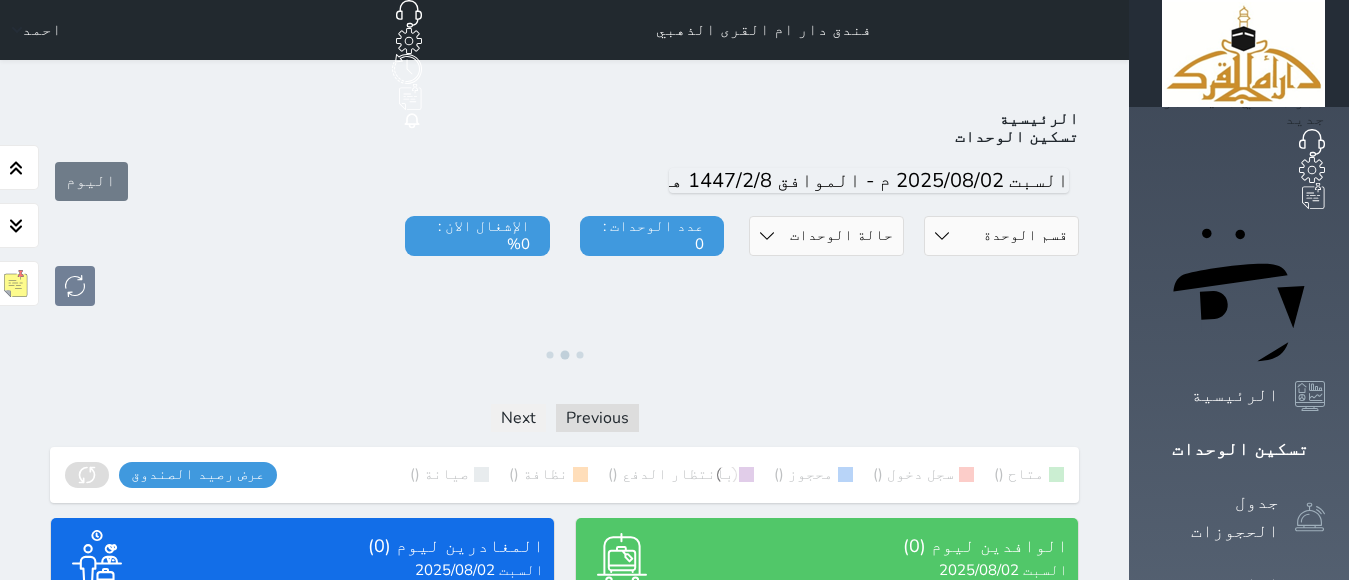 click on "قسم الوحدة   برج 5 برج 4 برج 3 برج 2 برج 1" at bounding box center [1001, 236] 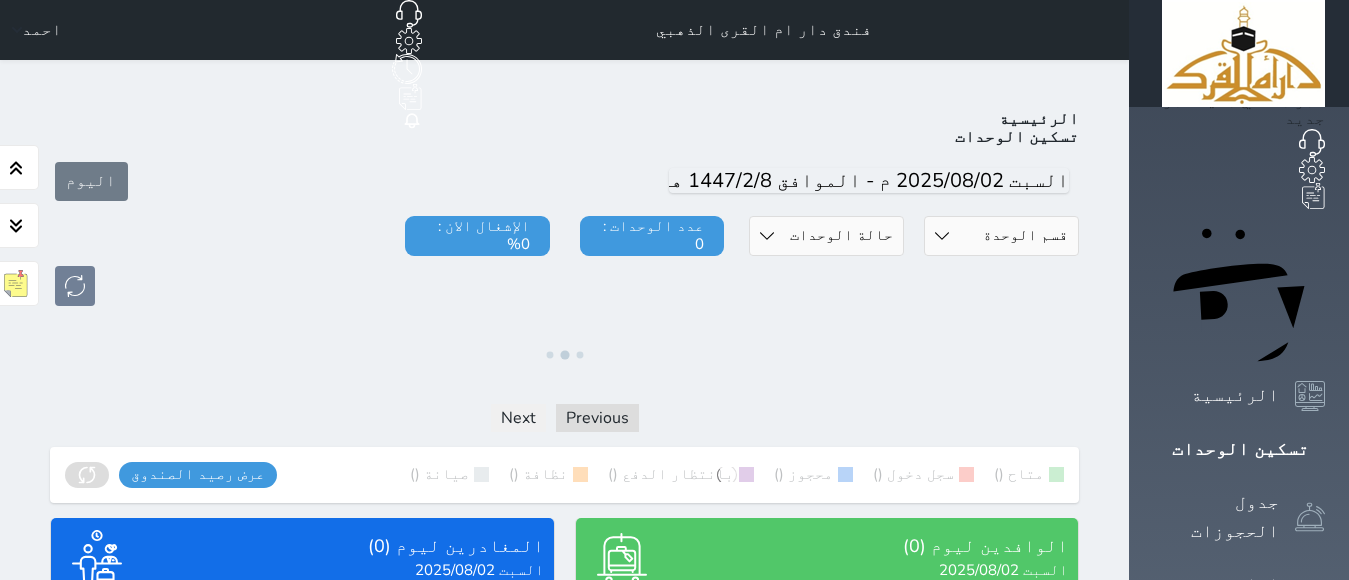 click on "قسم الوحدة   برج 5 برج 4 برج 3 برج 2 برج 1" at bounding box center [1001, 236] 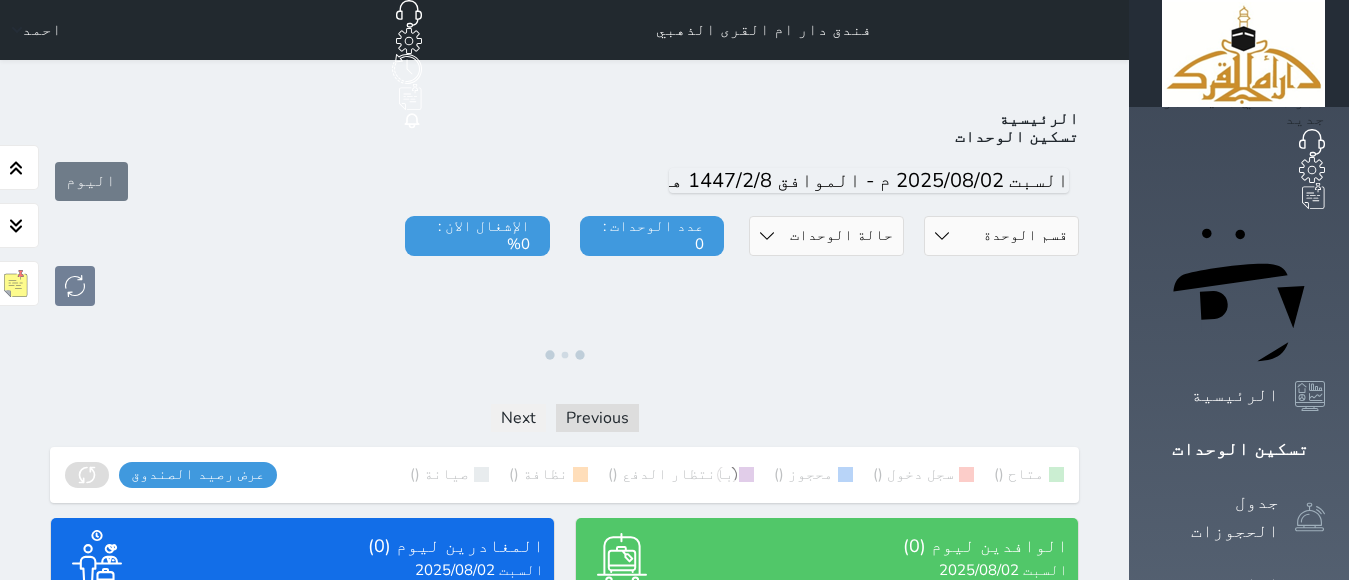 click on "قسم الوحدة   برج 5 برج 4 برج 3 برج 2 برج 1" at bounding box center [1001, 236] 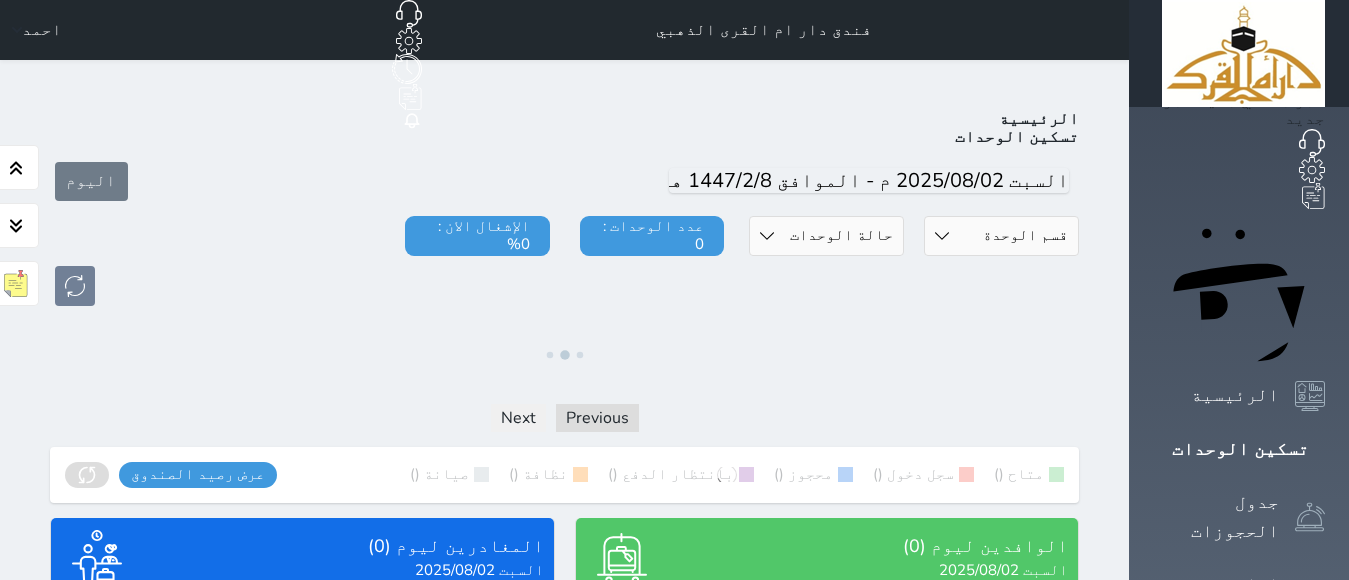click on "قسم الوحدة   برج 5 برج 4 برج 3 برج 2 برج 1" at bounding box center (1001, 236) 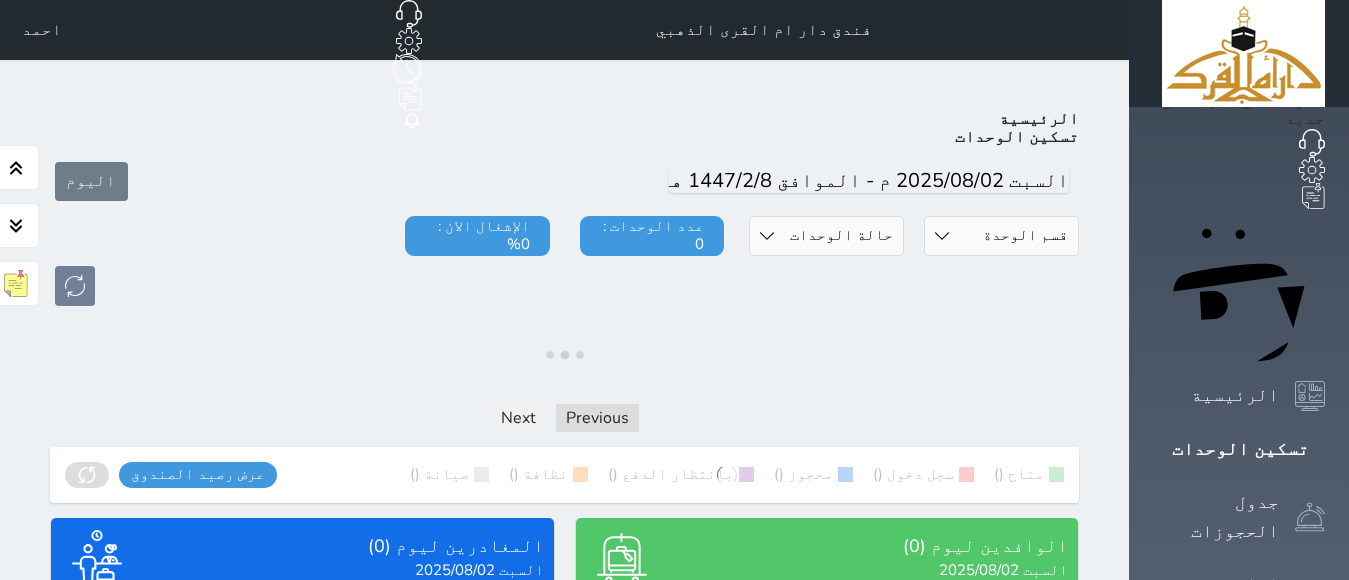 click on "قسم الوحدة   برج 5 برج 4 برج 3 برج 2 برج 1" at bounding box center (1001, 236) 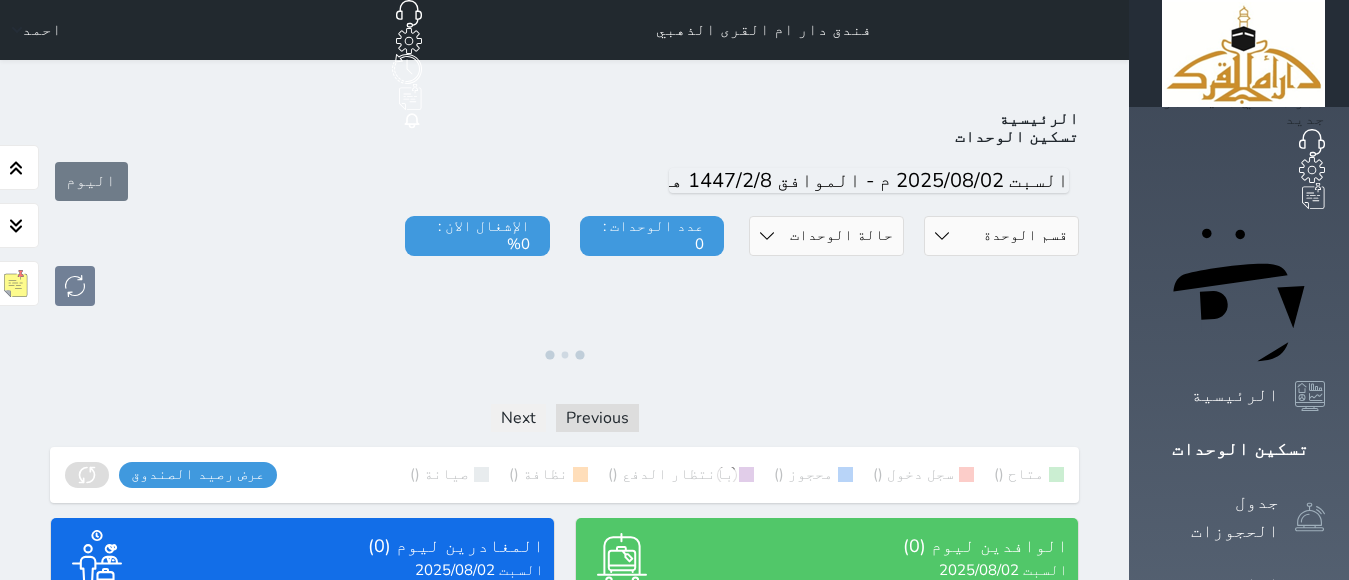 click on "قسم الوحدة   برج 5 برج 4 برج 3 برج 2 برج 1" at bounding box center (1001, 236) 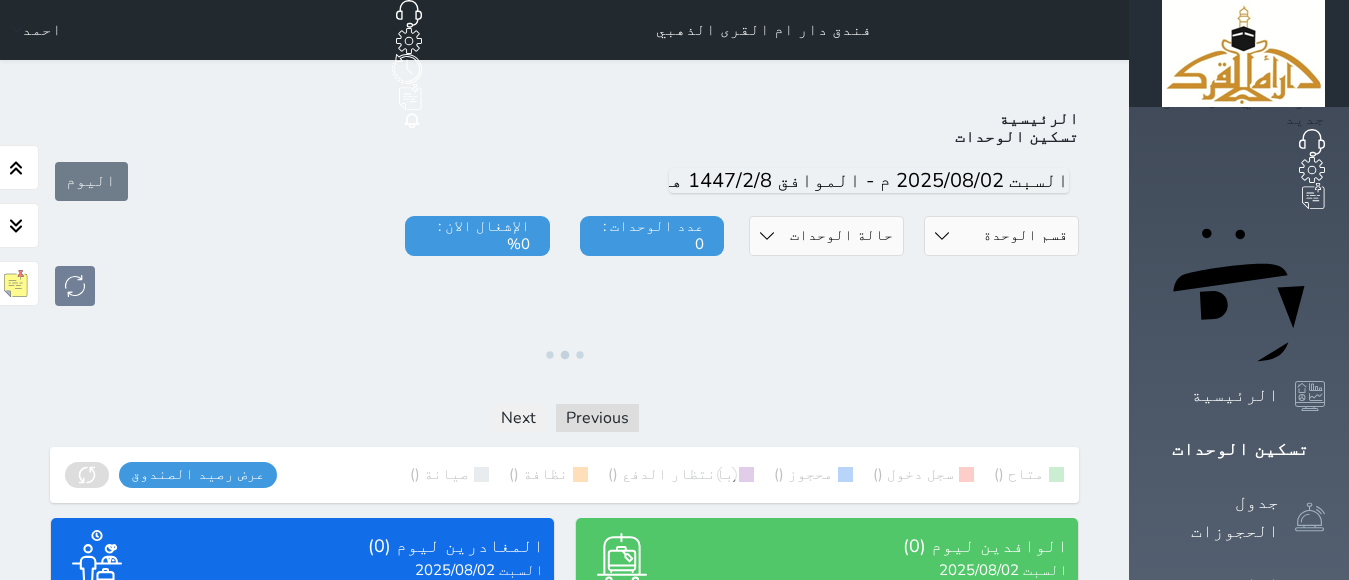 click on "قسم الوحدة   برج 5 برج 4 برج 3 برج 2 برج 1" at bounding box center [1001, 236] 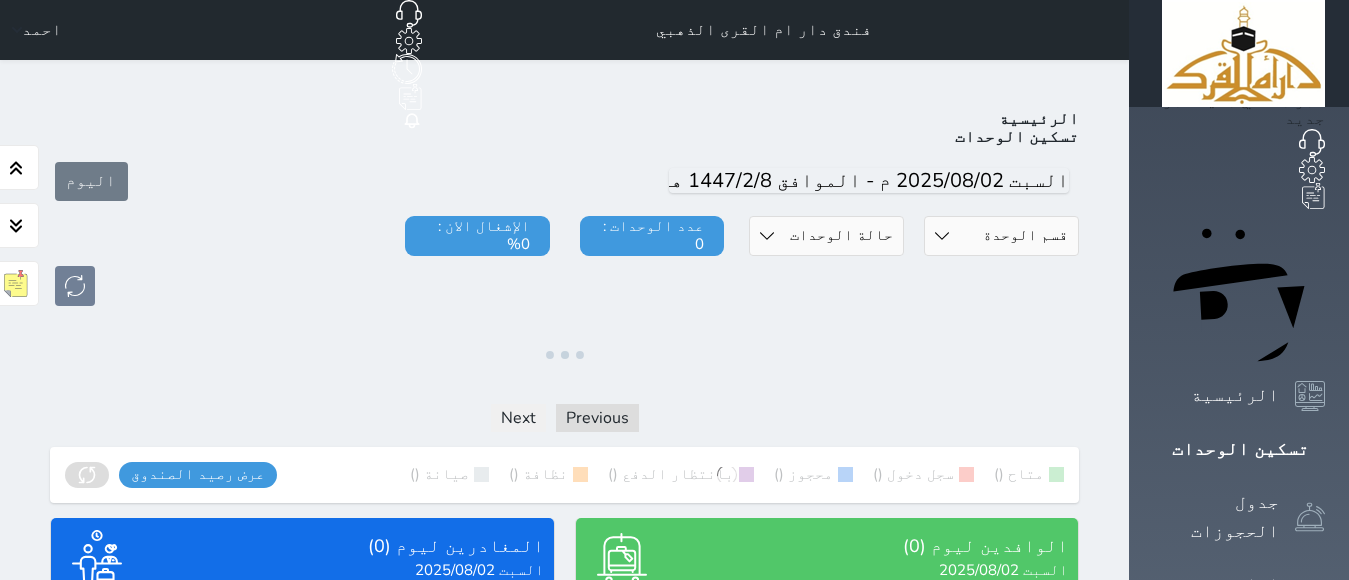 click on "قسم الوحدة   برج 5 برج 4 برج 3 برج 2 برج 1" at bounding box center [1001, 236] 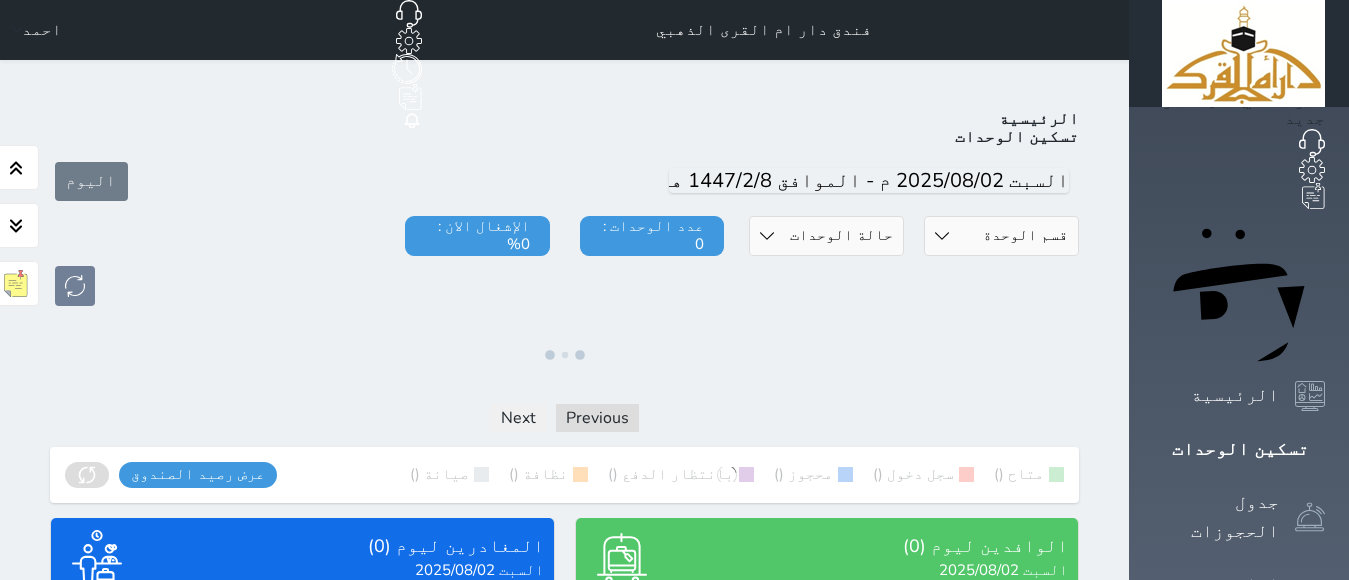 click on "حالة الوحدات متاح تحت التنظيف تحت الصيانة سجل دخول  لم يتم تسجيل الدخول" at bounding box center [826, 236] 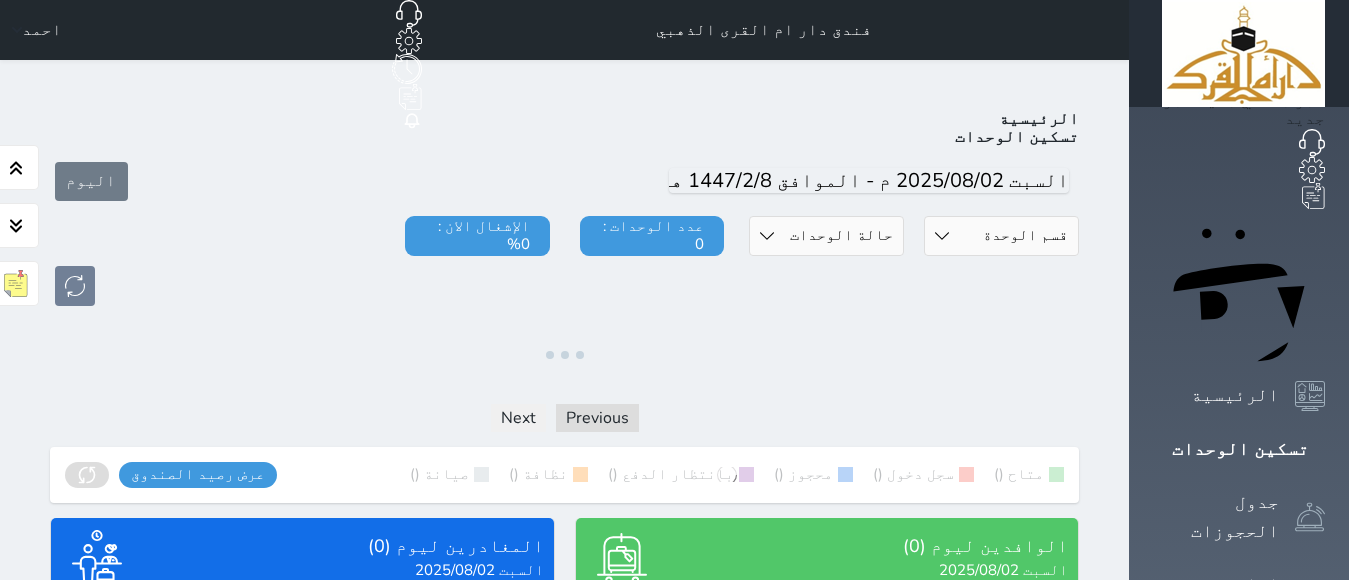 click on "قسم الوحدة   برج 5 برج 4 برج 3 برج 2 برج 1" at bounding box center [1001, 236] 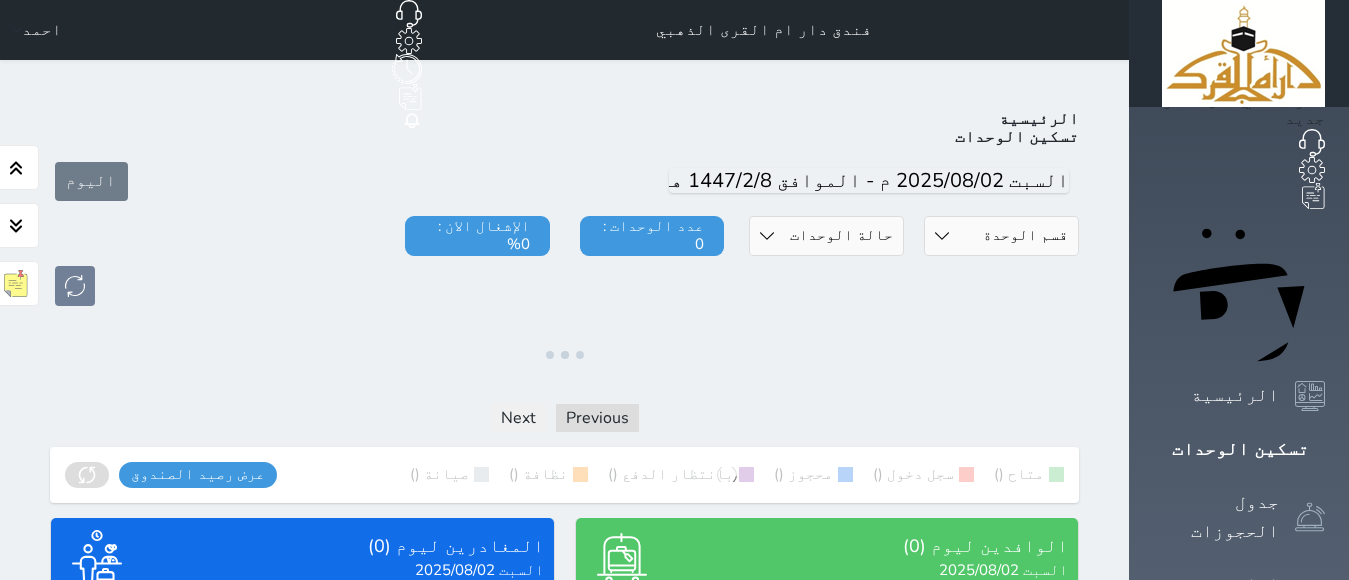 click on "قسم الوحدة   برج 5 برج 4 برج 3 برج 2 برج 1" at bounding box center (1001, 236) 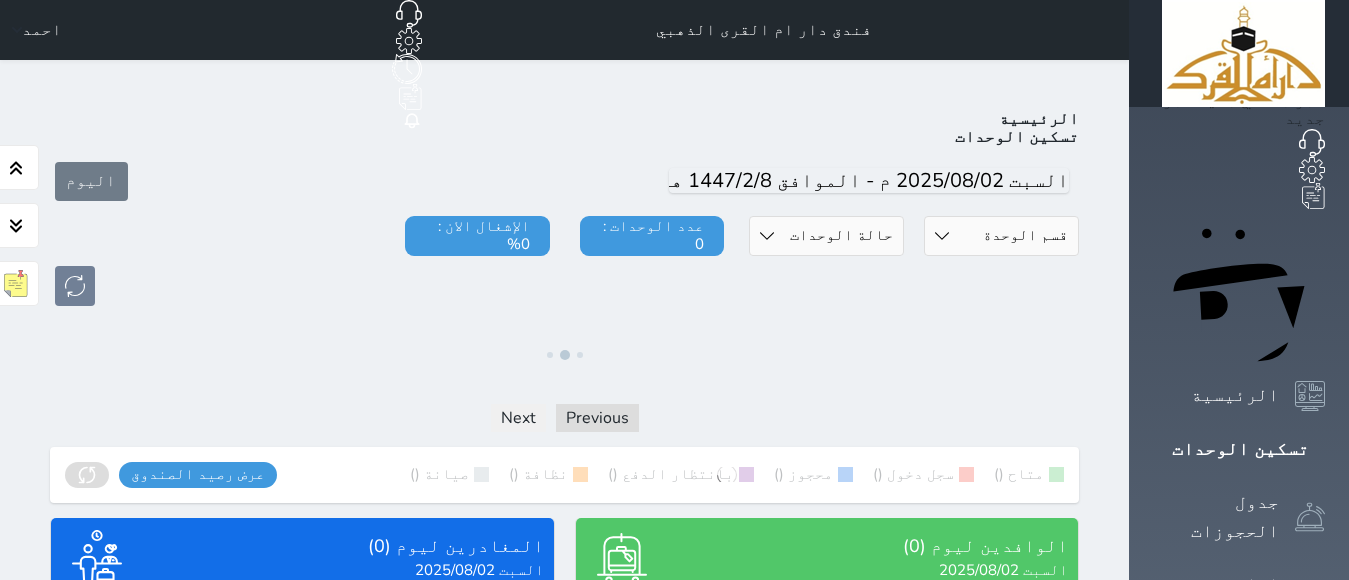 click on "قسم الوحدة   برج 5 برج 4 برج 3 برج 2 برج 1" at bounding box center (1001, 236) 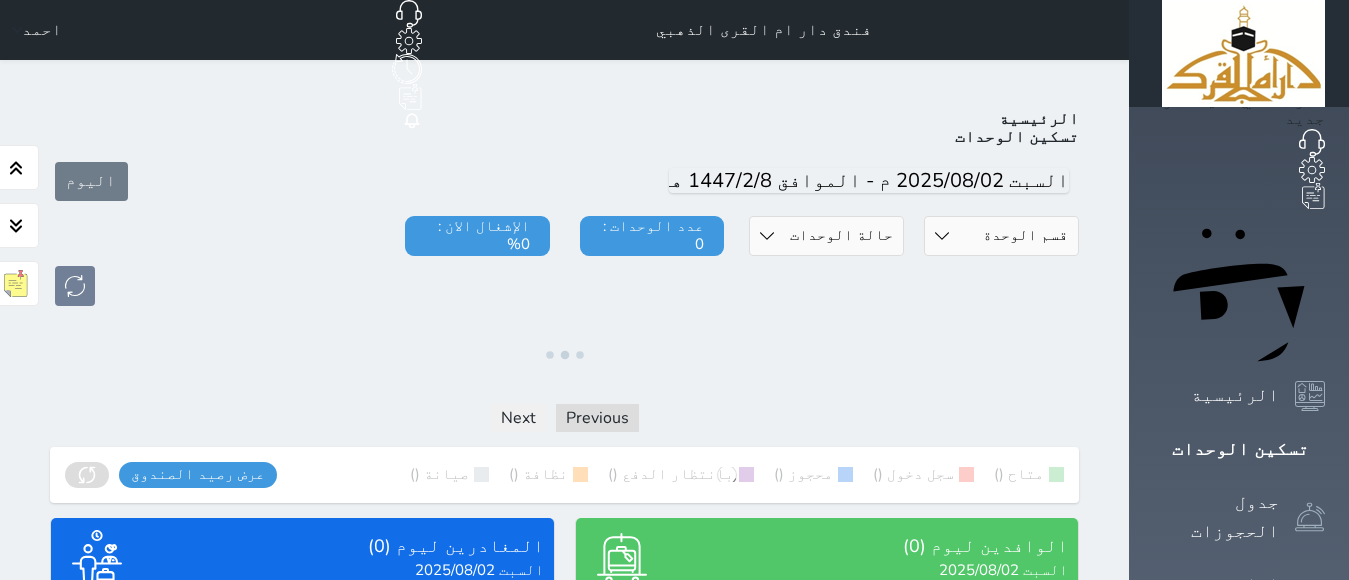 click on "قسم الوحدة   برج 5 برج 4 برج 3 برج 2 برج 1" at bounding box center (1001, 236) 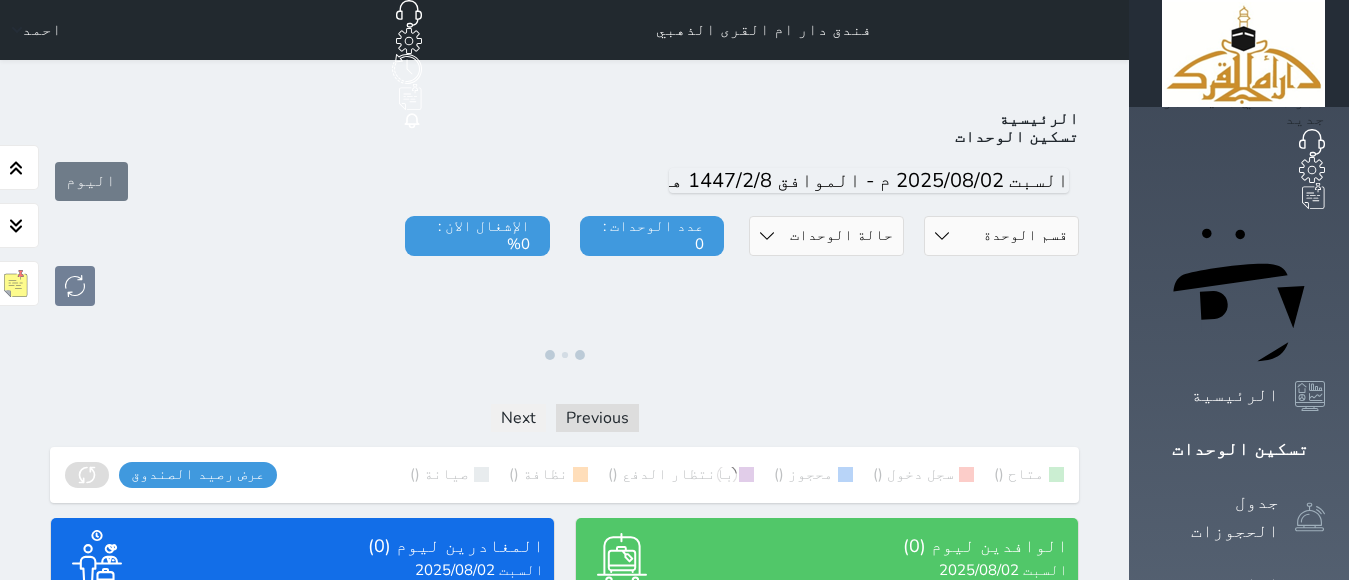 click on "قسم الوحدة   برج 5 برج 4 برج 3 برج 2 برج 1" at bounding box center [1001, 236] 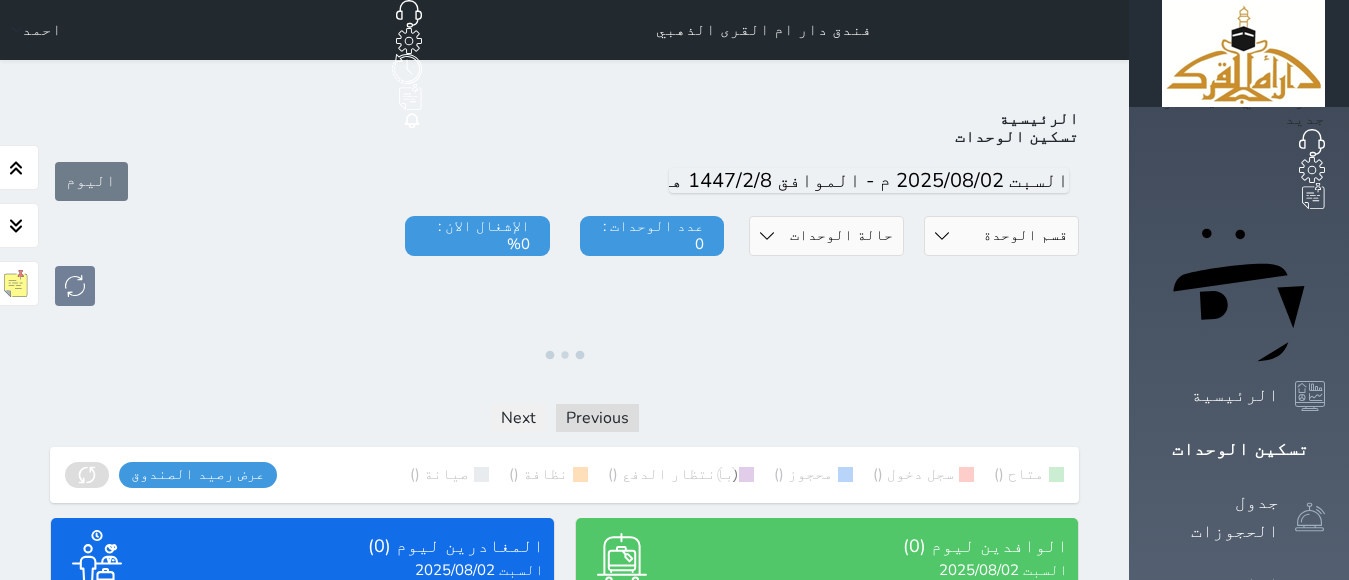 click on "قسم الوحدة   برج 5 برج 4 برج 3 برج 2 برج 1" at bounding box center (1001, 236) 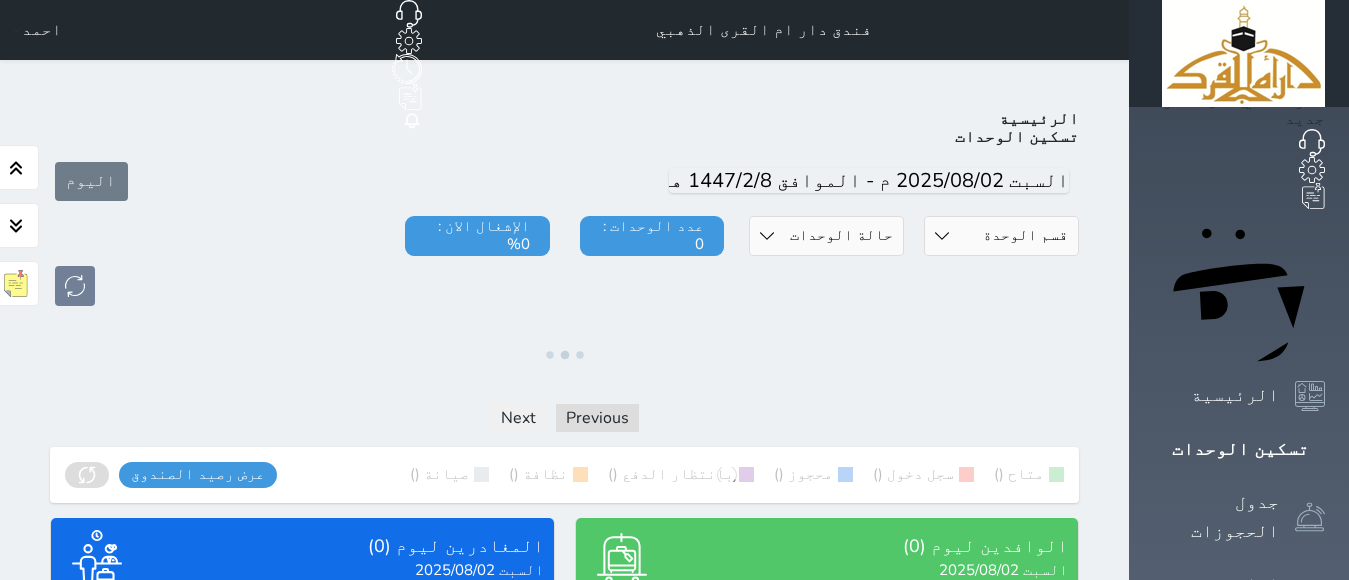 click on "قسم الوحدة   برج 5 برج 4 برج 3 برج 2 برج 1" at bounding box center [1001, 236] 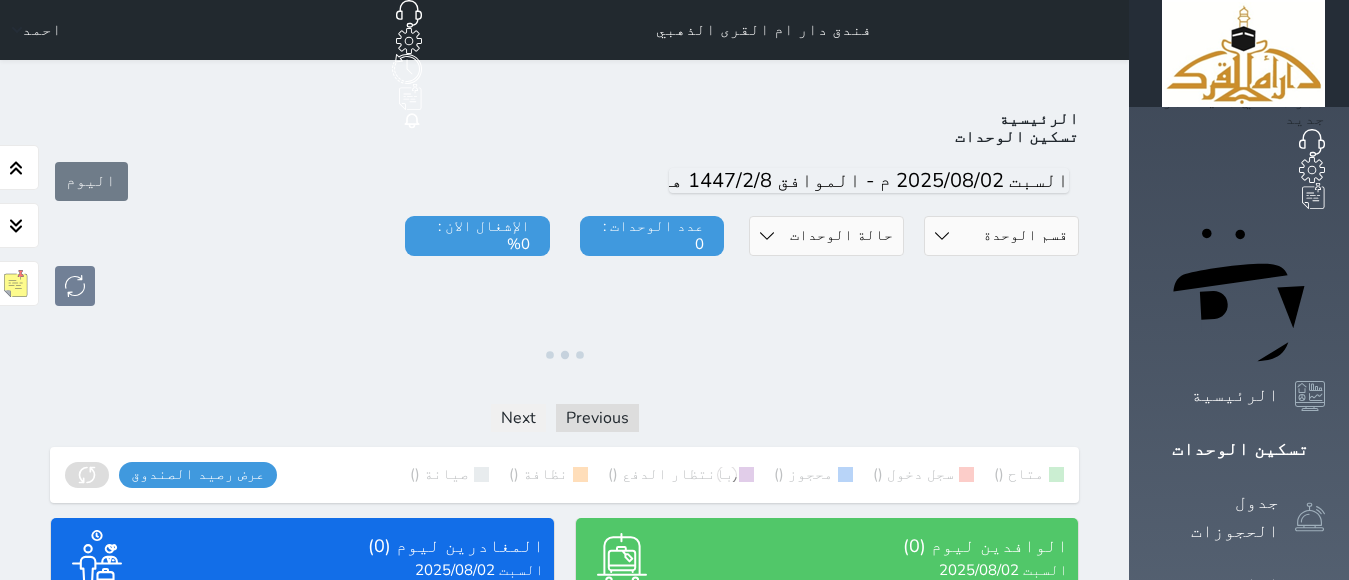 click on "قسم الوحدة   برج 5 برج 4 برج 3 برج 2 برج 1" at bounding box center [1001, 236] 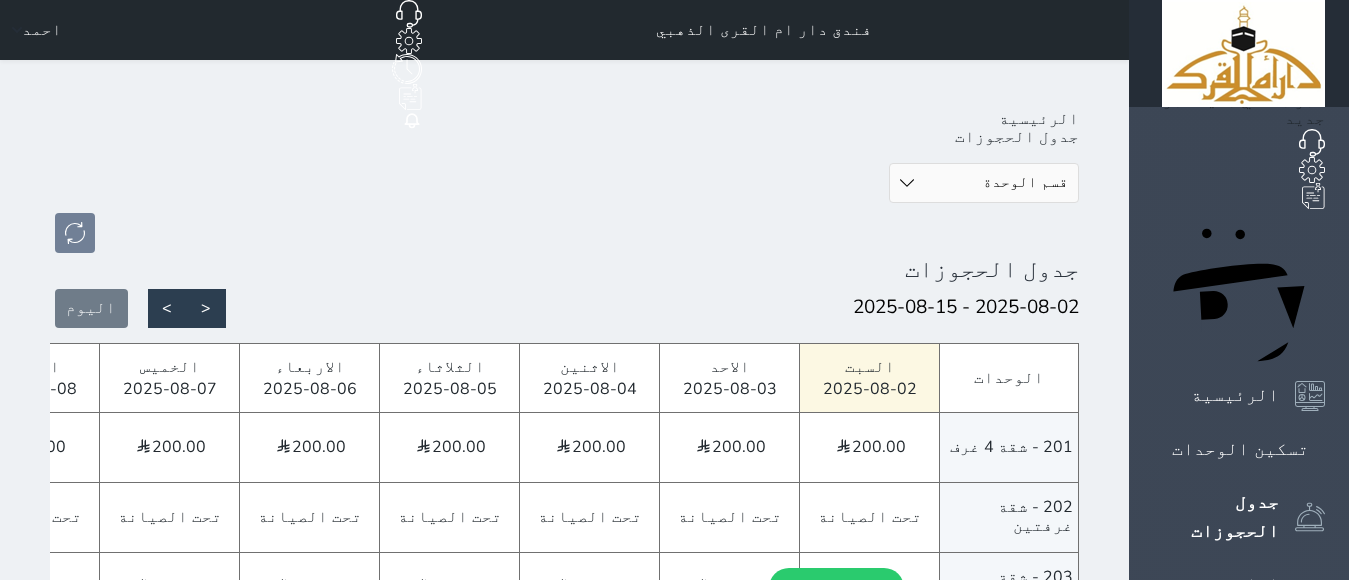 scroll, scrollTop: 0, scrollLeft: 0, axis: both 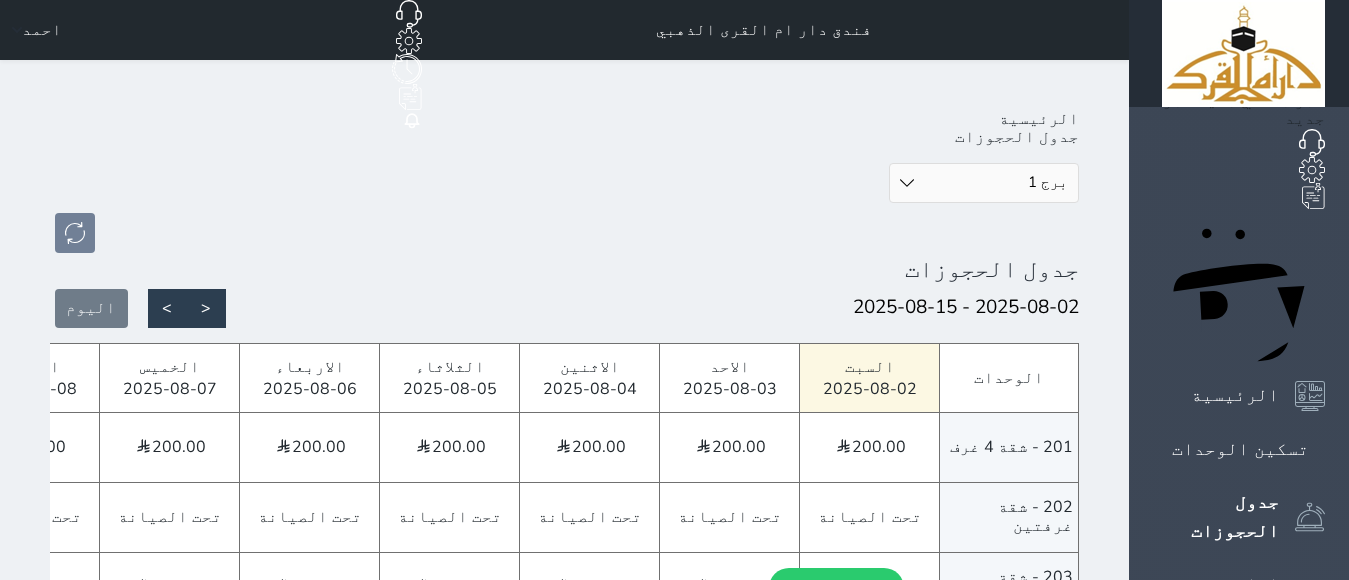 click on "قسم الوحدة
برج 2
برج 3
برج 4
برج 5
برج 1" at bounding box center [984, 183] 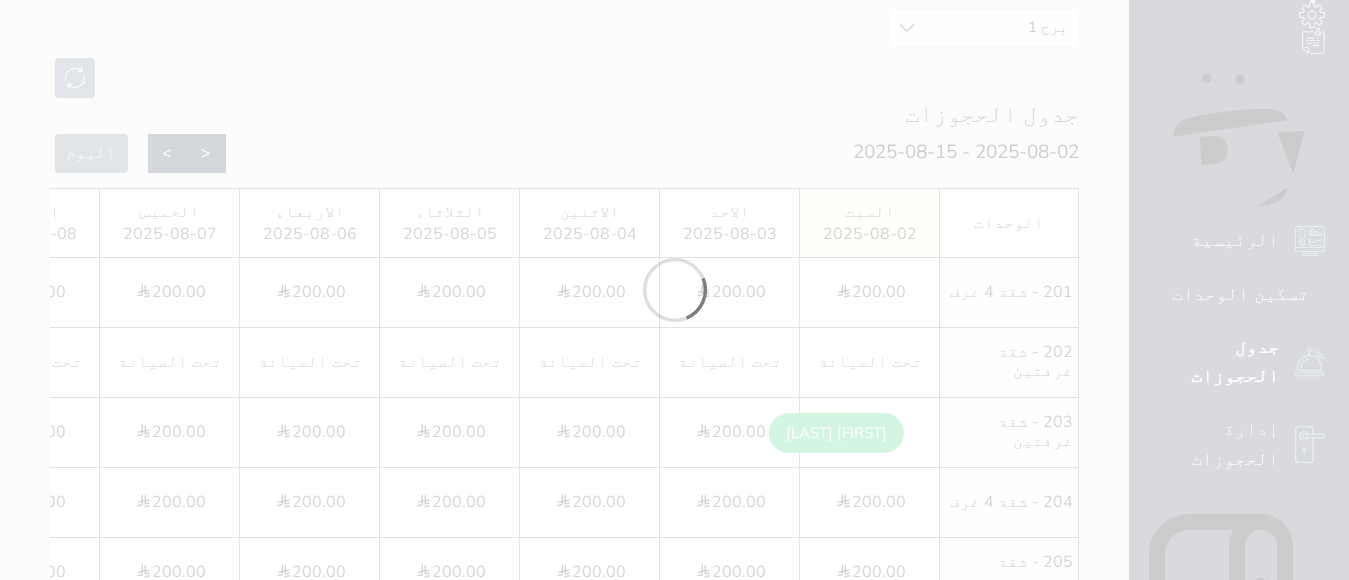 scroll, scrollTop: 187, scrollLeft: 0, axis: vertical 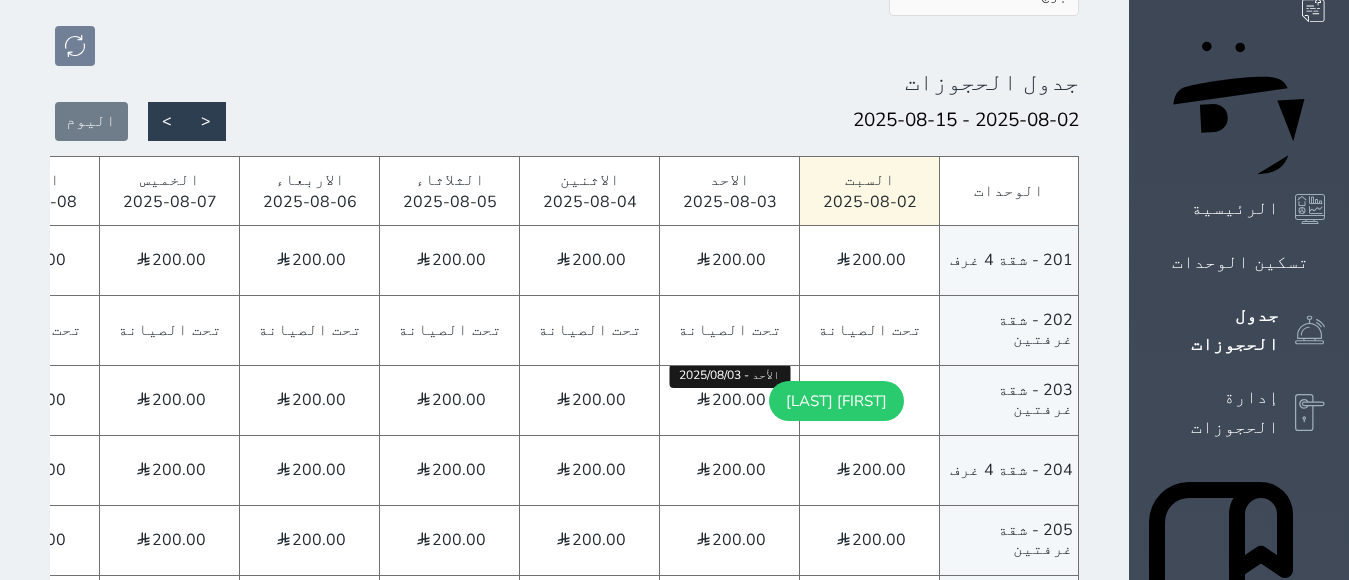 click on "200.00     الأحد - 2025/08/03" at bounding box center (729, 400) 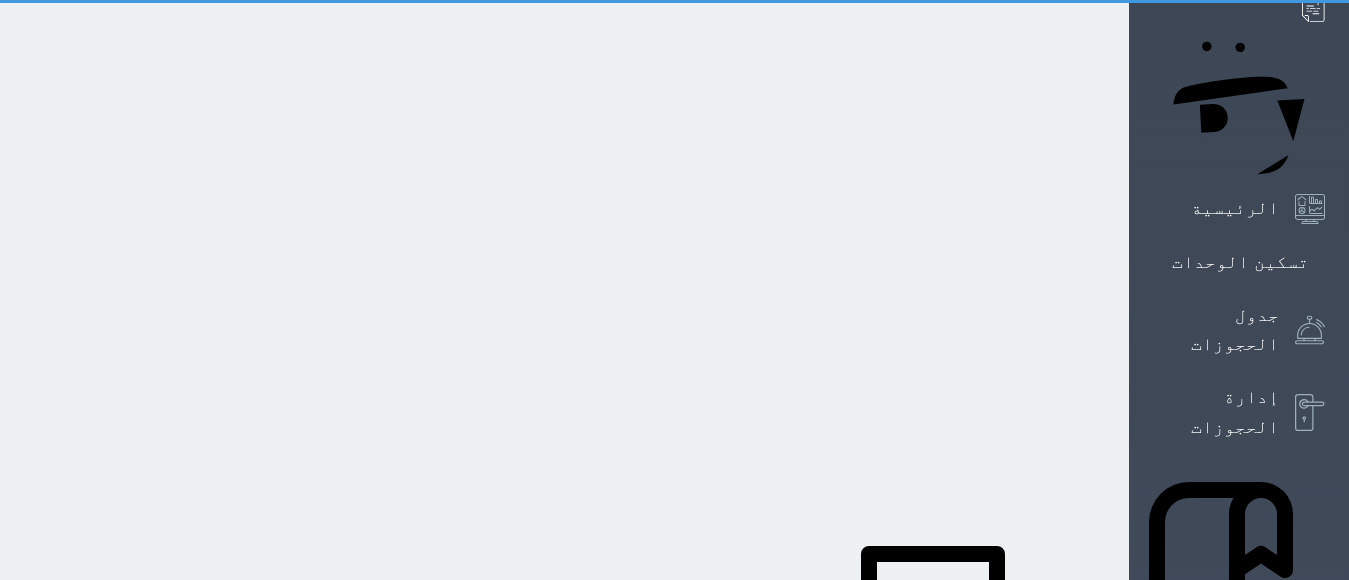select on "1" 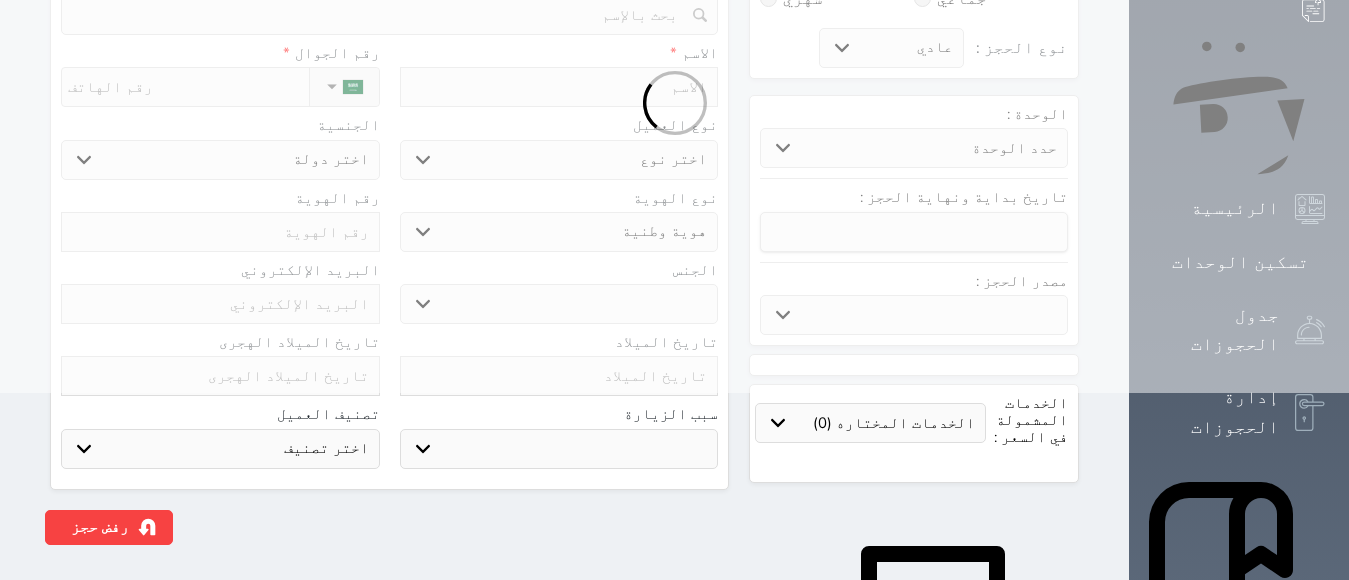 scroll, scrollTop: 0, scrollLeft: 0, axis: both 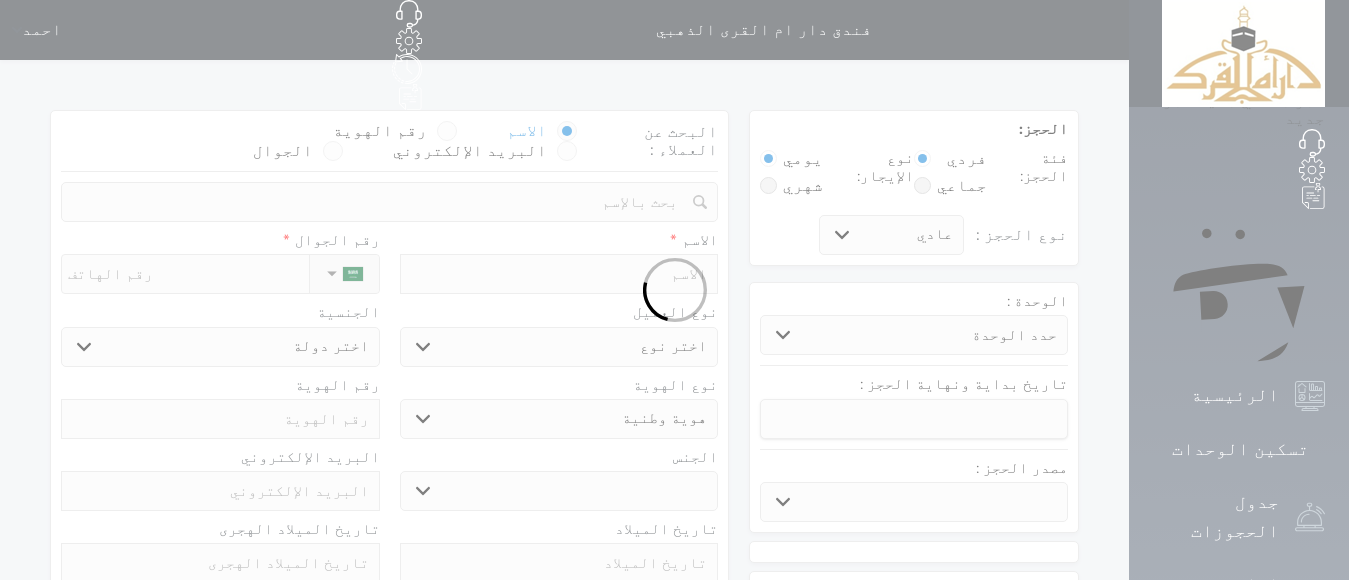 select 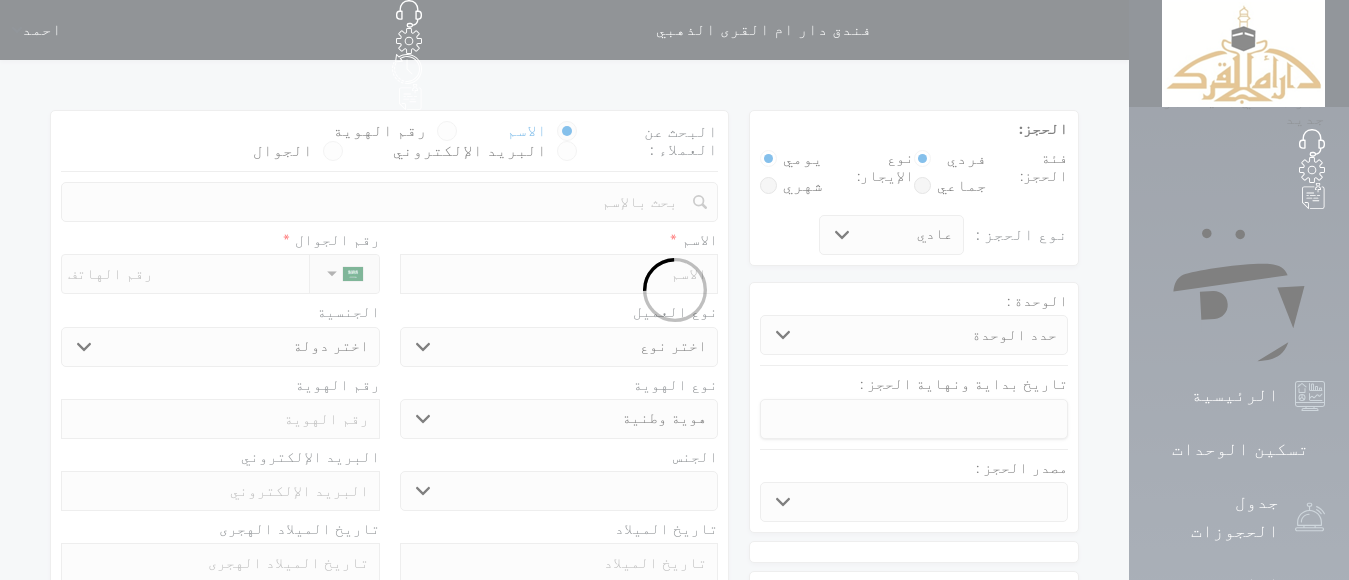 select 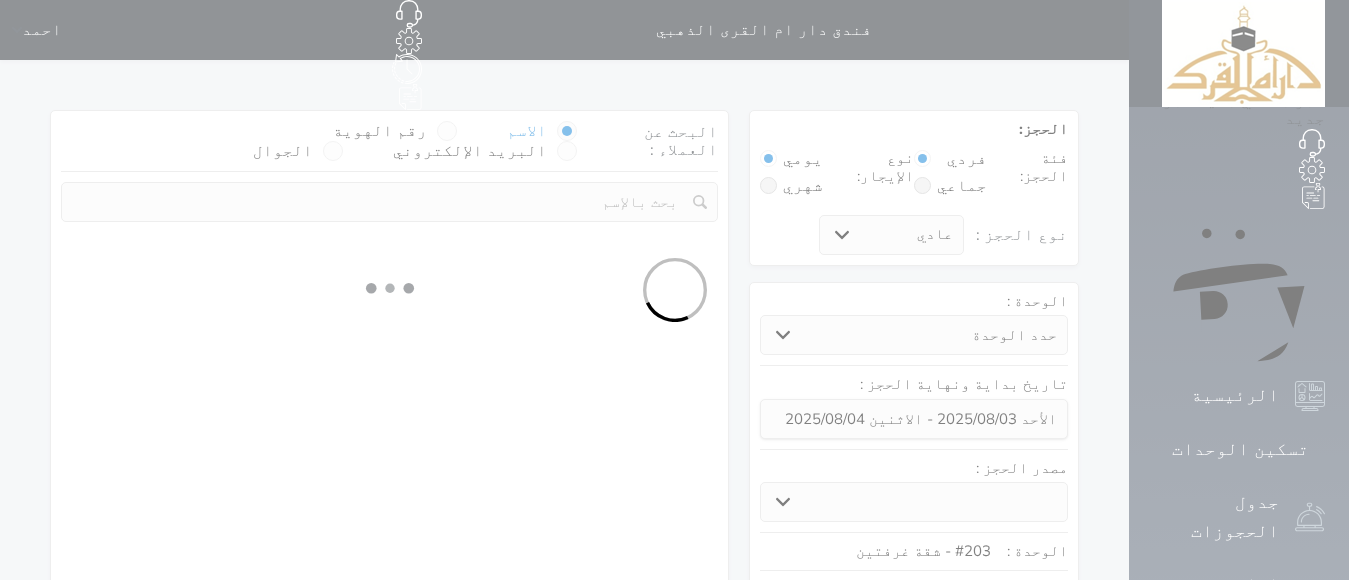 select 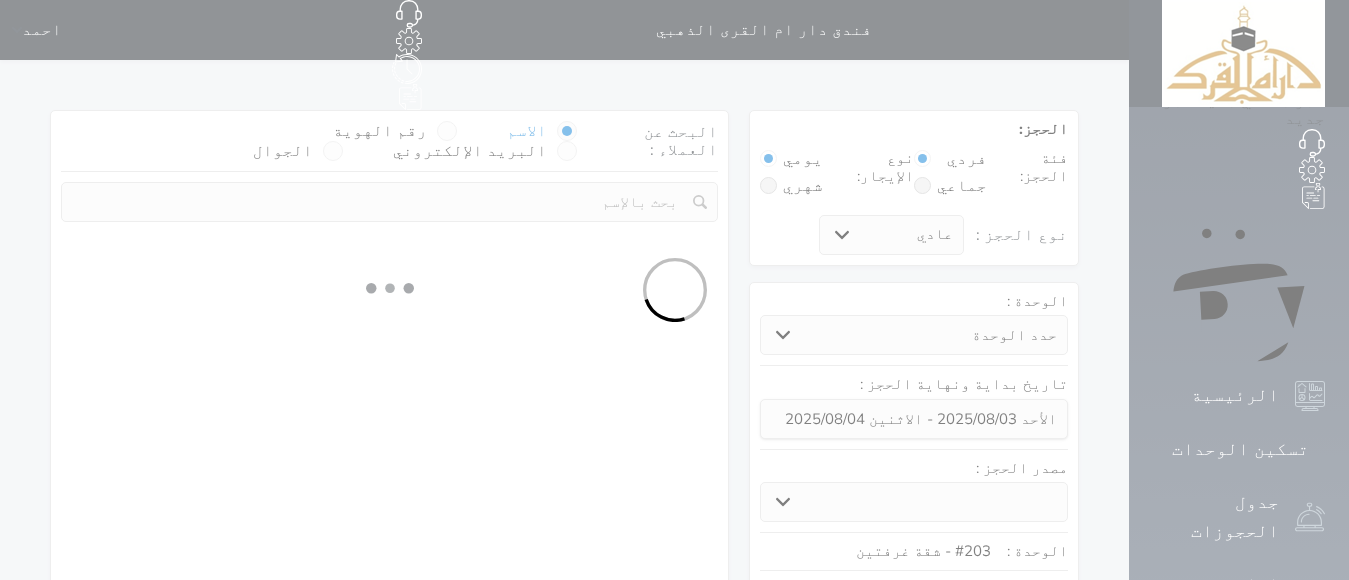 select on "113" 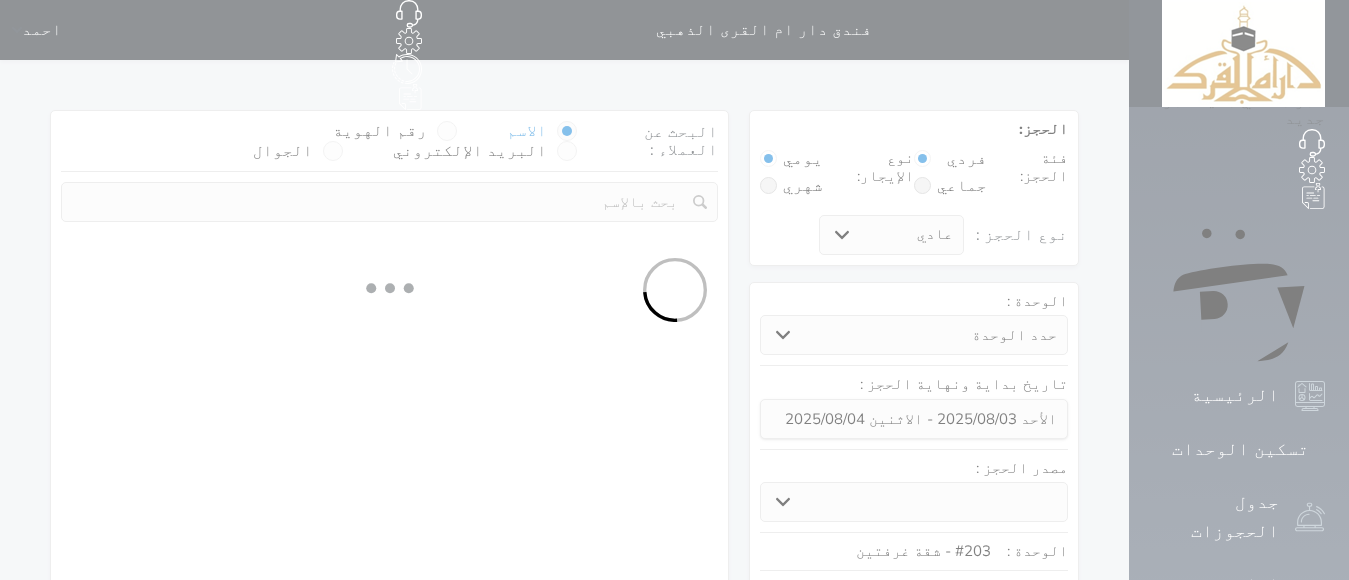 select on "1" 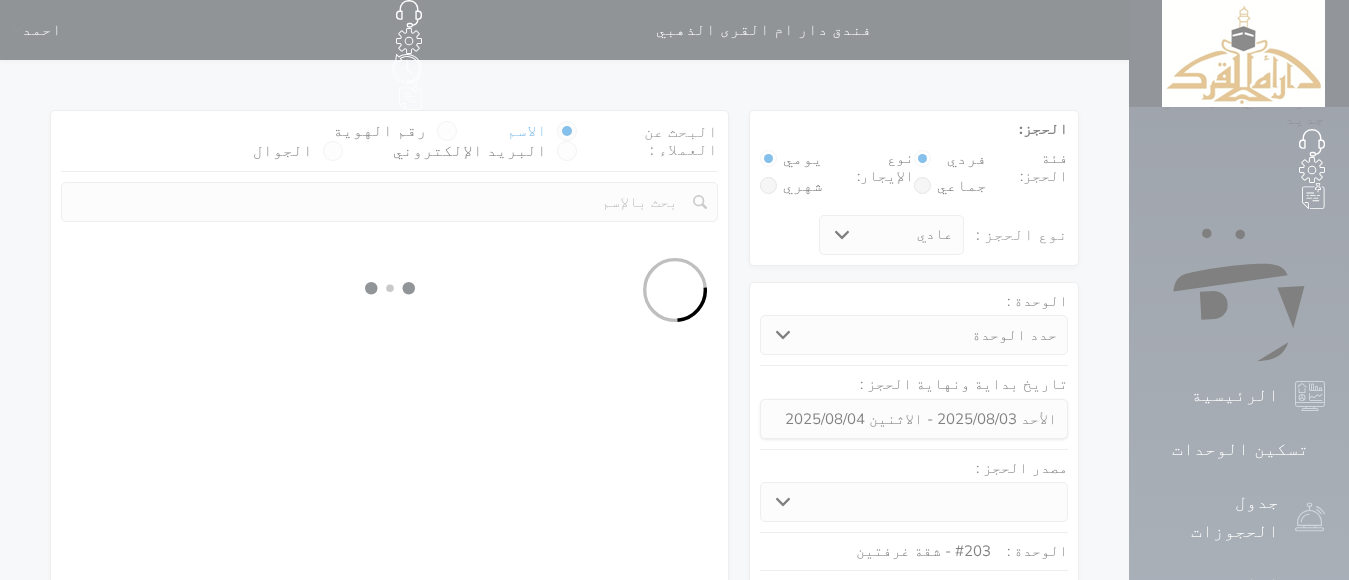 select 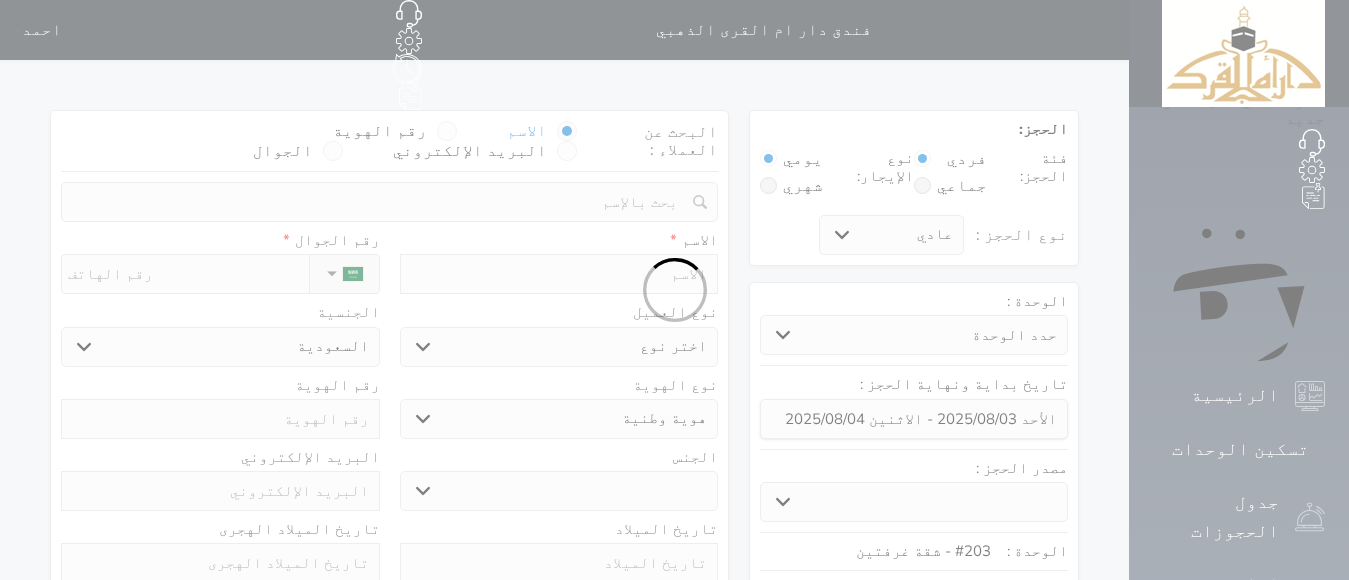select 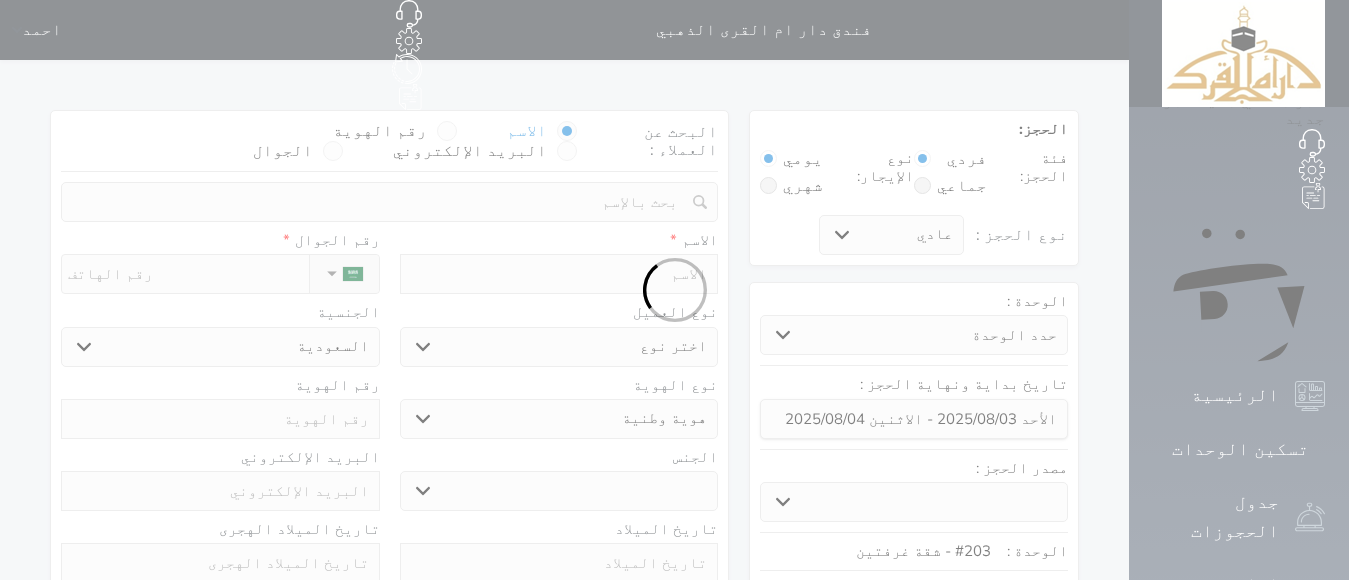 select 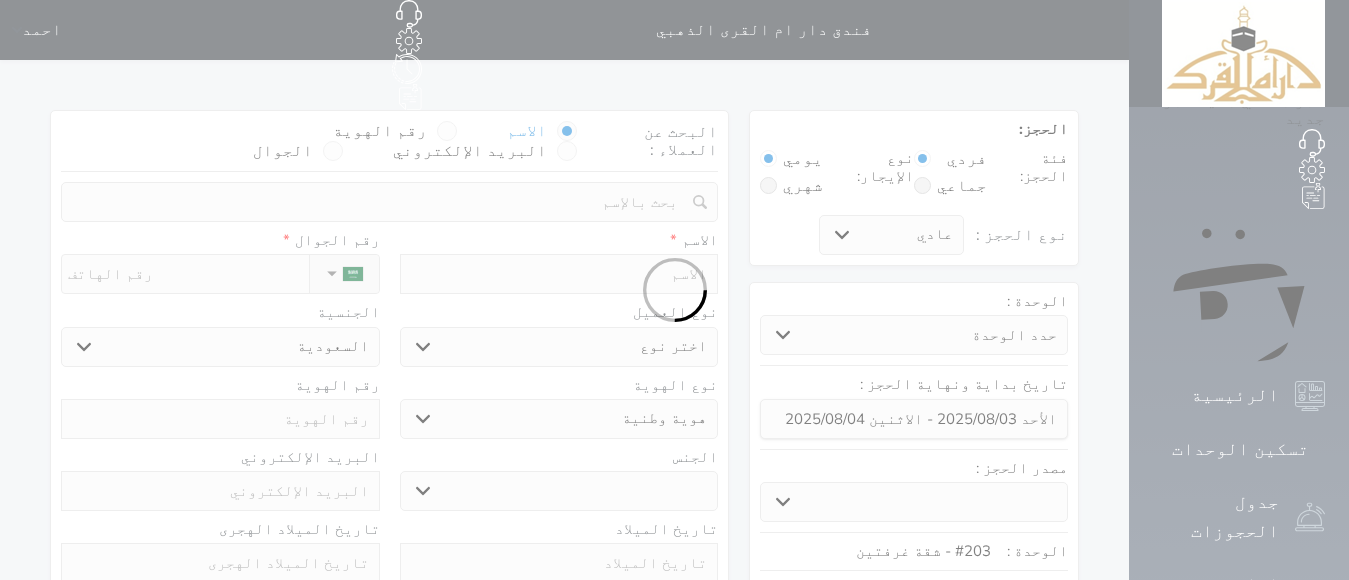 select 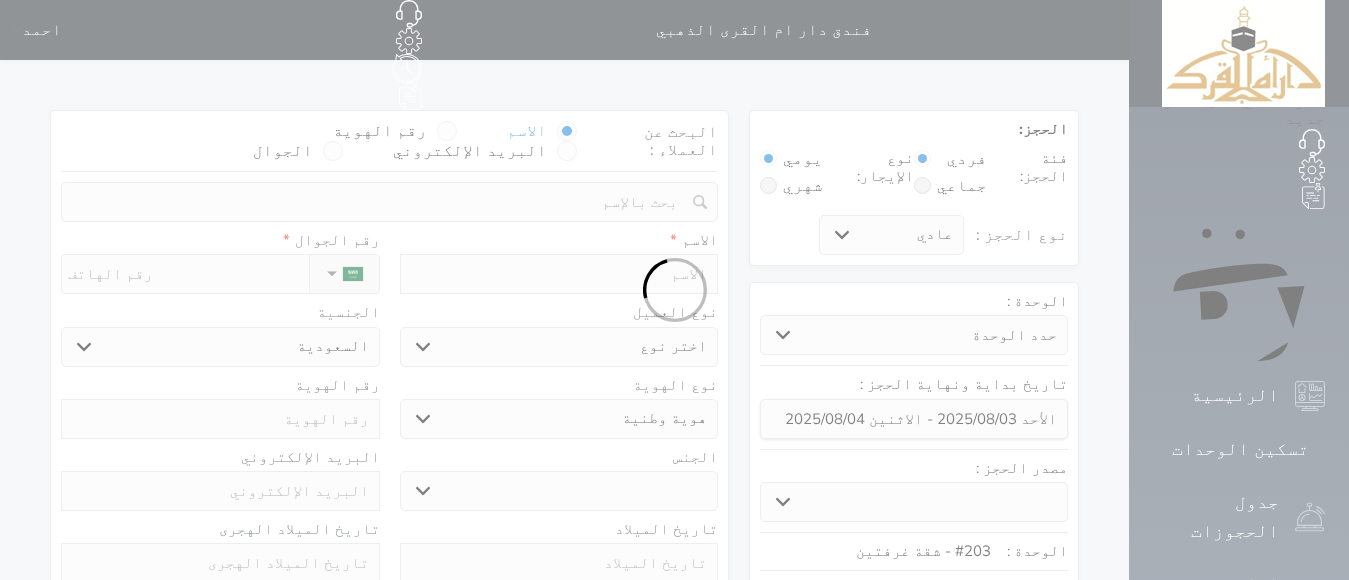 select 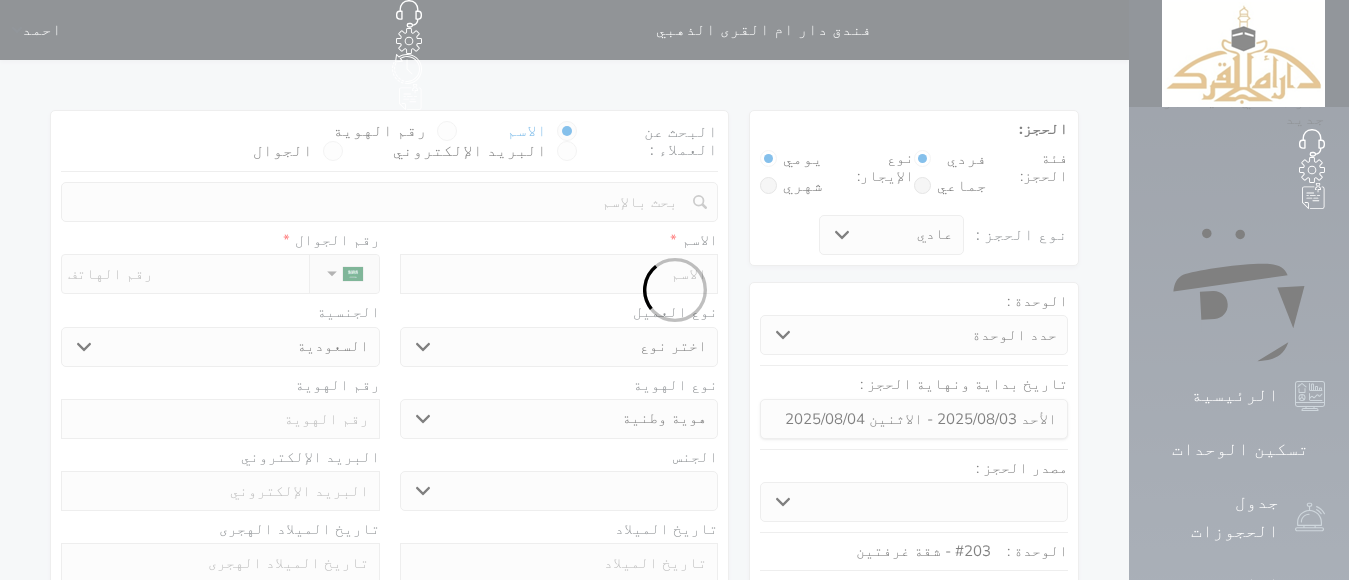select 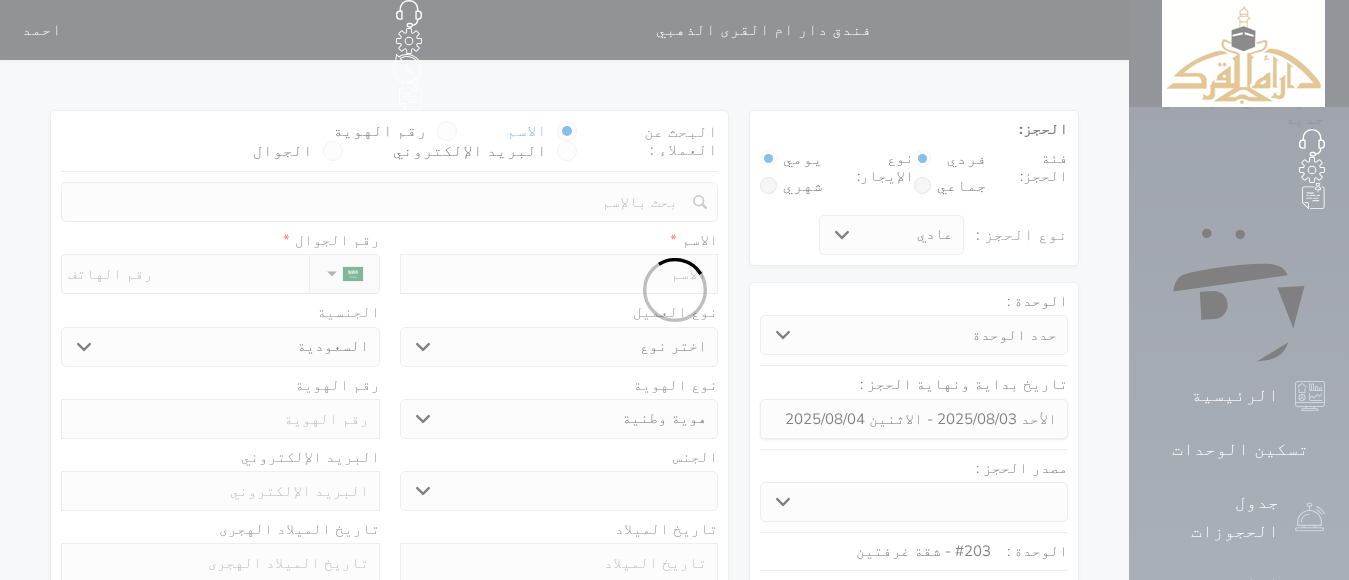 select 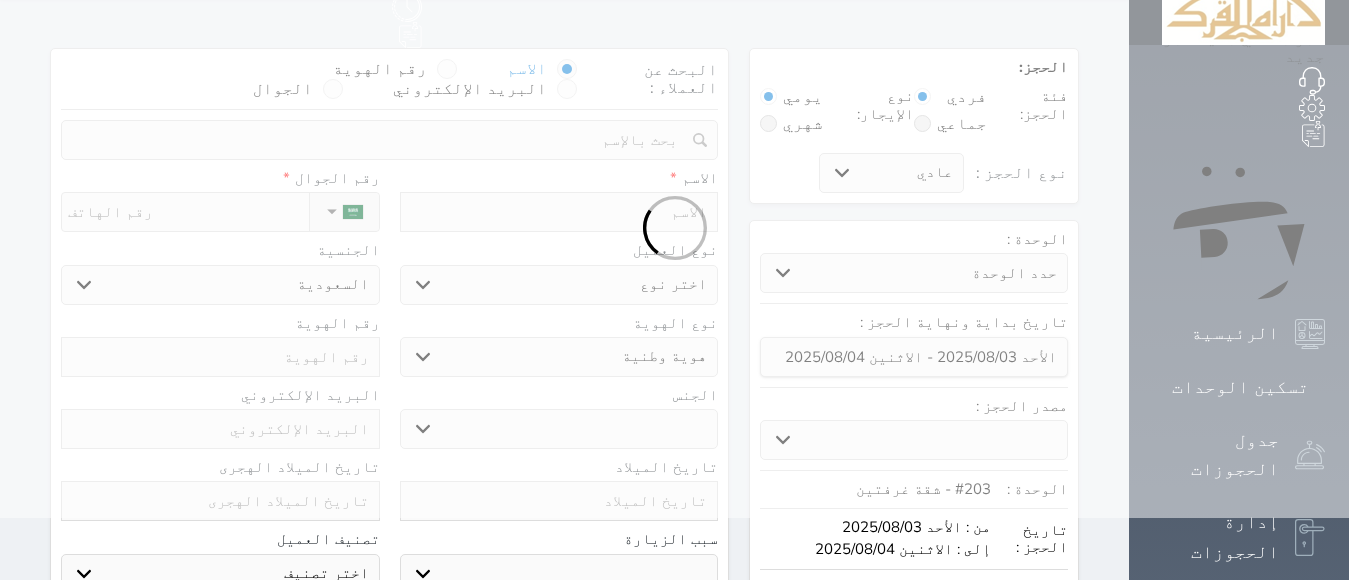 scroll, scrollTop: 0, scrollLeft: 0, axis: both 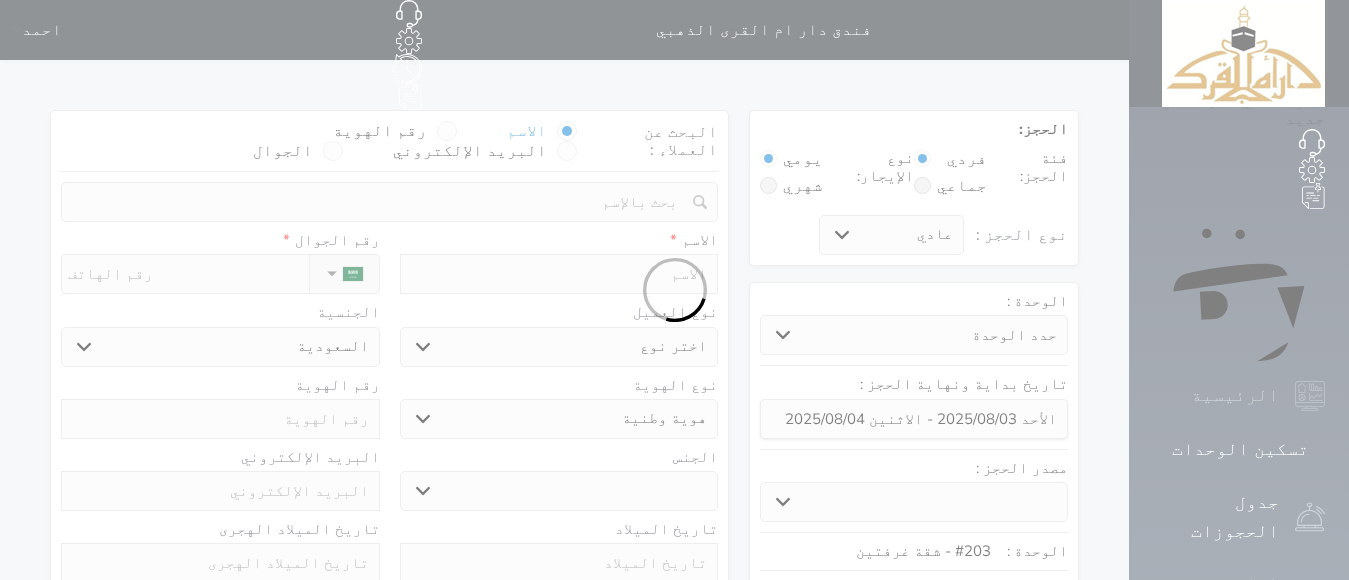 click 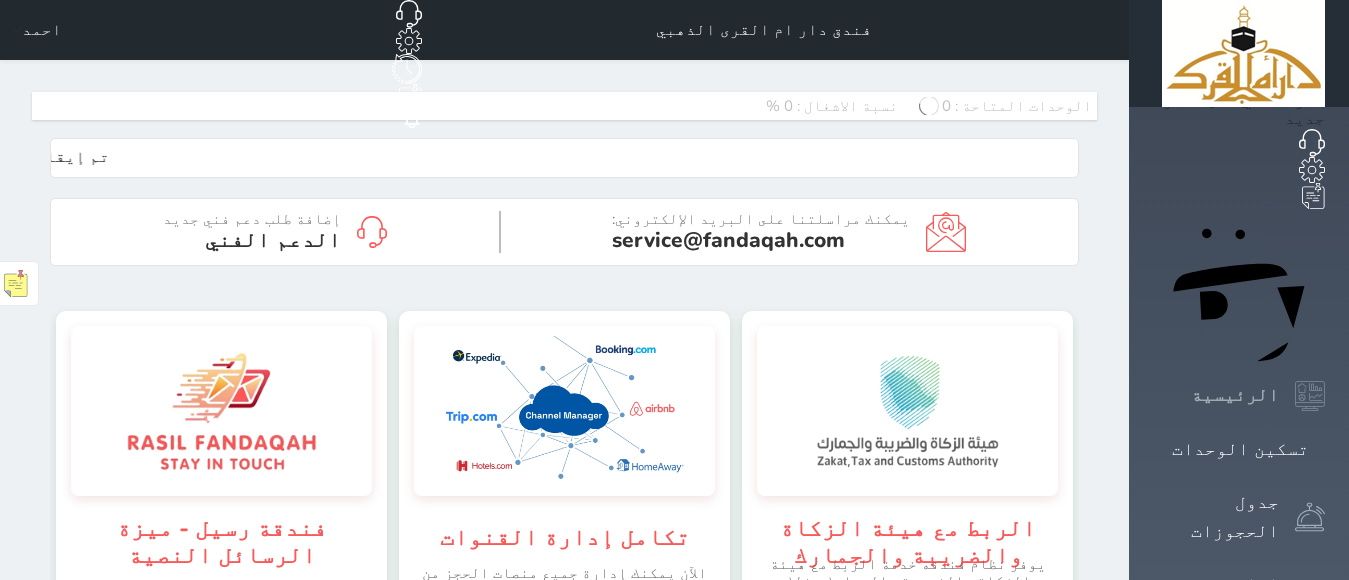 scroll, scrollTop: 999653, scrollLeft: 999653, axis: both 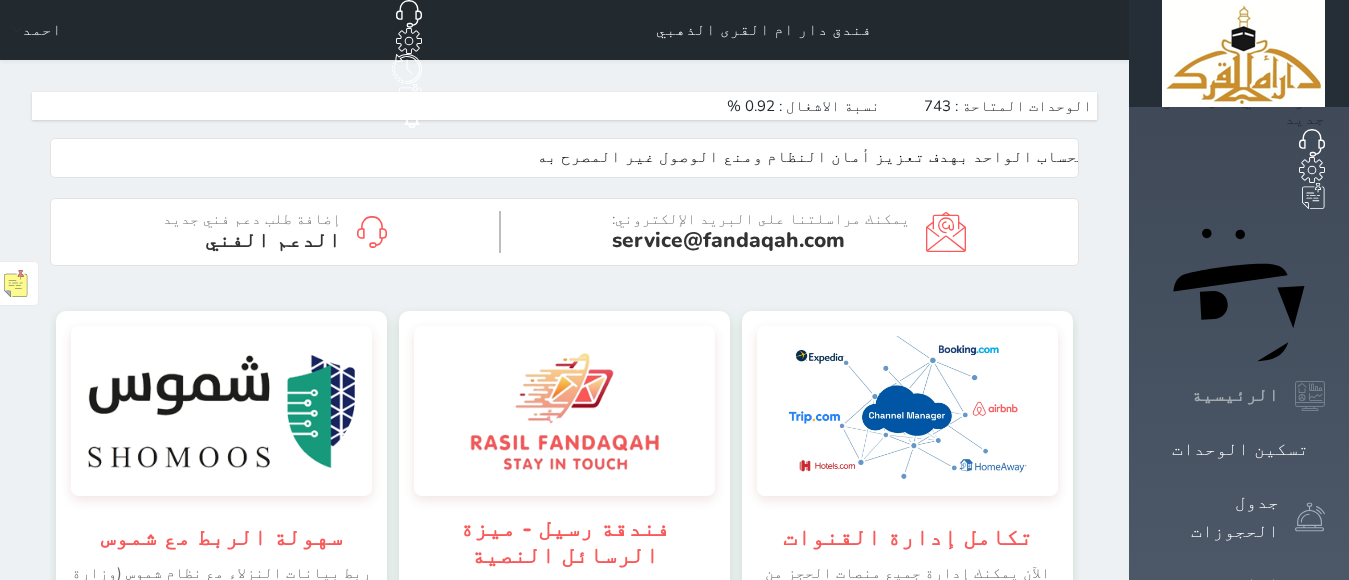 click 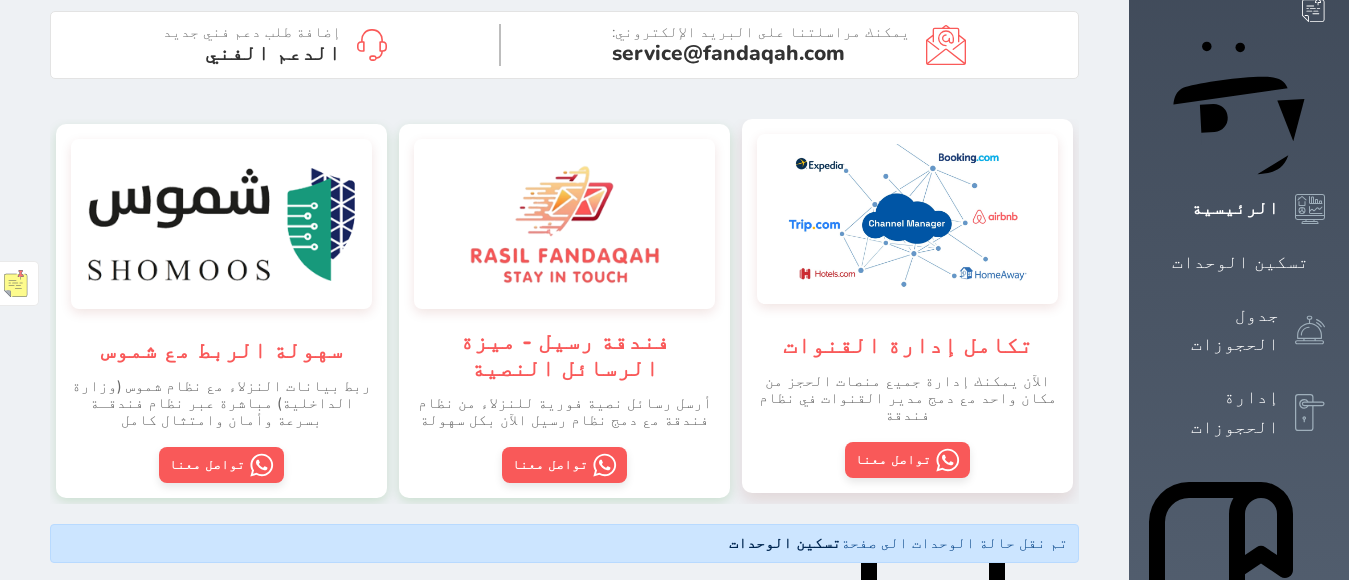 scroll, scrollTop: 0, scrollLeft: 0, axis: both 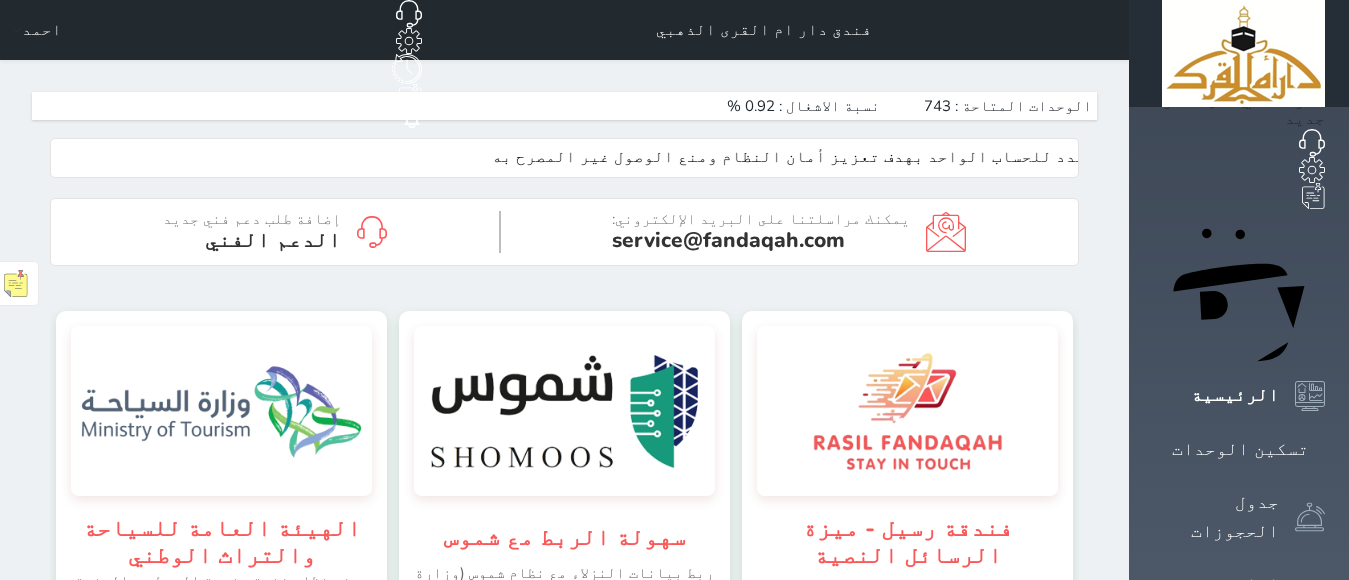 click on "الدعم الفني" at bounding box center (273, 240) 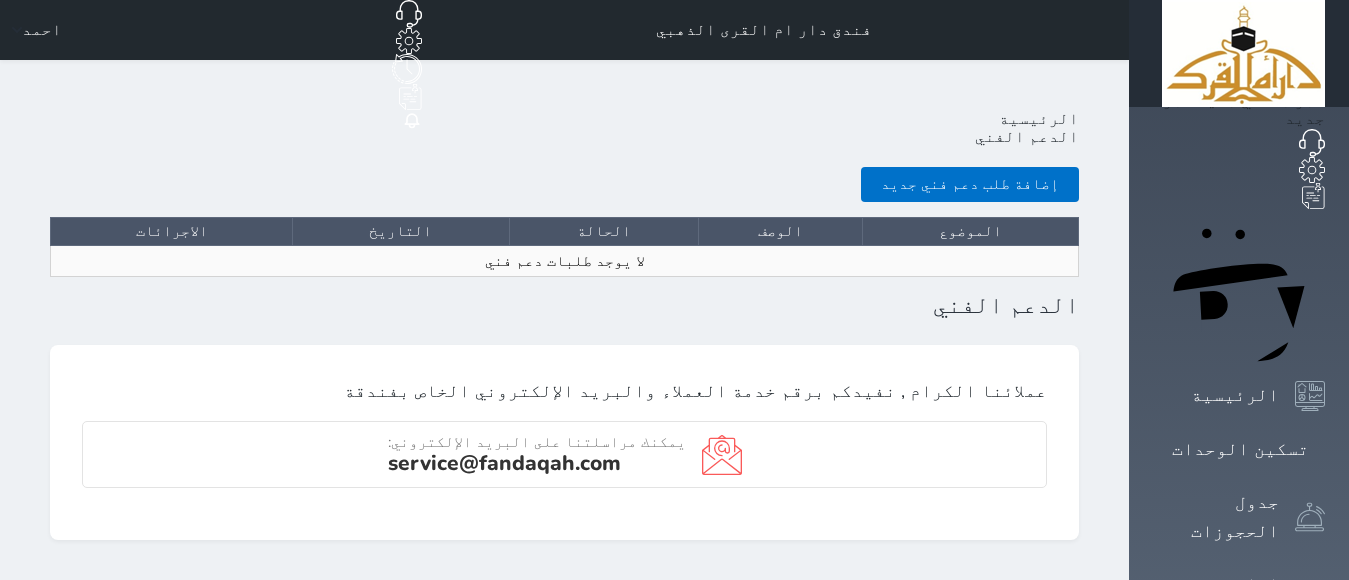 click on "إضافة طلب دعم فني جديد" at bounding box center [970, 184] 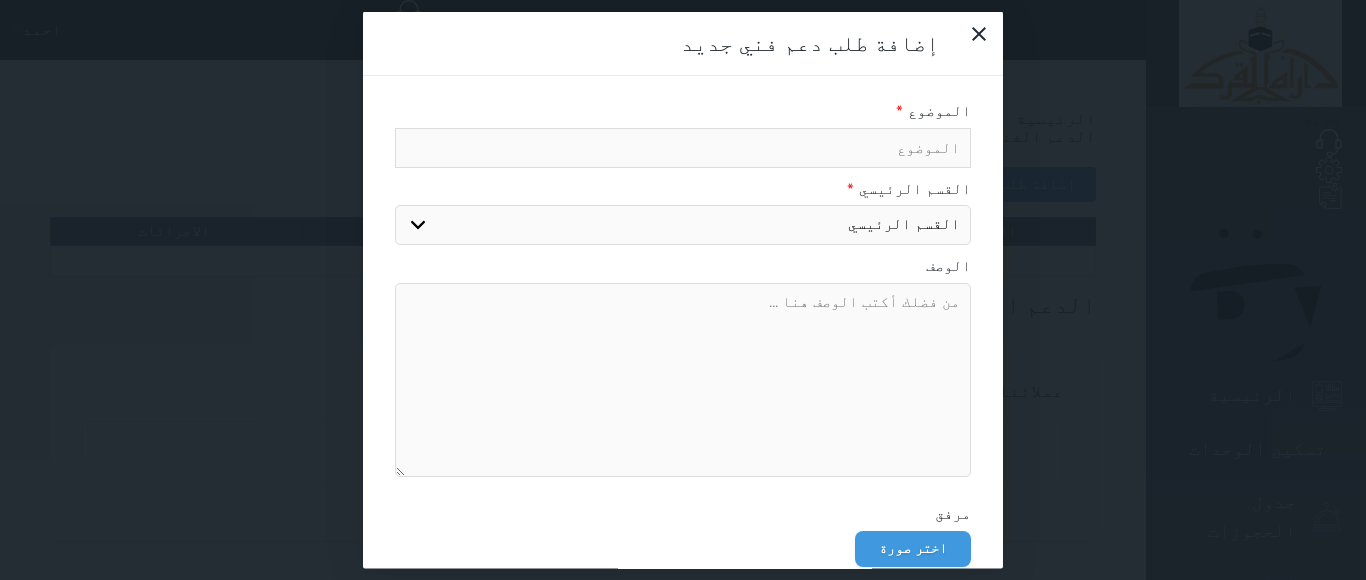 click at bounding box center (683, 147) 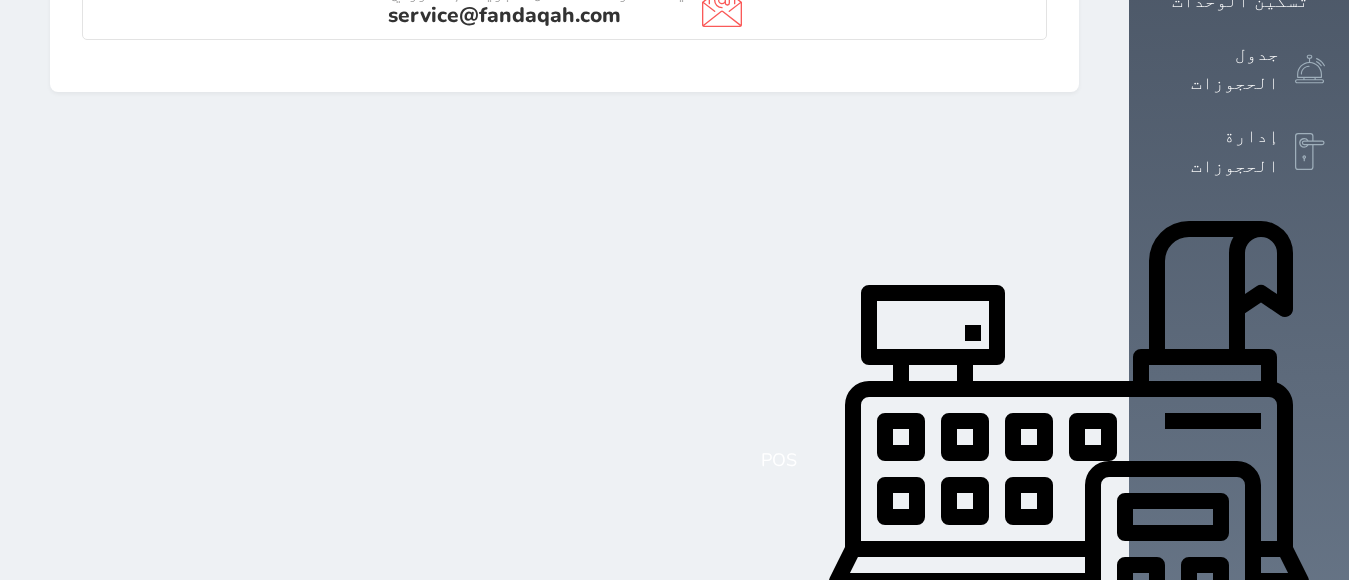 scroll, scrollTop: 187, scrollLeft: 0, axis: vertical 